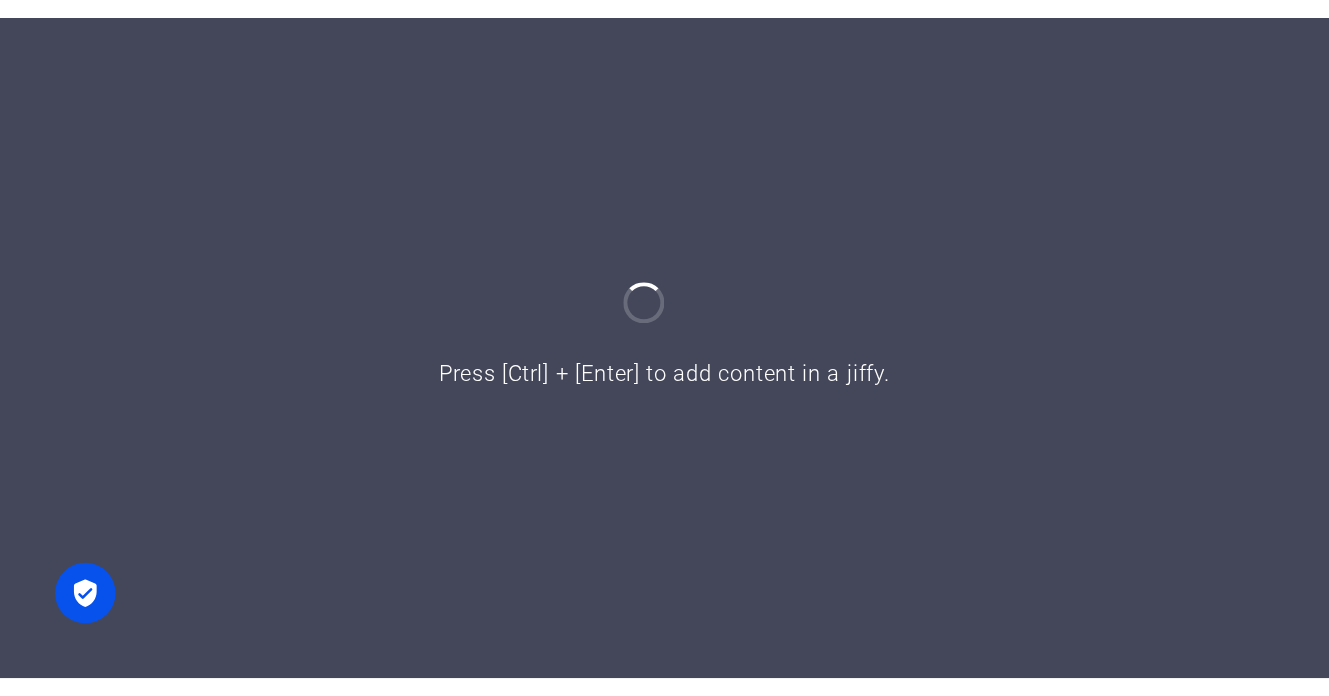 scroll, scrollTop: 0, scrollLeft: 0, axis: both 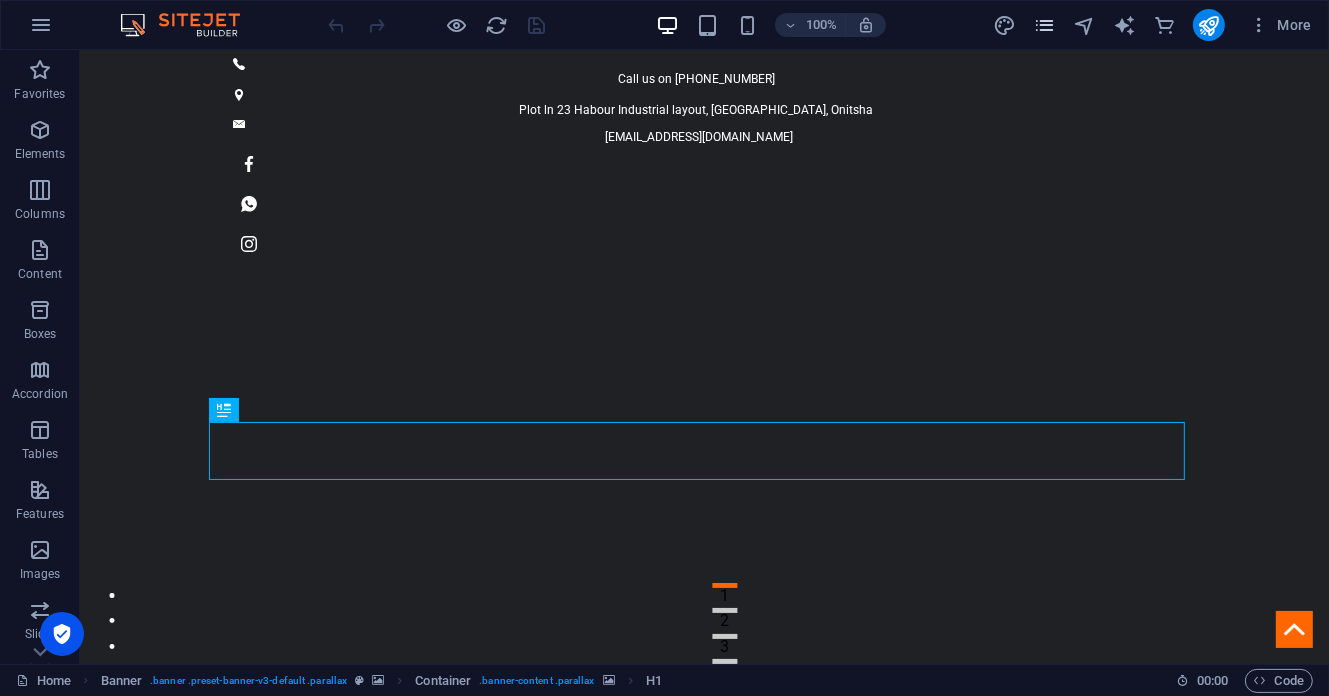 click at bounding box center (1044, 25) 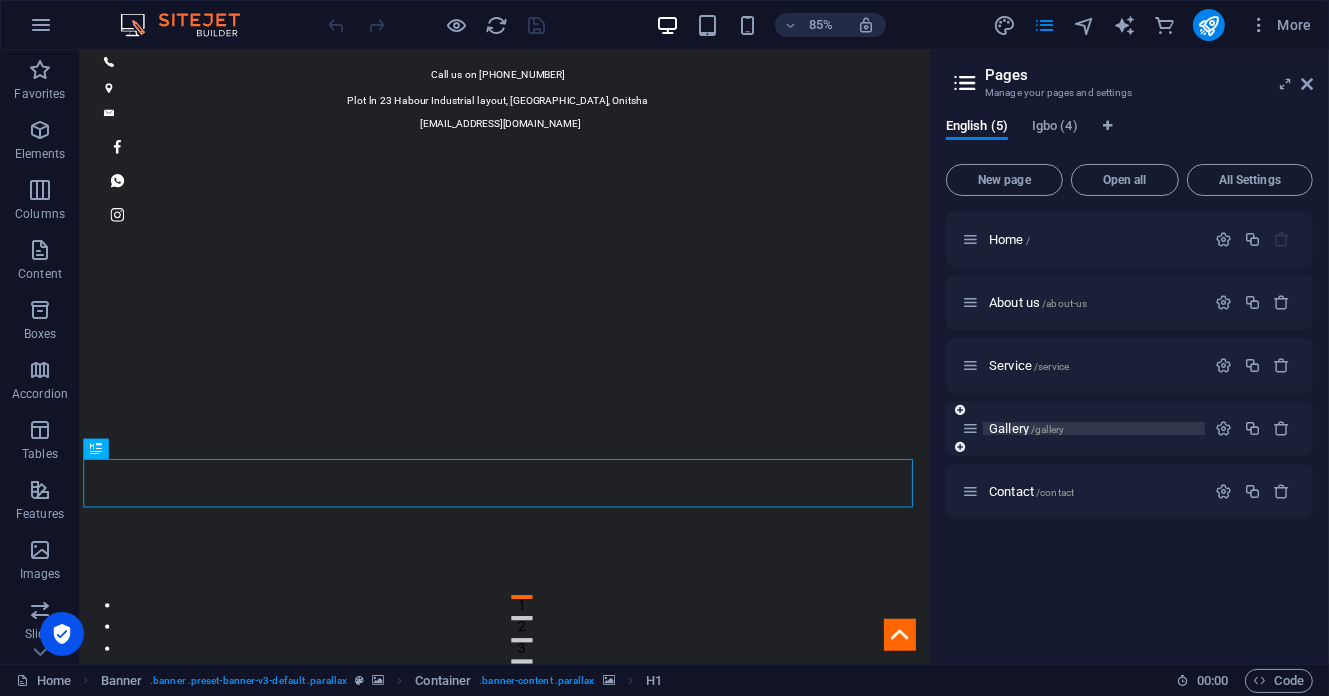 click on "Gallery /gallery" at bounding box center [1094, 428] 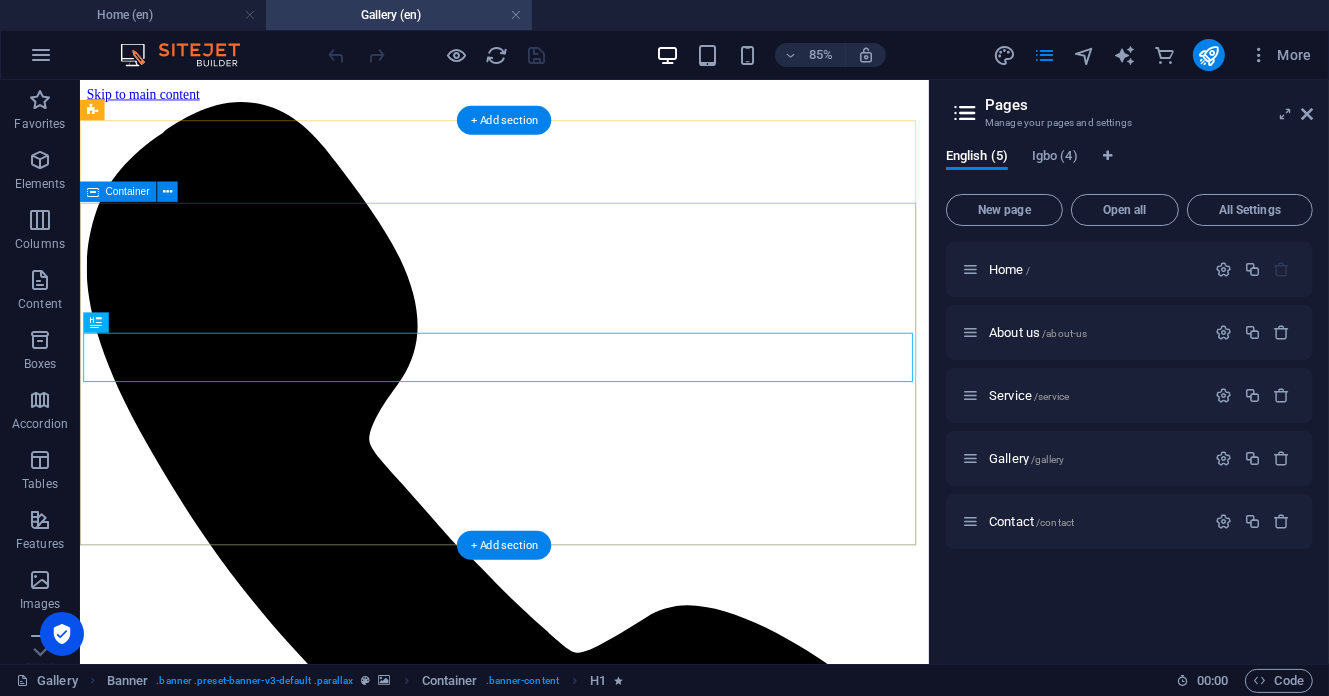 scroll, scrollTop: 0, scrollLeft: 0, axis: both 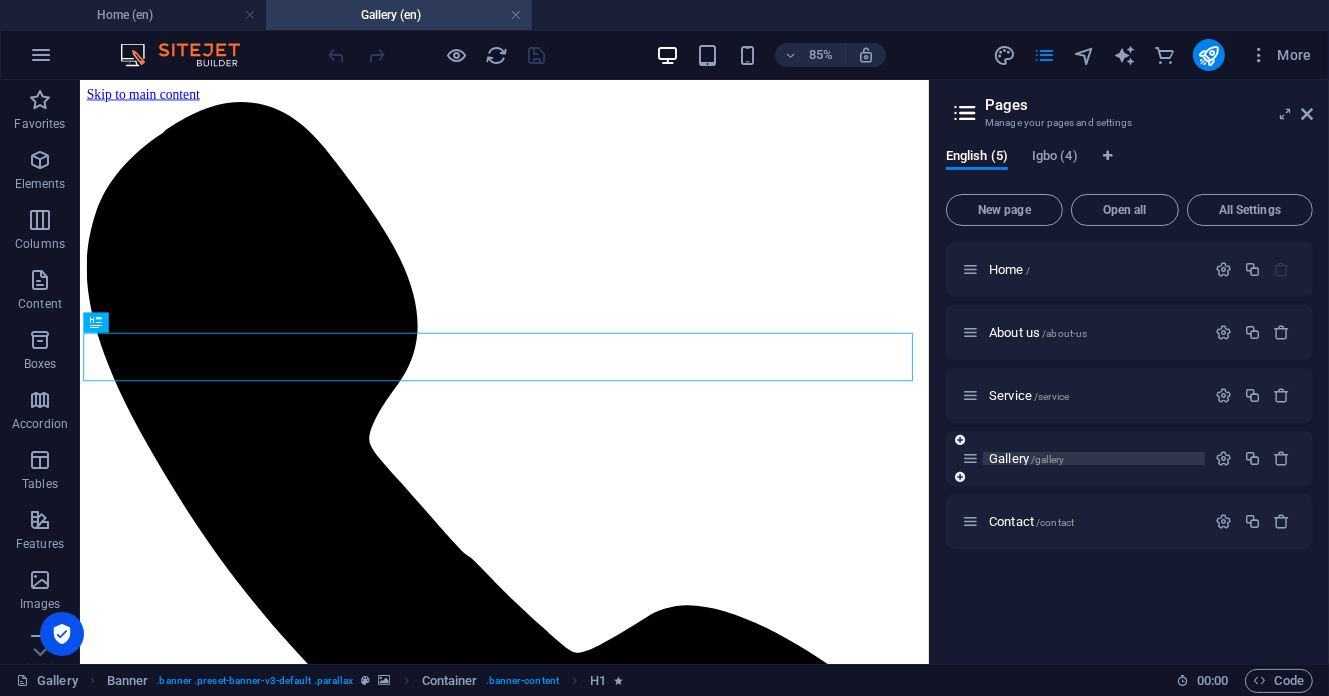 click on "/gallery" at bounding box center [1047, 459] 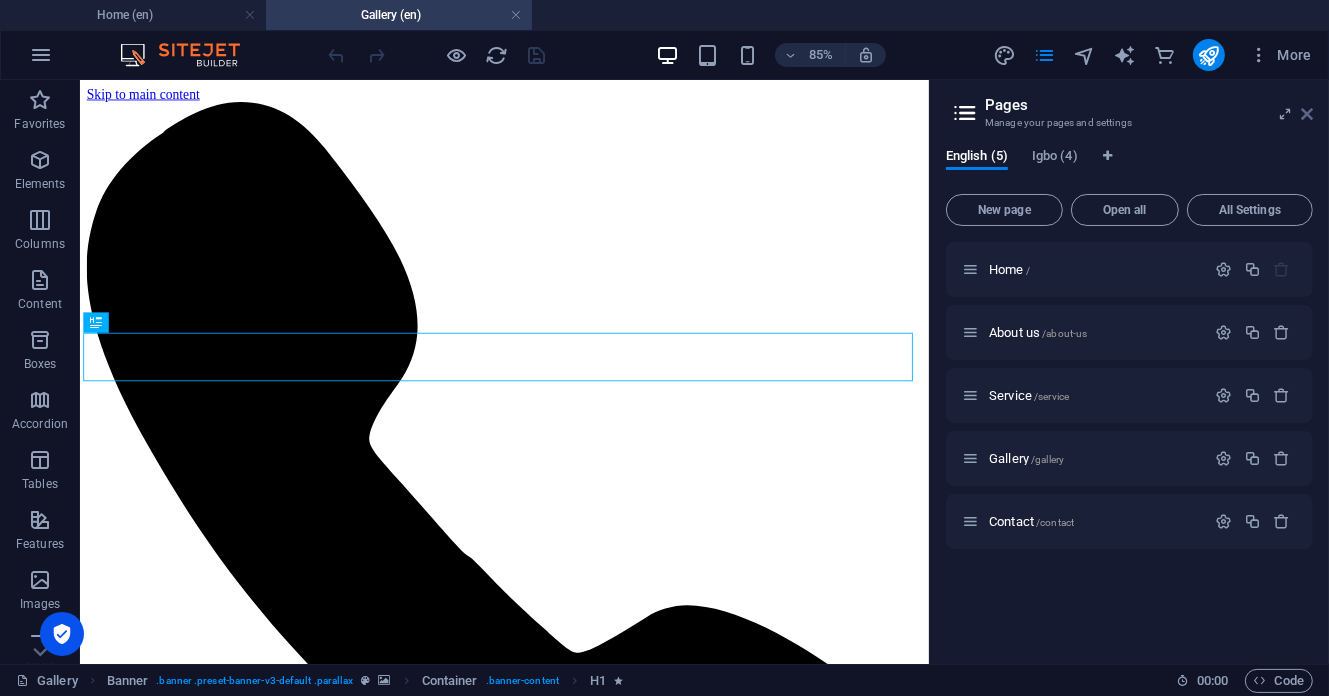 drag, startPoint x: 1309, startPoint y: 114, endPoint x: 1229, endPoint y: 34, distance: 113.137085 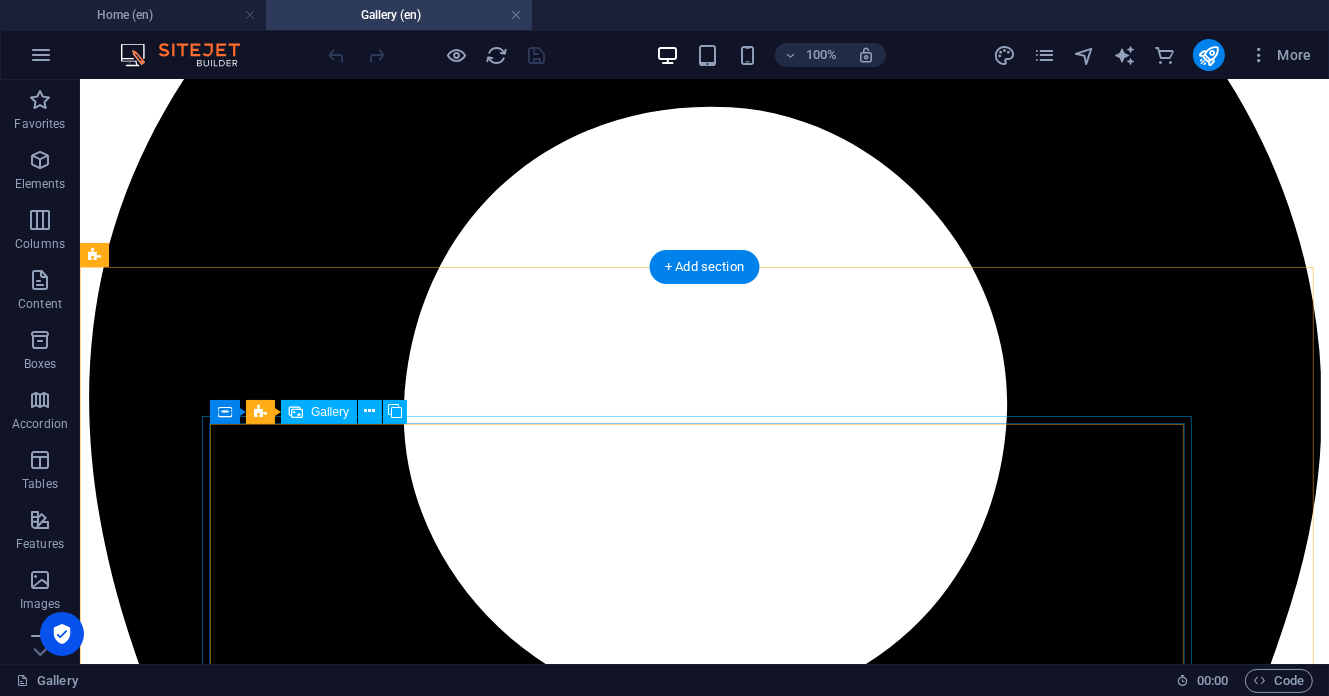scroll, scrollTop: 1866, scrollLeft: 0, axis: vertical 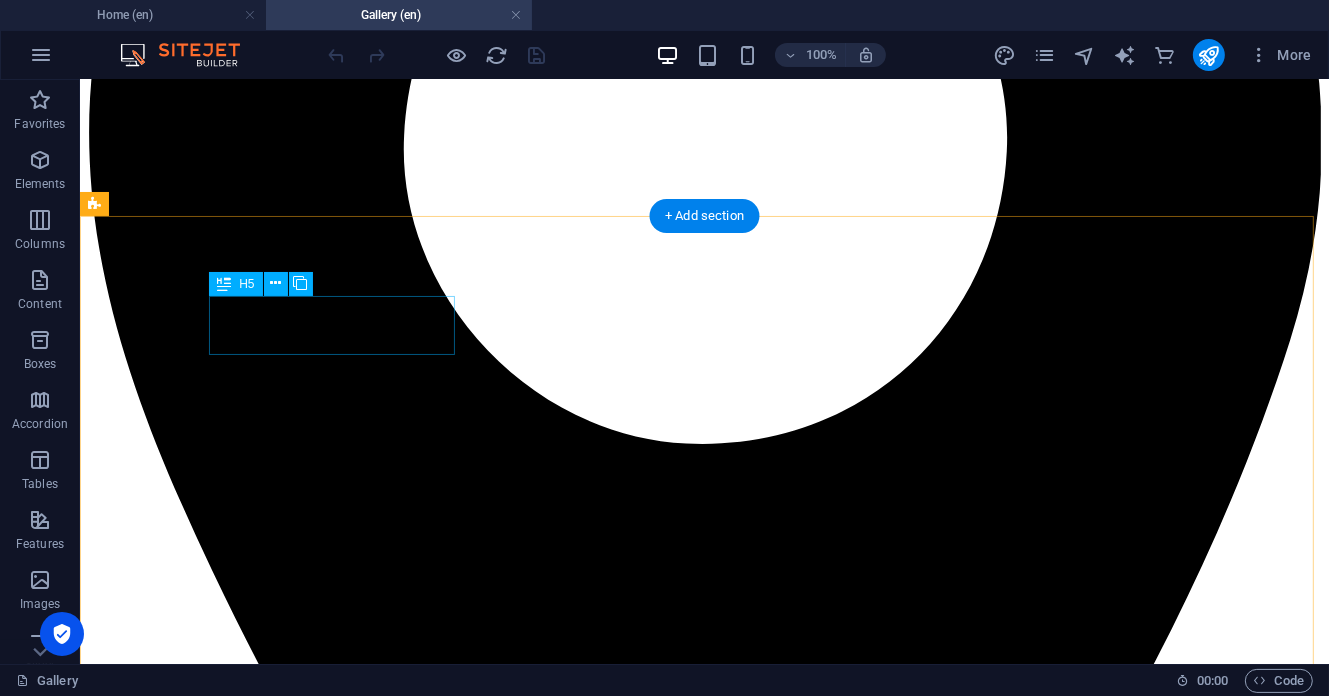 click on "Show All" at bounding box center [703, 19677] 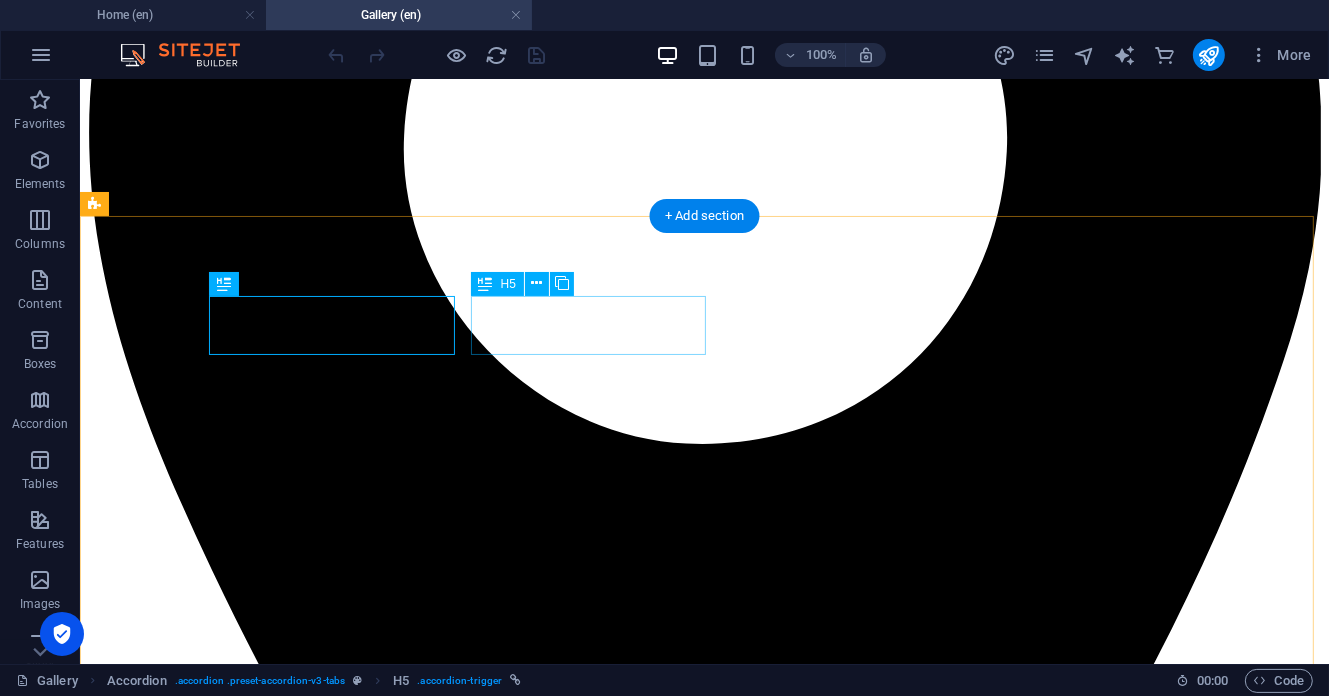 click on "Haircut" at bounding box center (703, 33426) 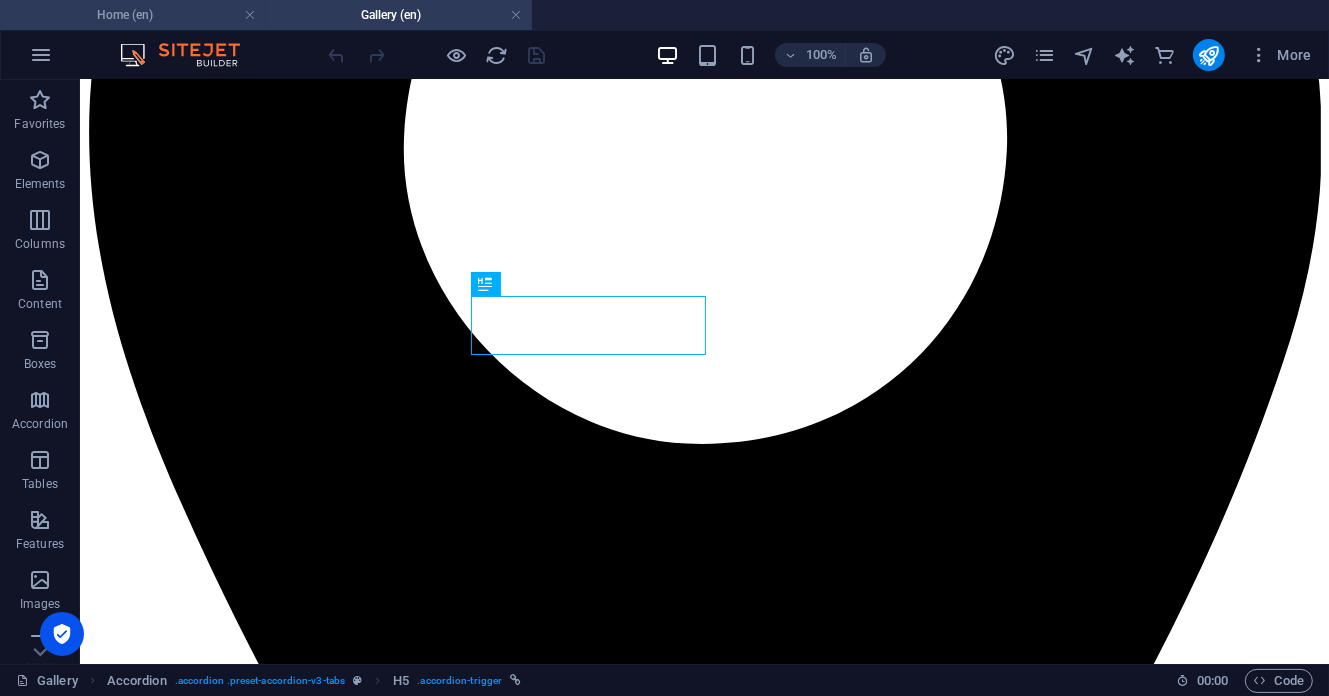 click on "Home (en)" at bounding box center (133, 15) 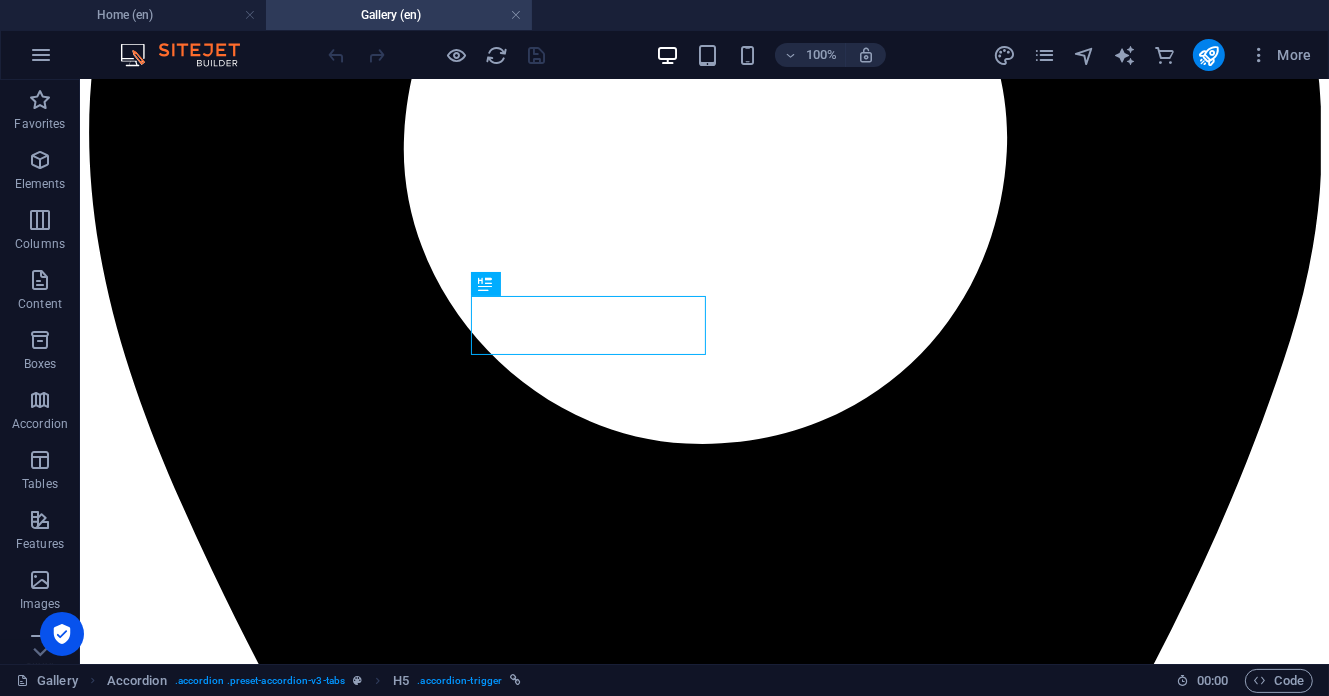 scroll, scrollTop: 0, scrollLeft: 0, axis: both 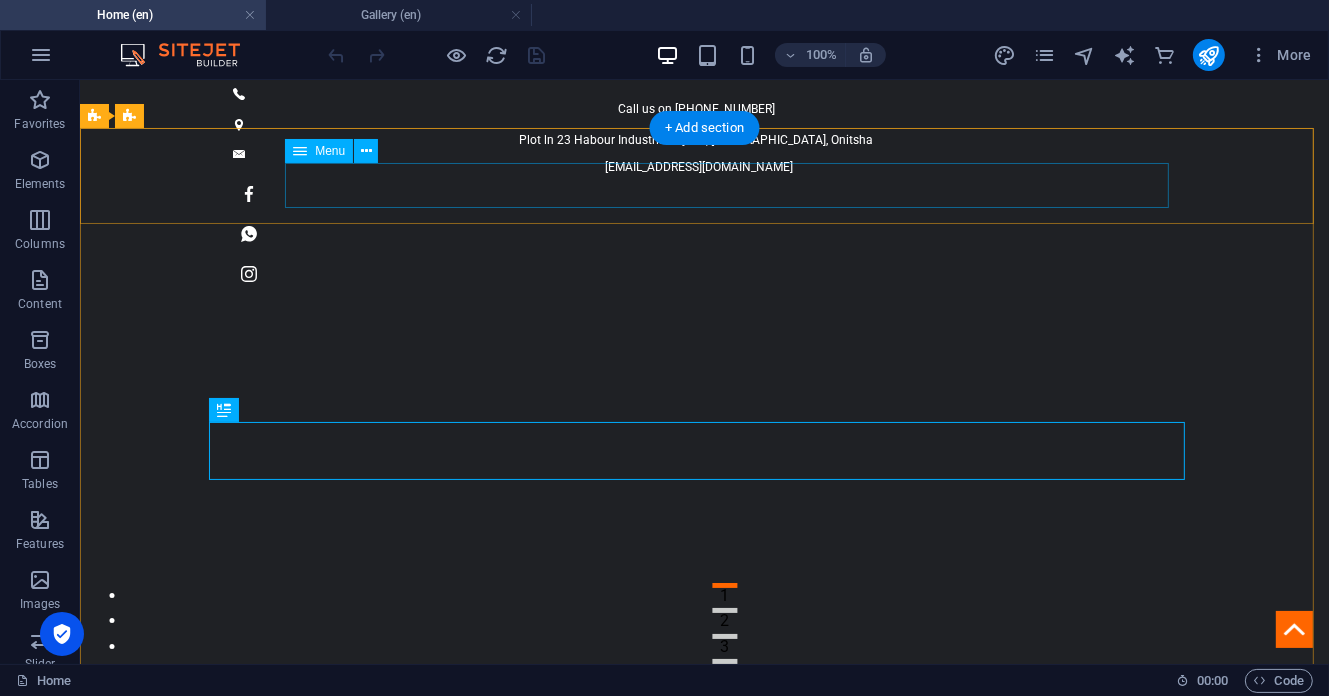 click on "Home About us Service Gallery Contact" at bounding box center (704, 1128) 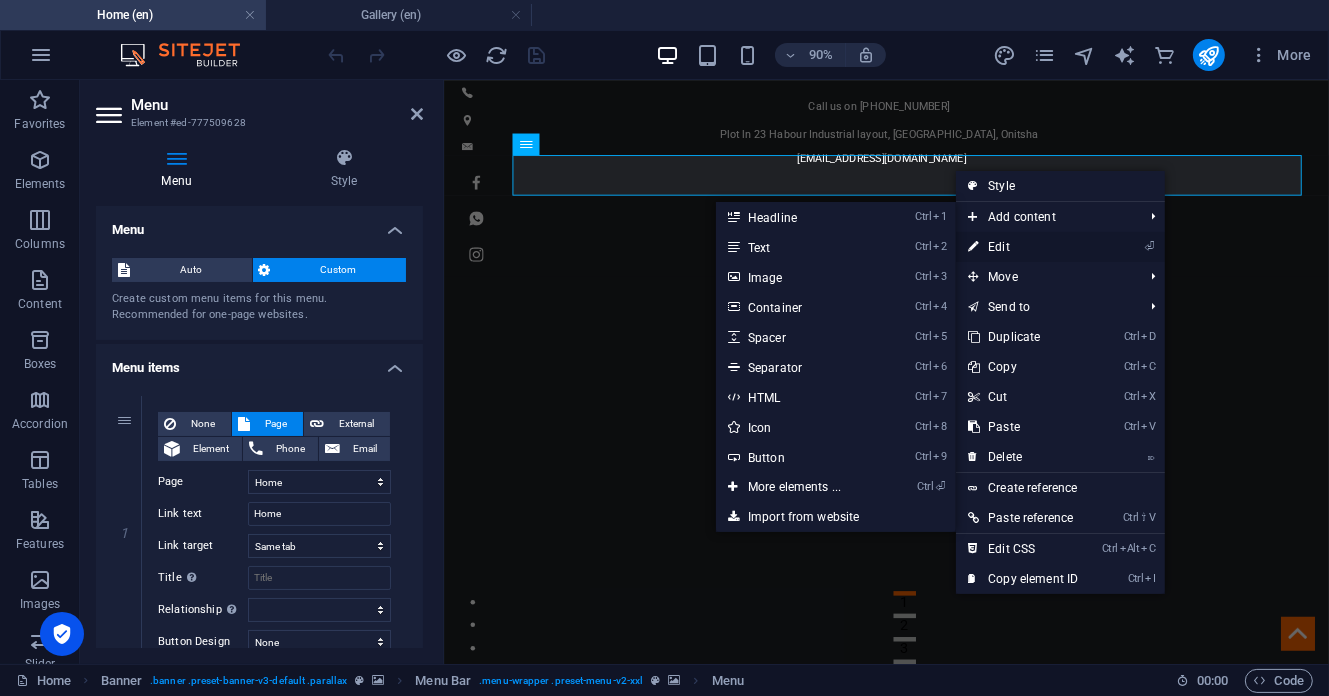 click on "⏎  Edit" at bounding box center (1023, 247) 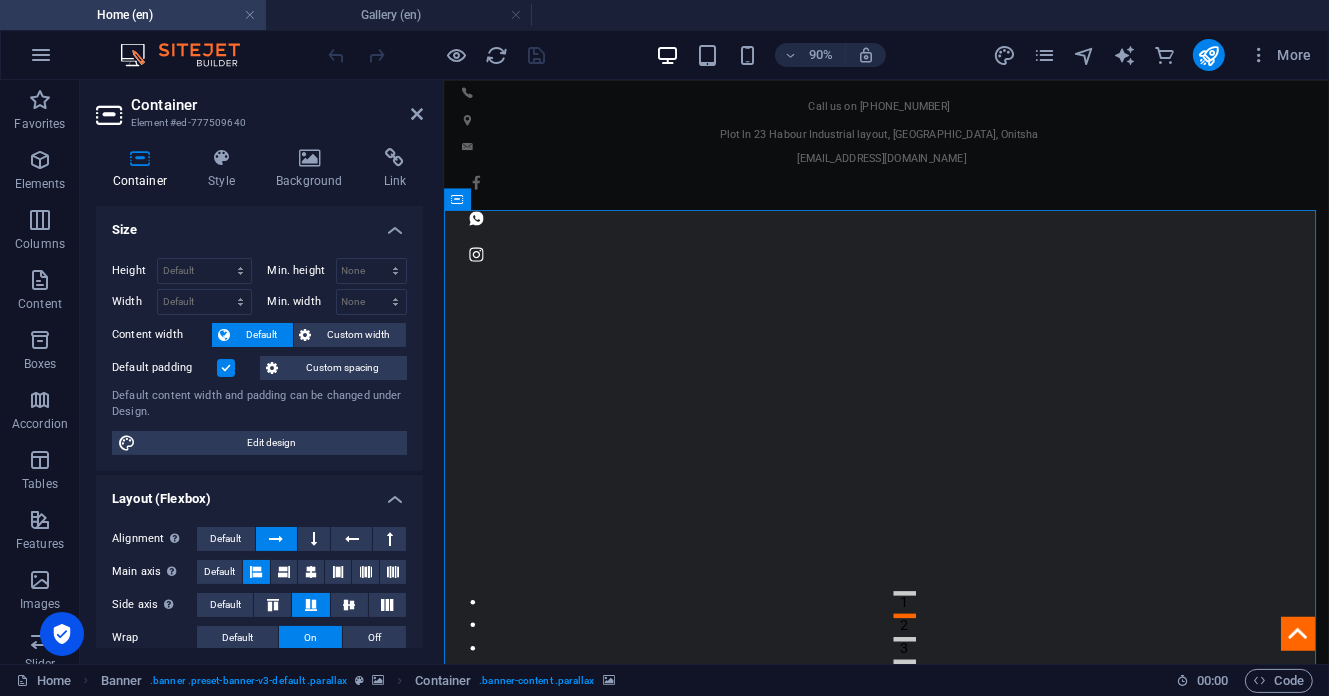 scroll, scrollTop: 316, scrollLeft: 0, axis: vertical 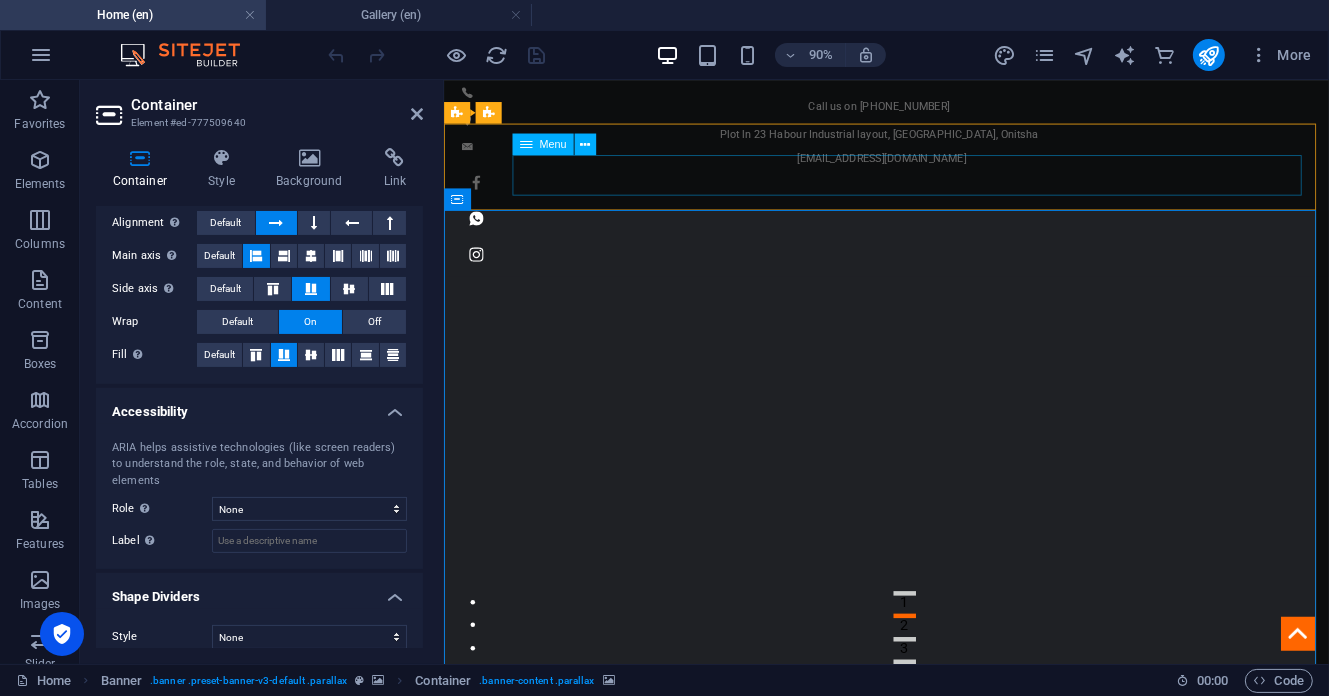 click on "Home About us Service Gallery Contact" at bounding box center (935, 1163) 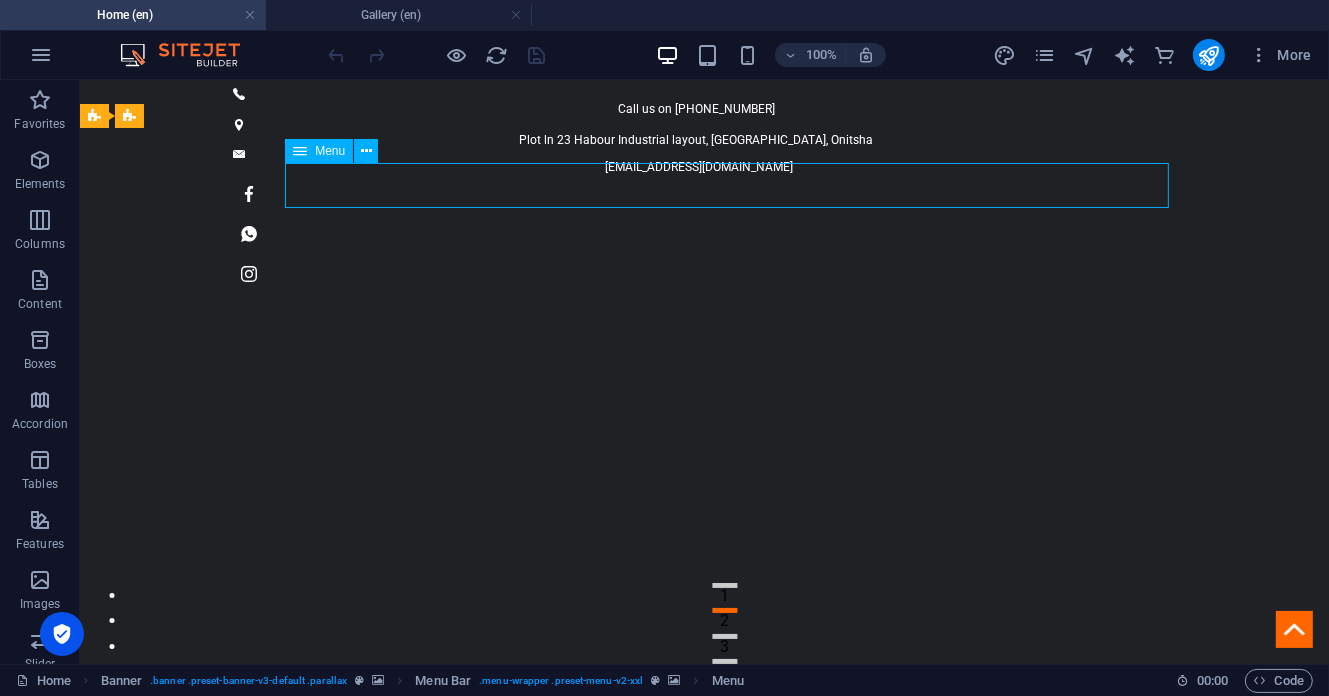 click on "Home About us Service Gallery Contact" at bounding box center [704, 1163] 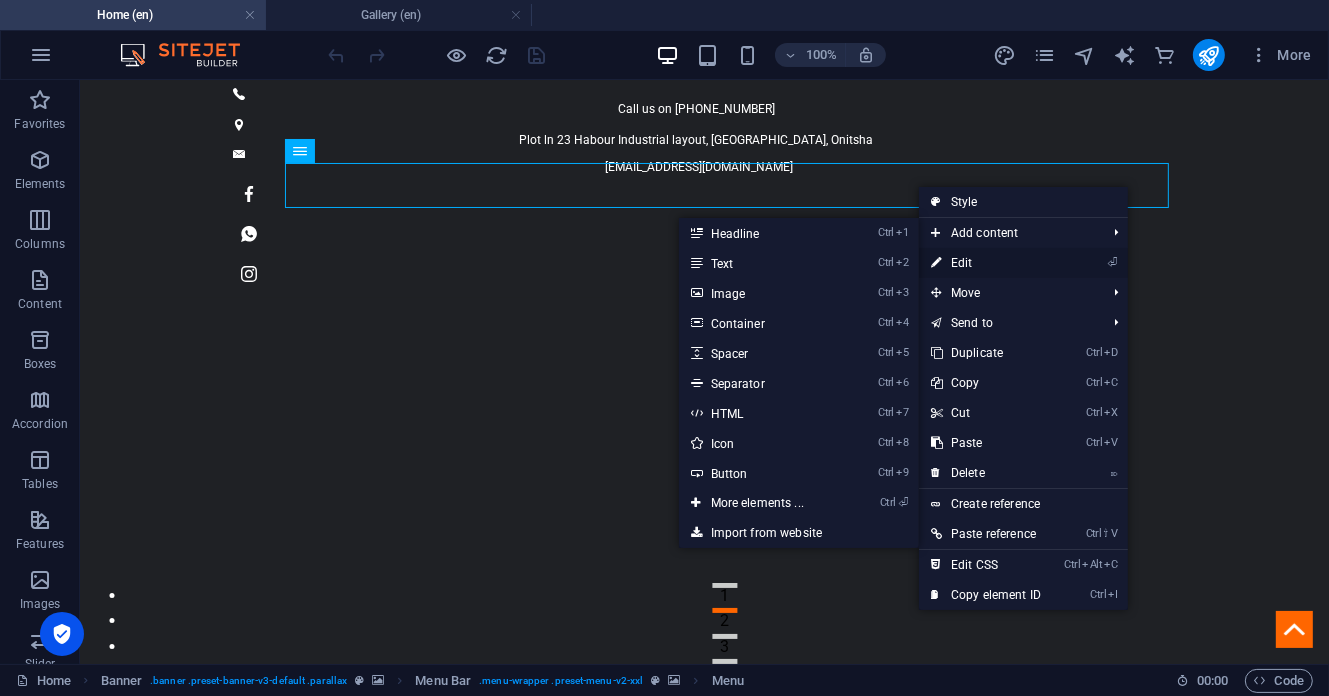 click on "⏎  Edit" at bounding box center [986, 263] 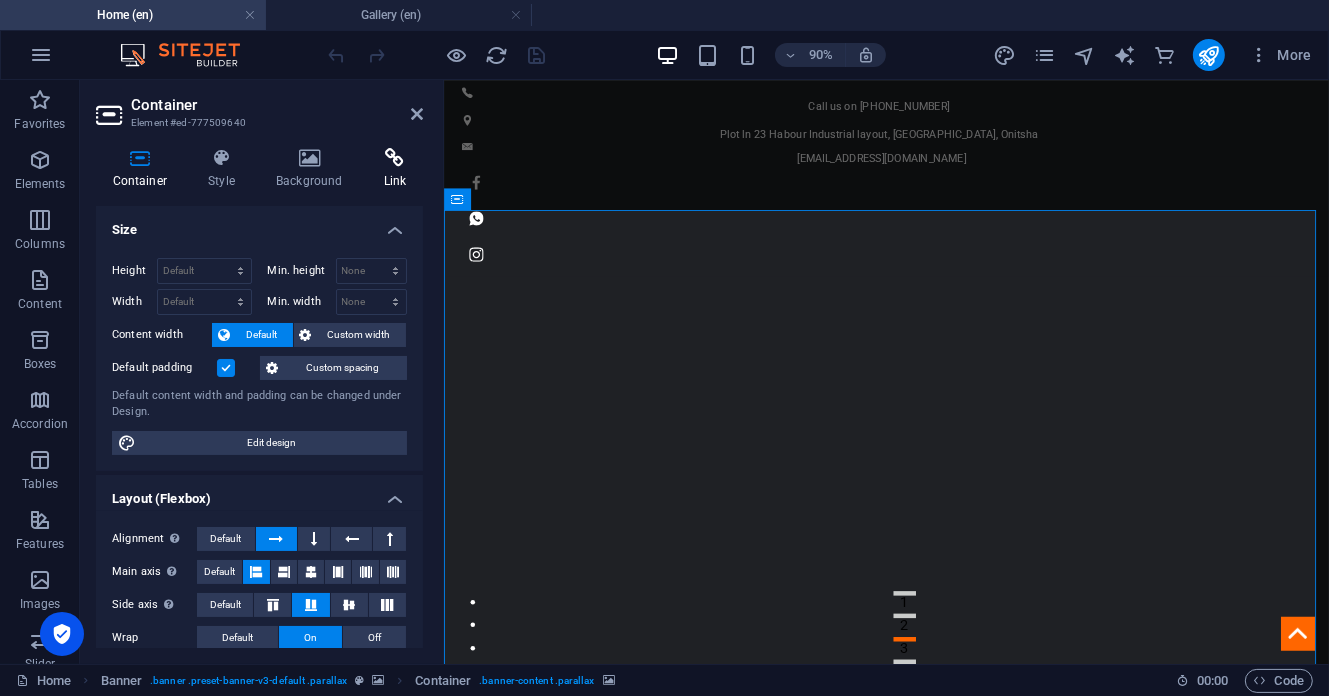 click at bounding box center [395, 158] 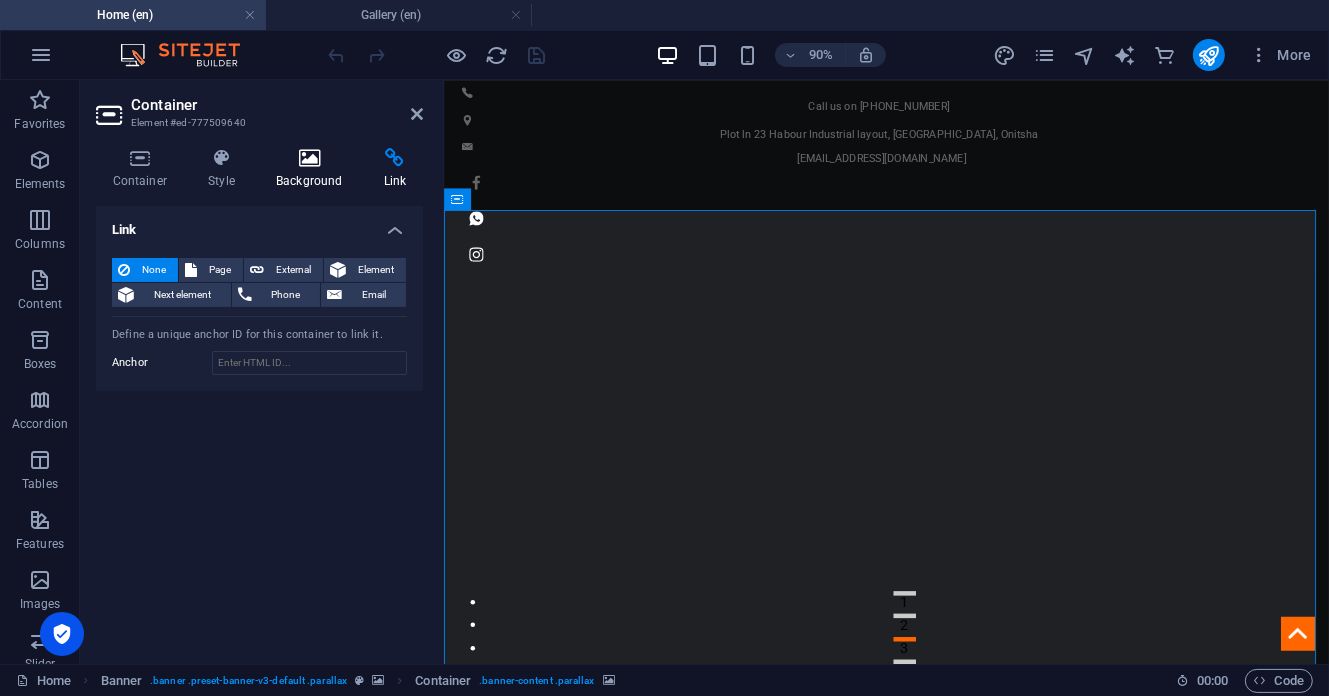 click on "Background" at bounding box center [314, 169] 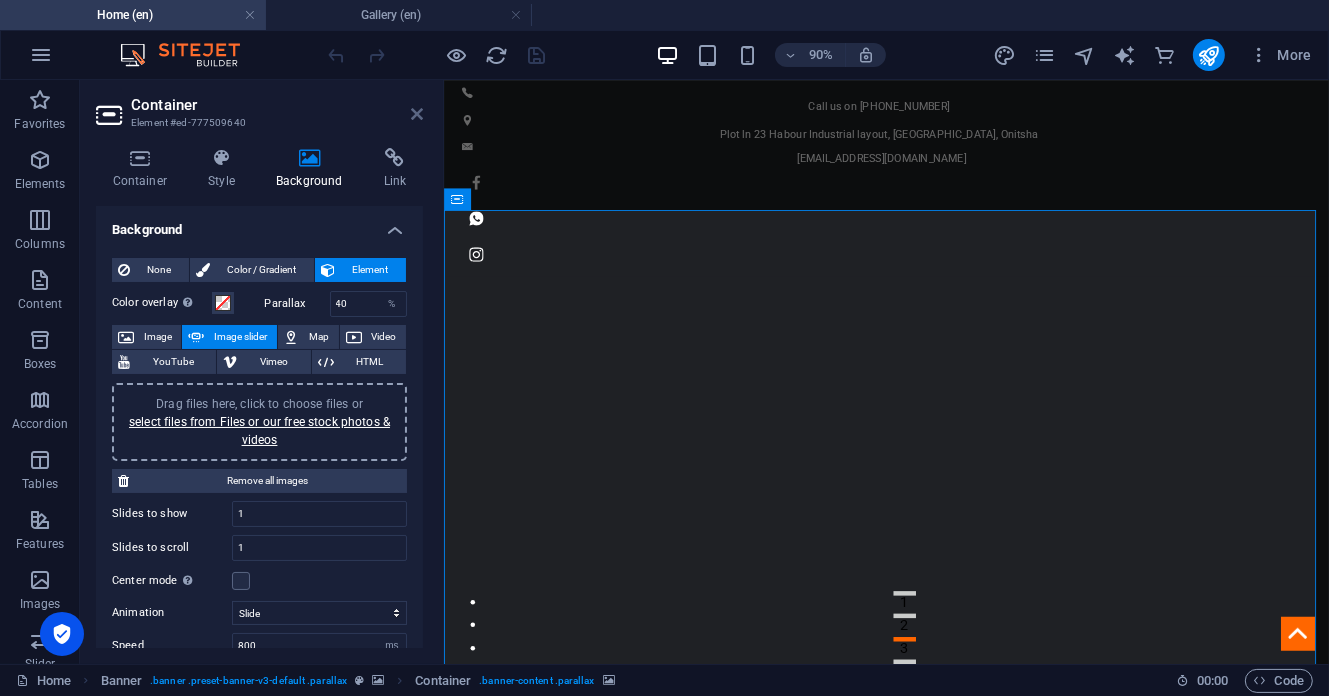 click at bounding box center (417, 114) 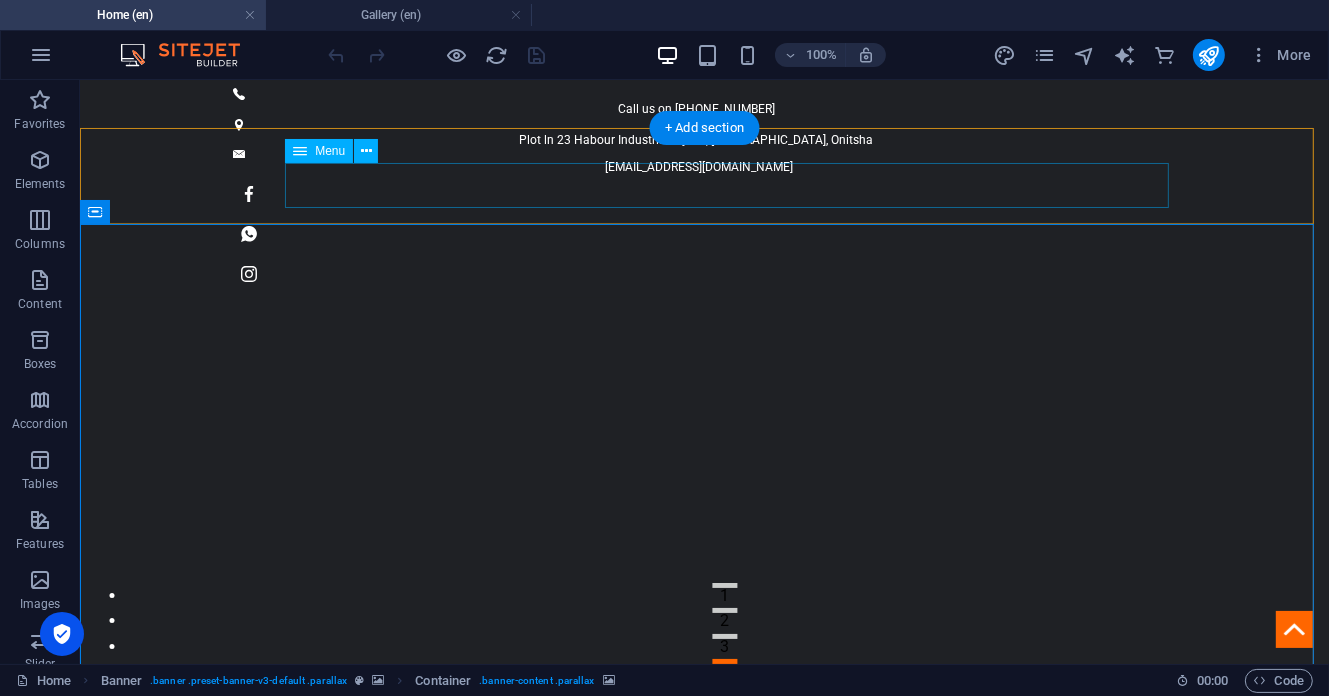 click on "Home About us Service Gallery Contact" at bounding box center (704, 1098) 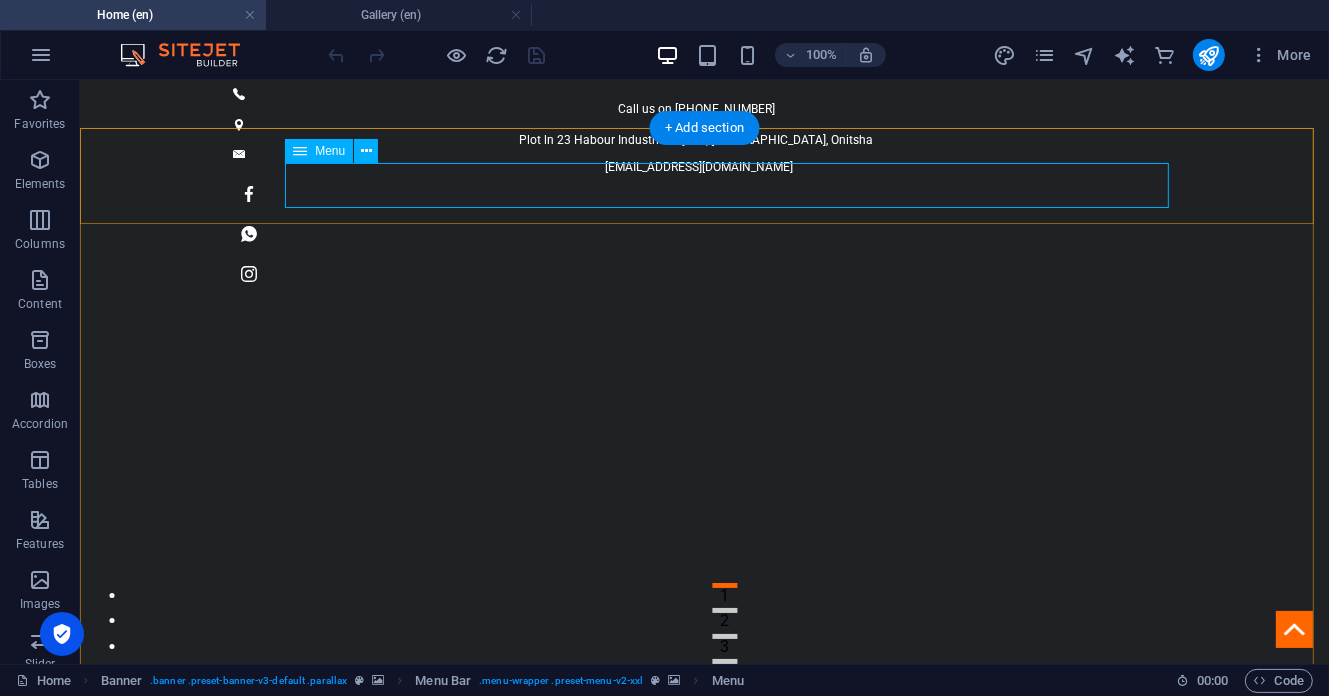 click on "Home About us Service Gallery Contact" at bounding box center [704, 1098] 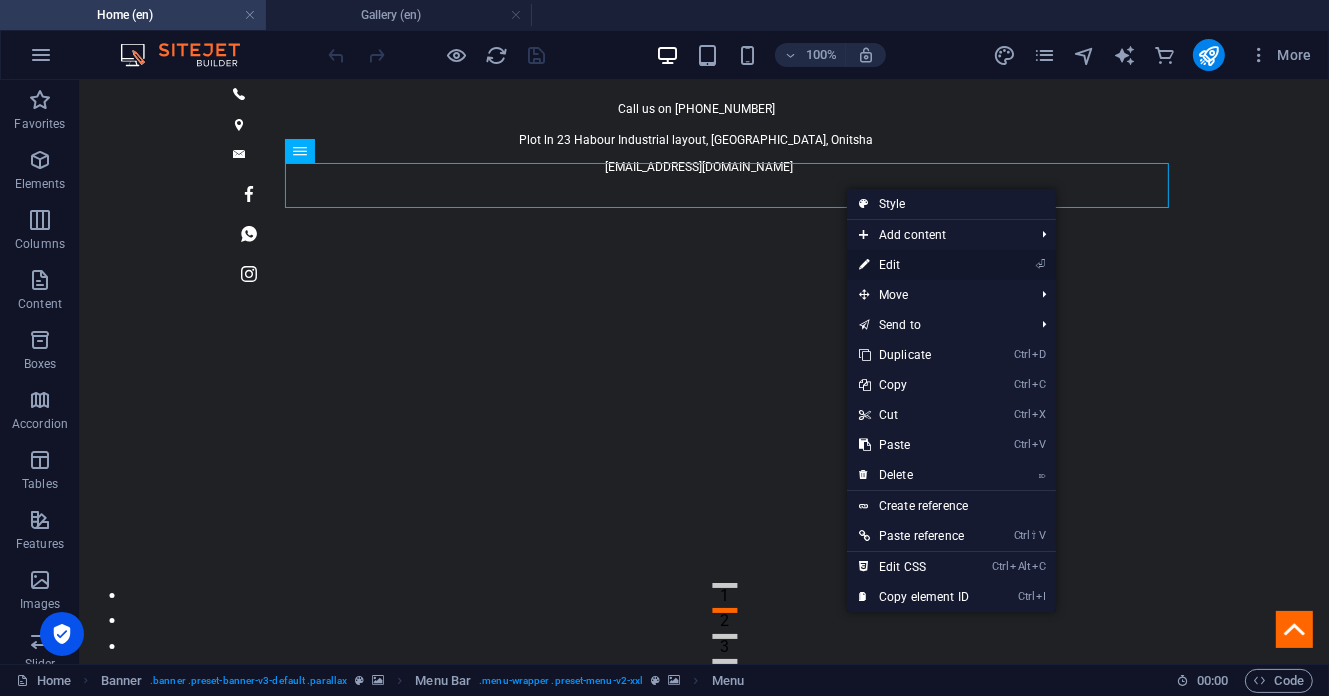 click on "⏎  Edit" at bounding box center (914, 265) 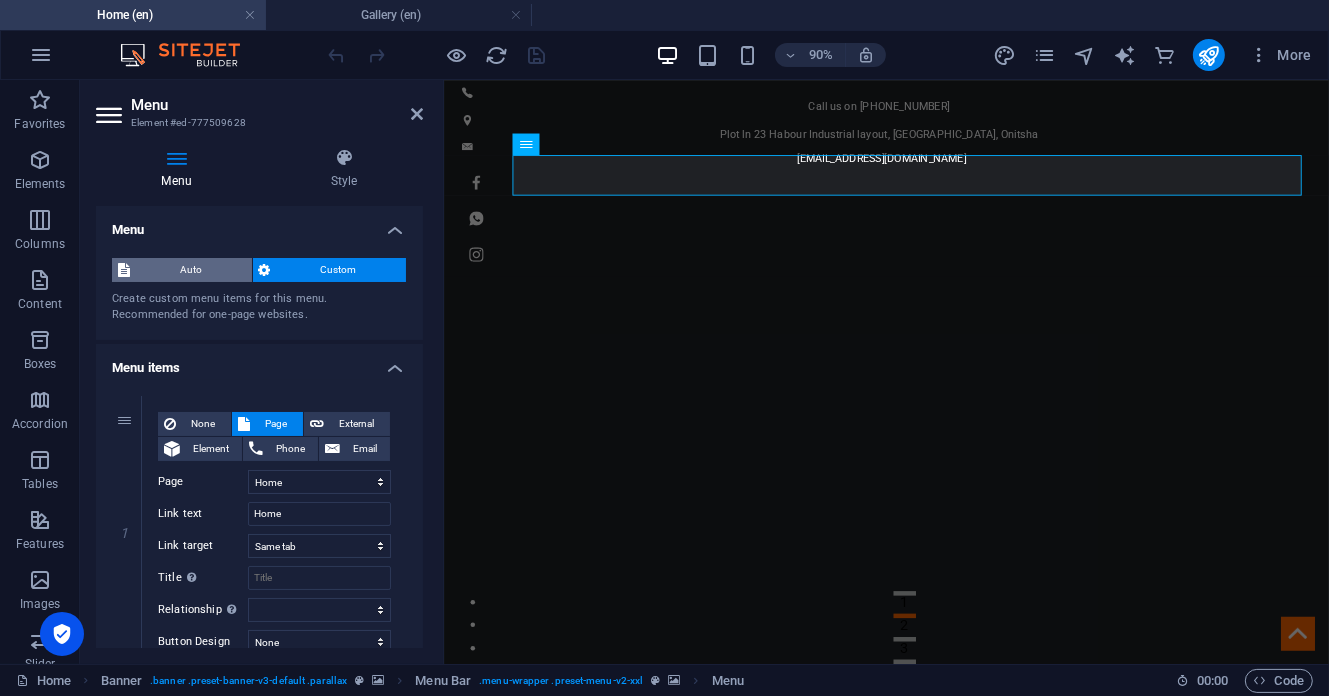 click on "Auto" at bounding box center [191, 270] 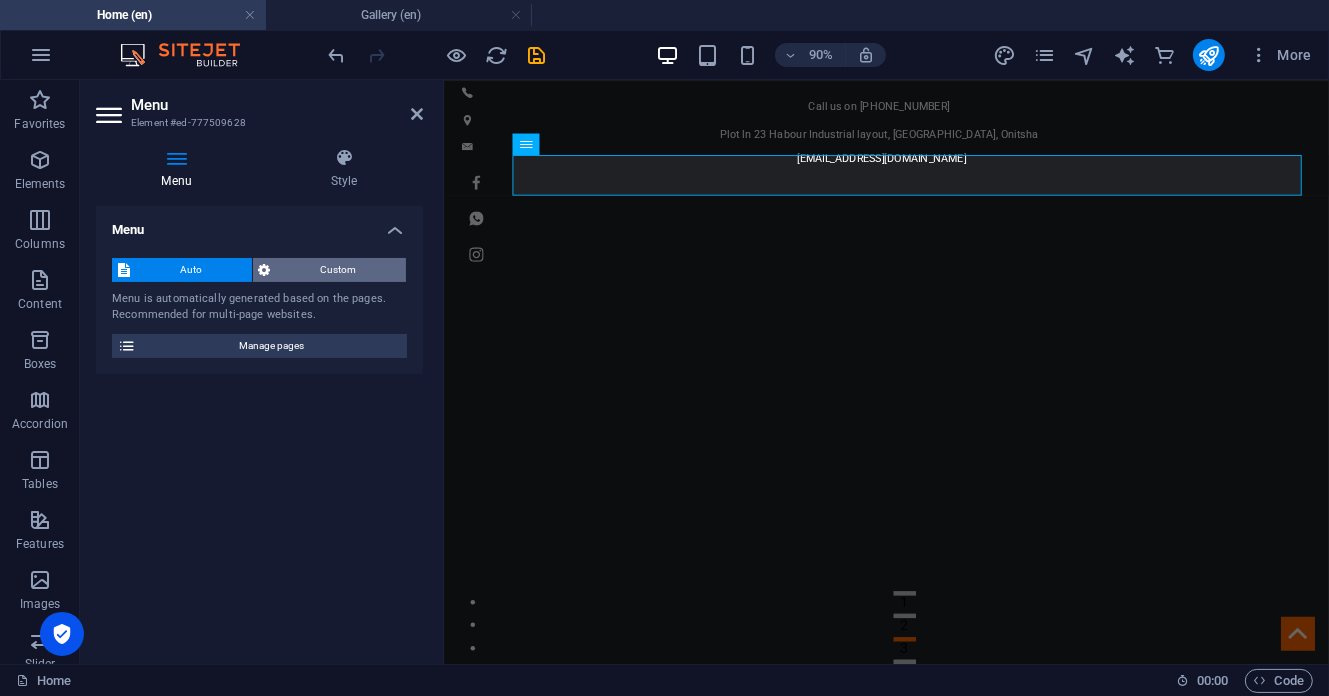 click on "Custom" at bounding box center [339, 270] 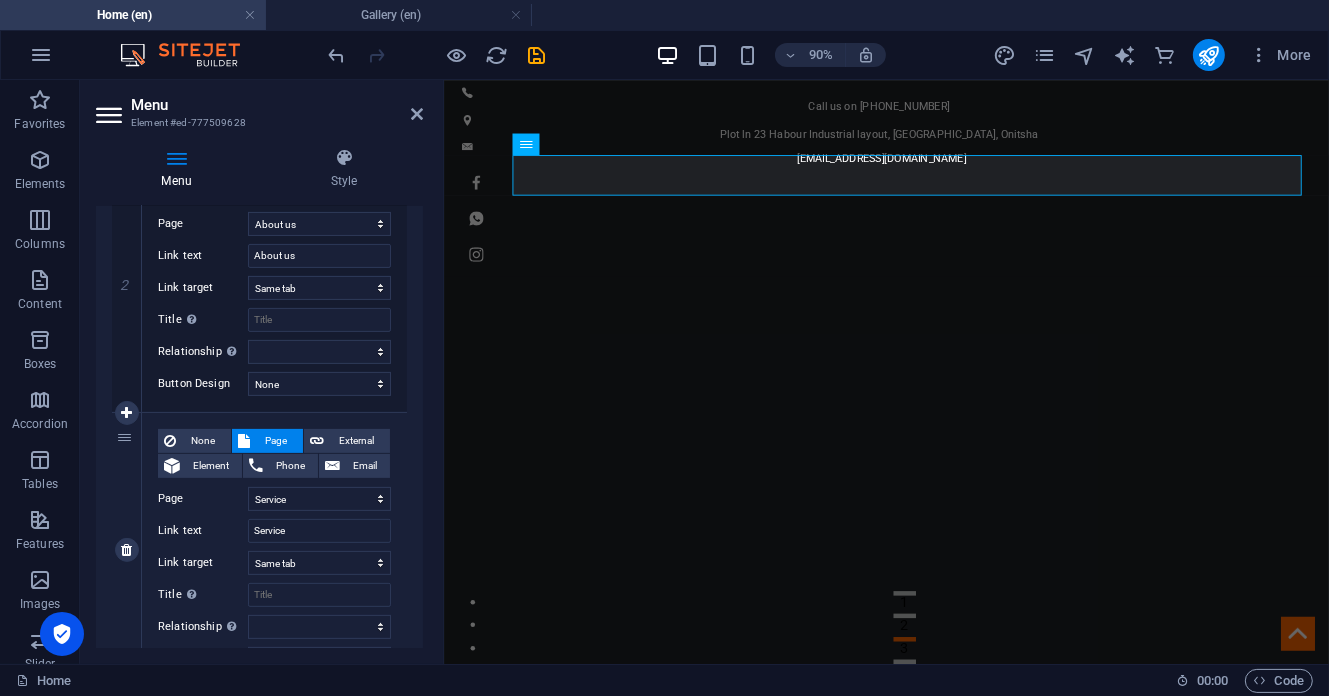scroll, scrollTop: 800, scrollLeft: 0, axis: vertical 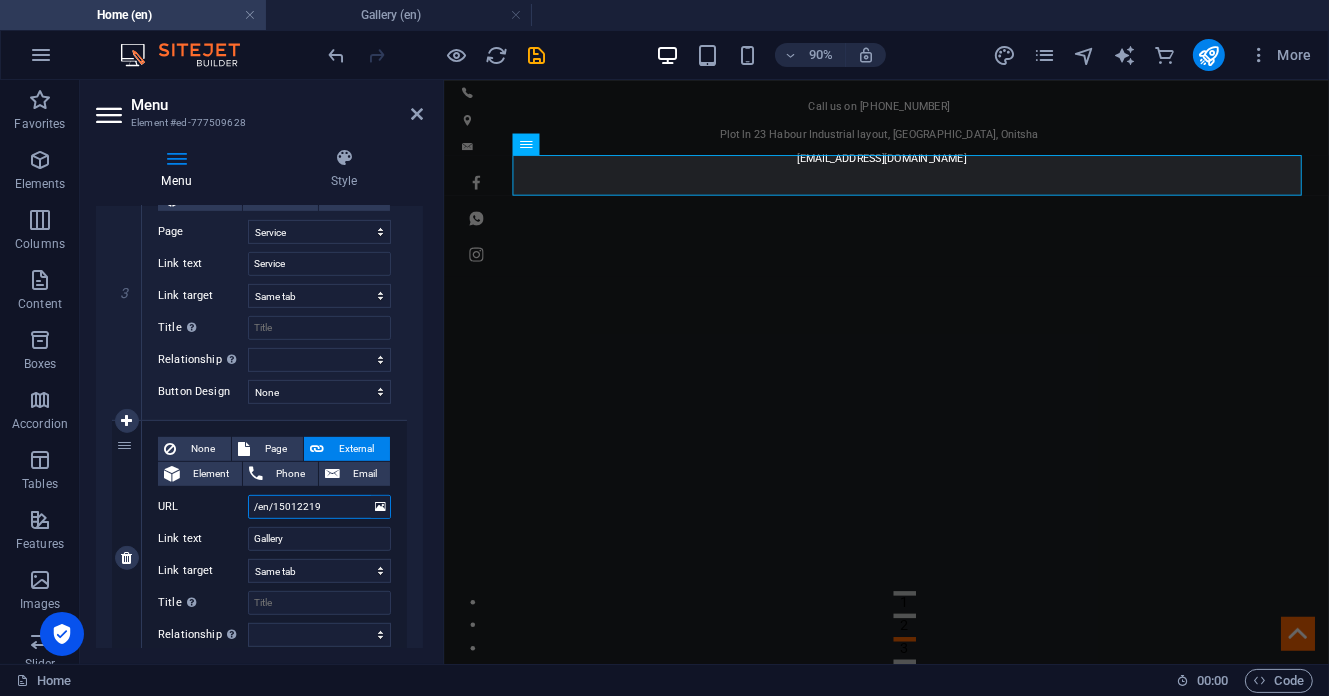 click on "/en/15012219" at bounding box center (319, 507) 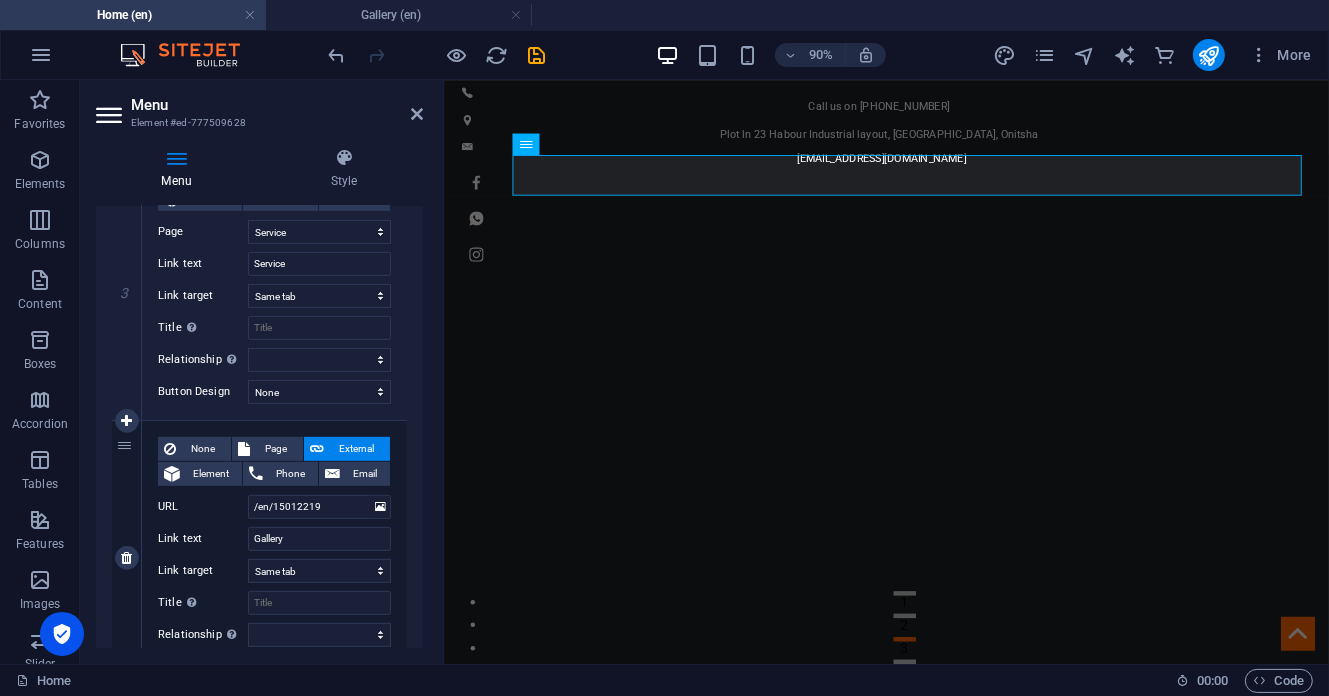 click on "URL" at bounding box center [203, 507] 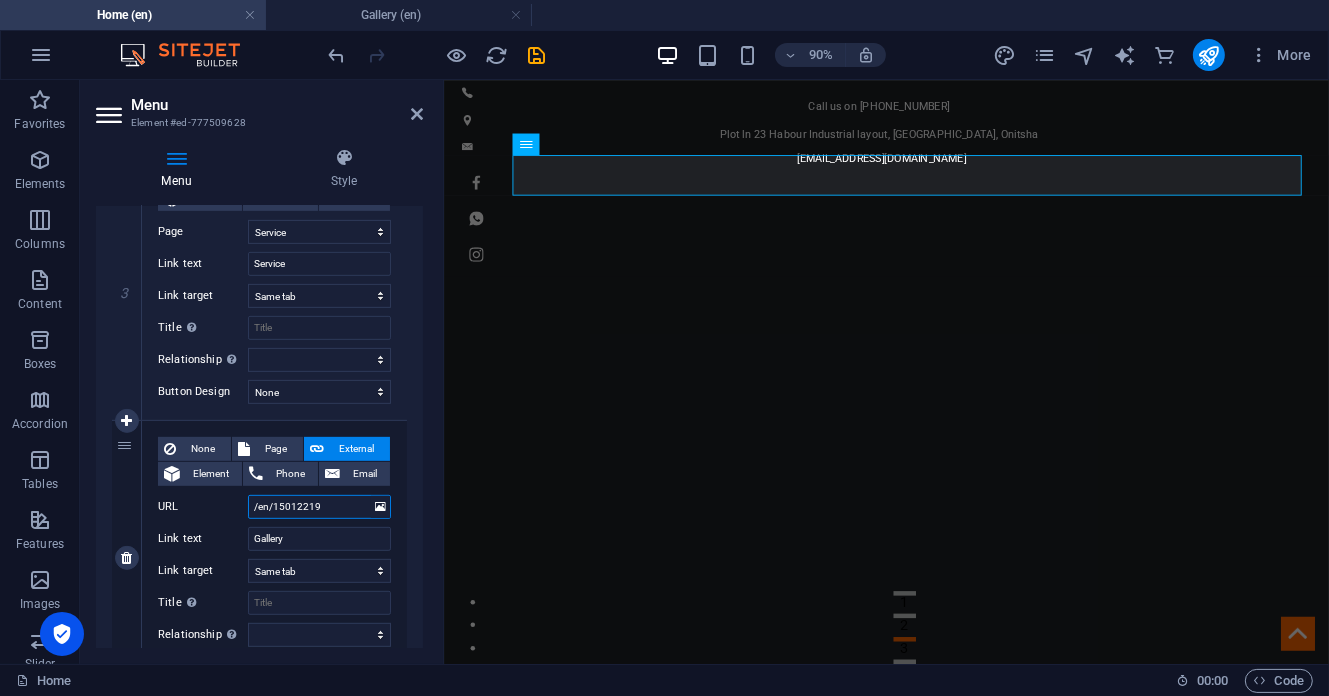 click on "/en/15012219" at bounding box center (319, 507) 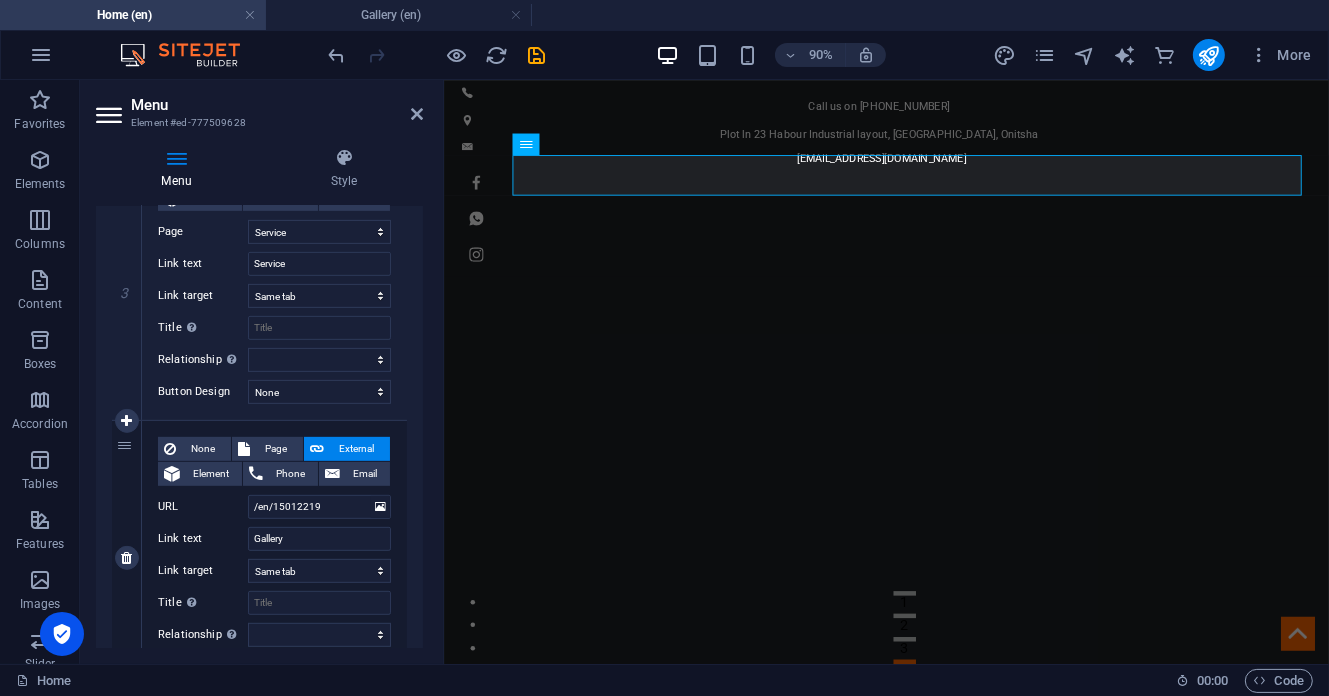 click on "URL" at bounding box center [203, 507] 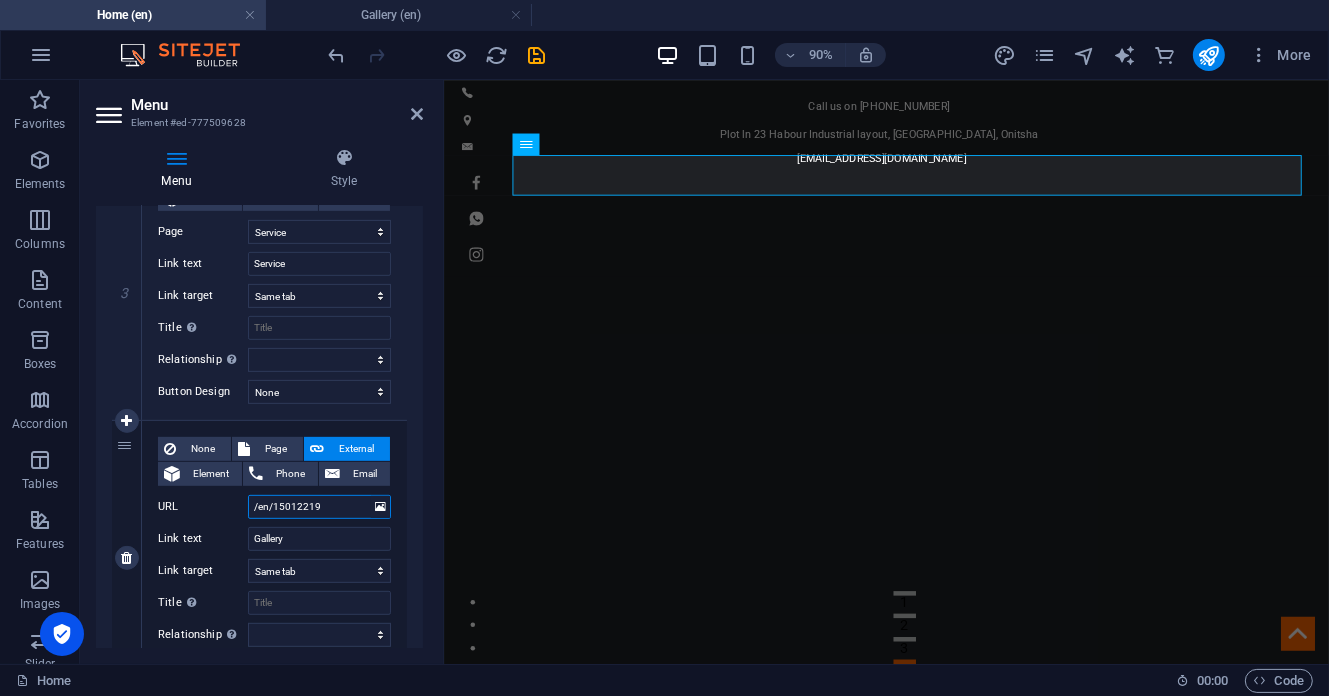 click on "/en/15012219" at bounding box center (319, 507) 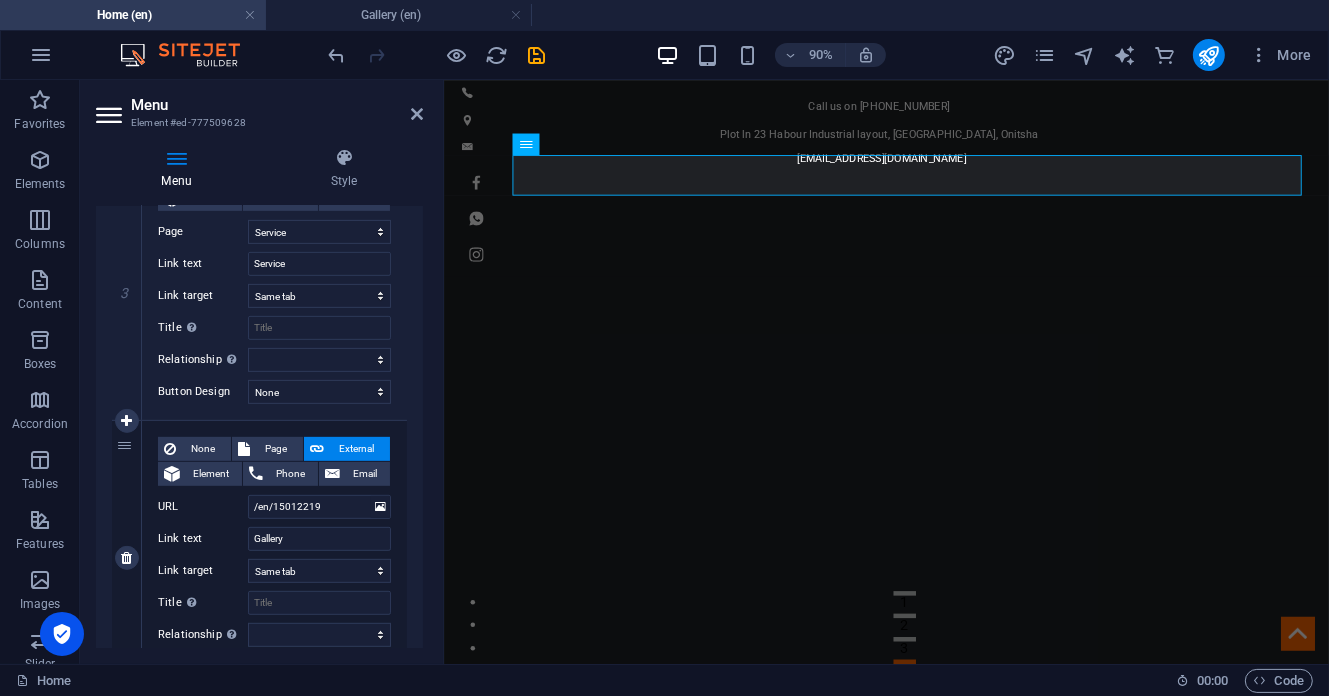 click on "URL" at bounding box center [203, 507] 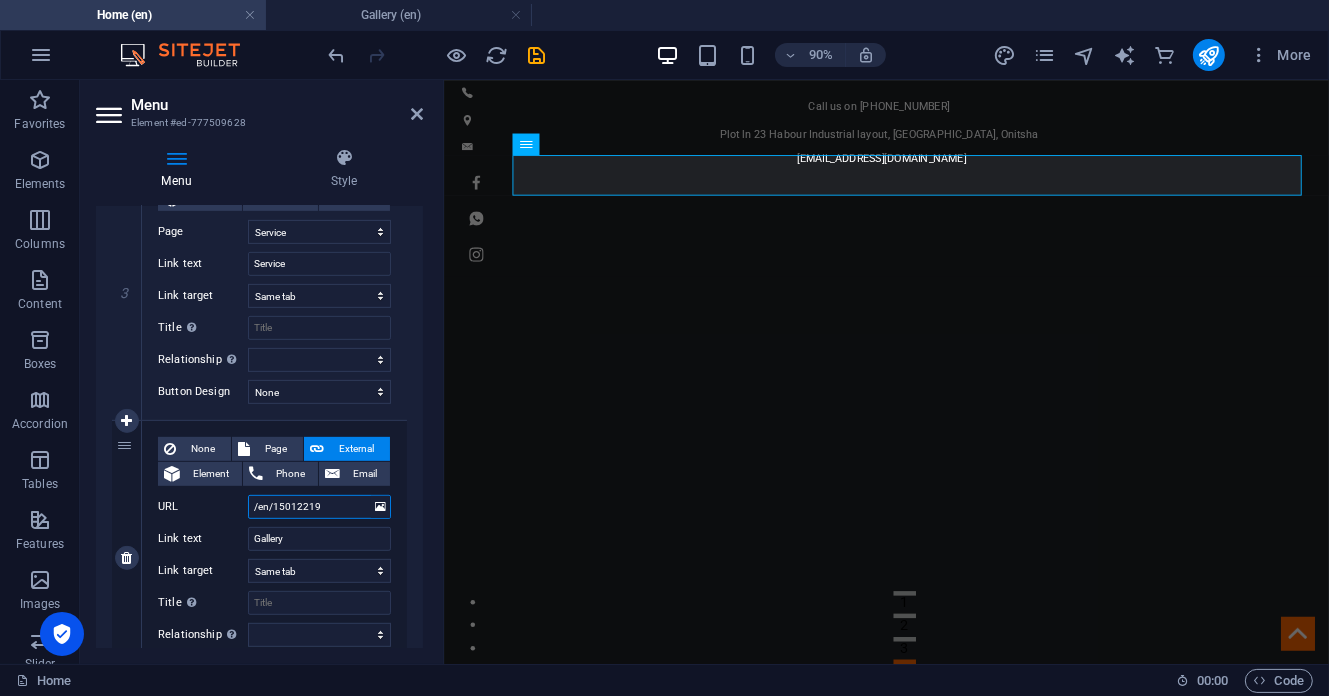 click on "/en/15012219" at bounding box center (319, 507) 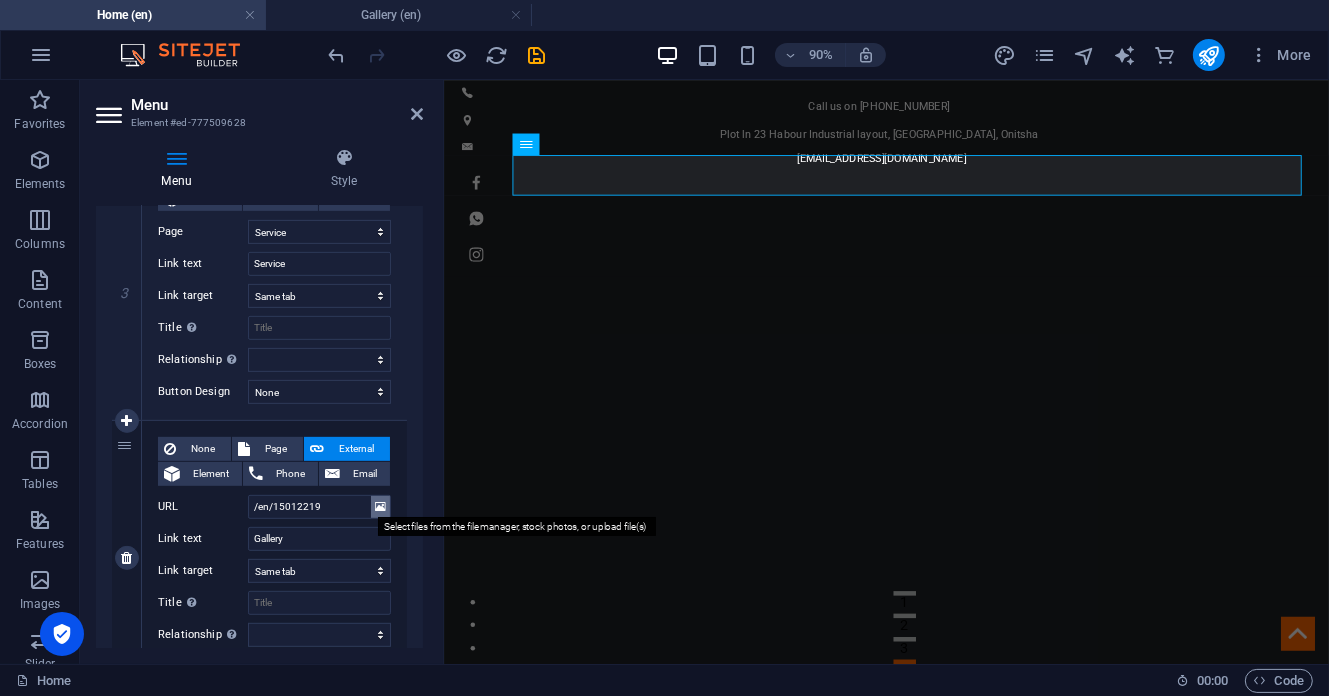 click at bounding box center [380, 507] 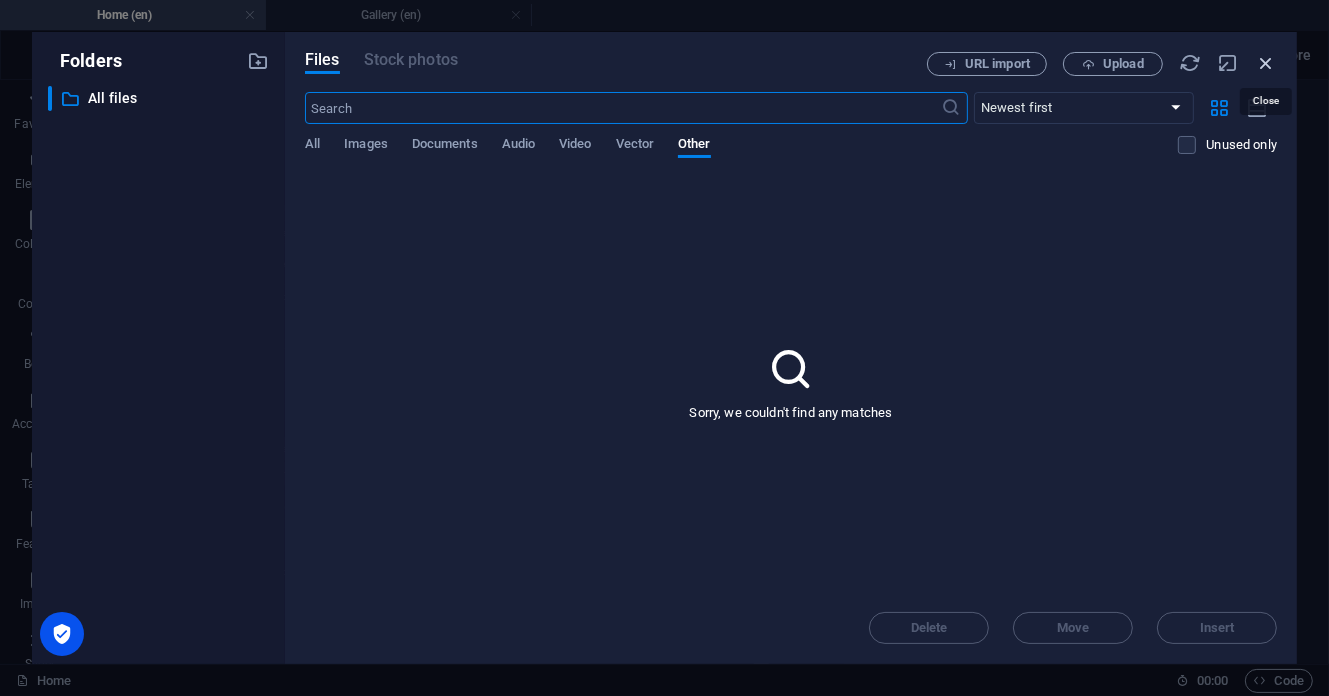 click at bounding box center (1266, 63) 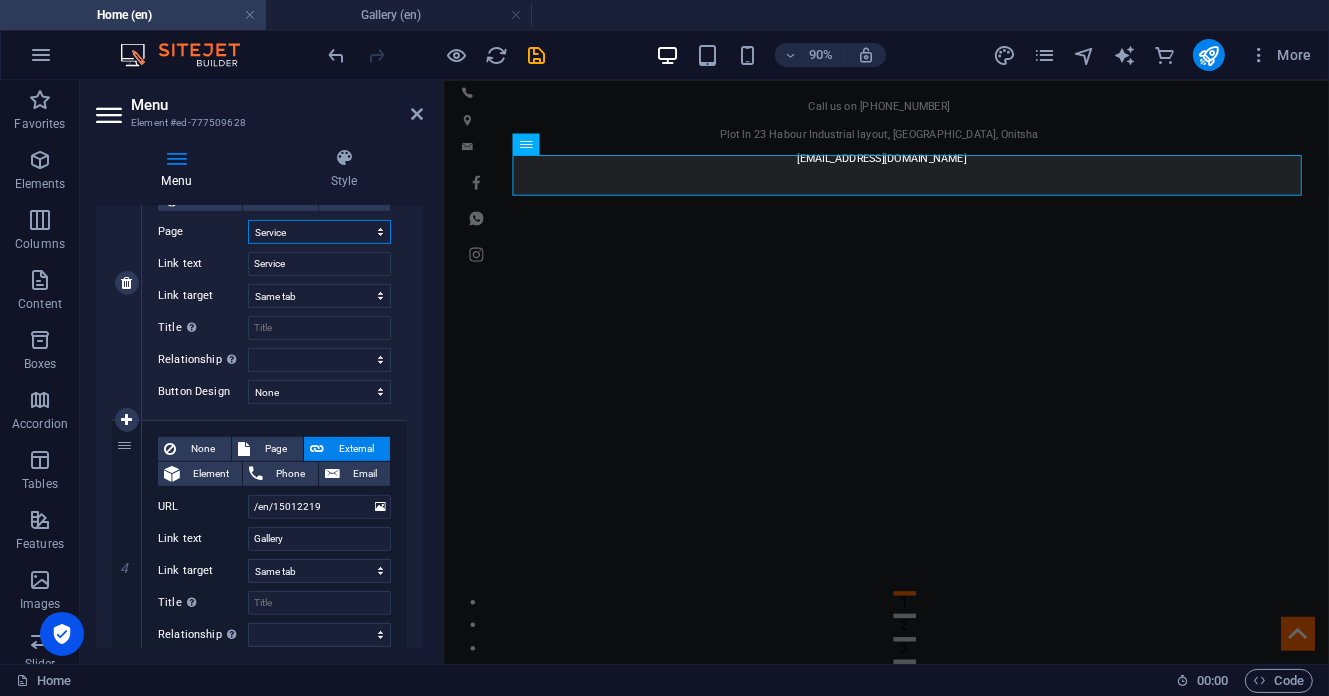 click on "Home About us Service Gallery Contact Home About us Service Gallery" at bounding box center (319, 232) 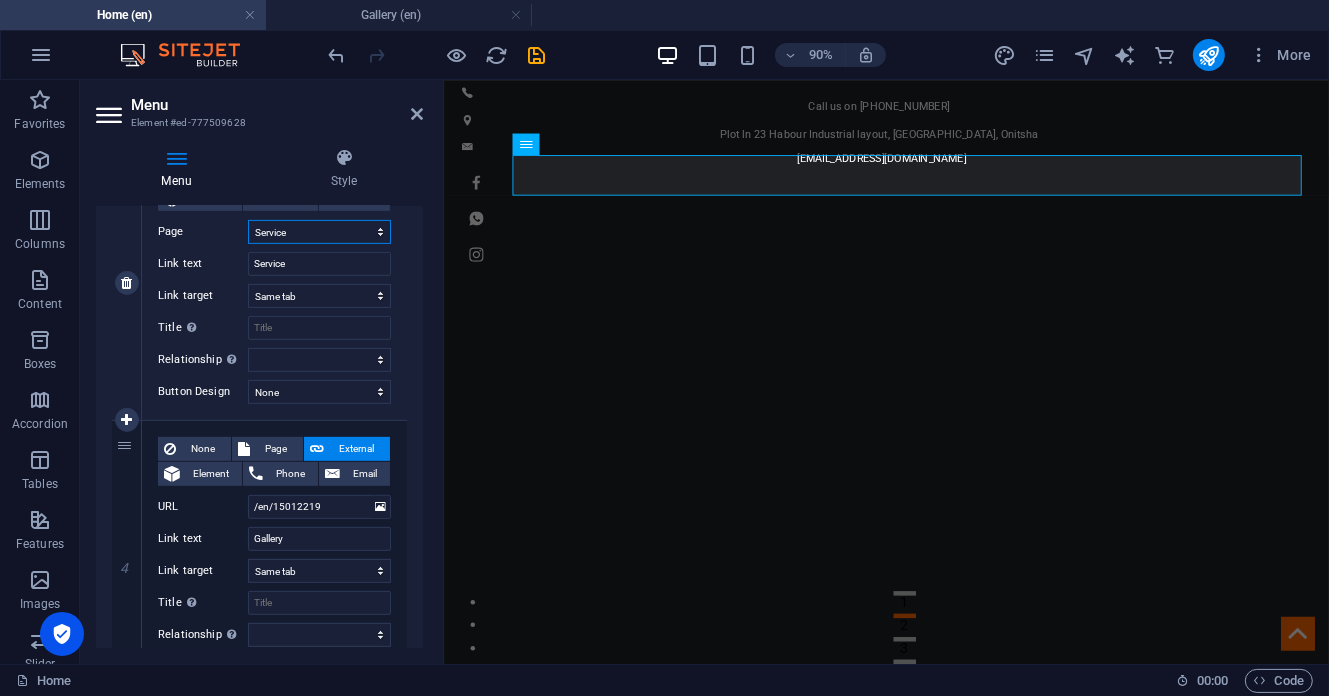 click on "Home About us Service Gallery Contact Home About us Service Gallery" at bounding box center (319, 232) 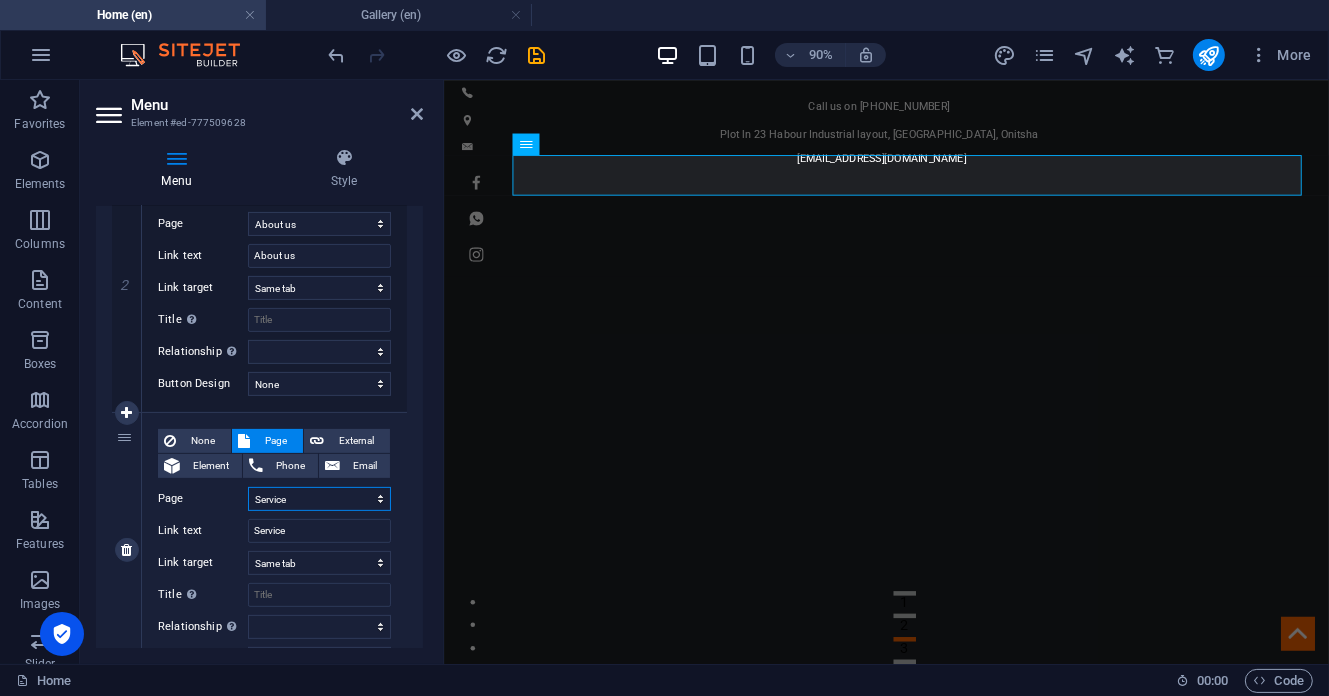 scroll, scrollTop: 800, scrollLeft: 0, axis: vertical 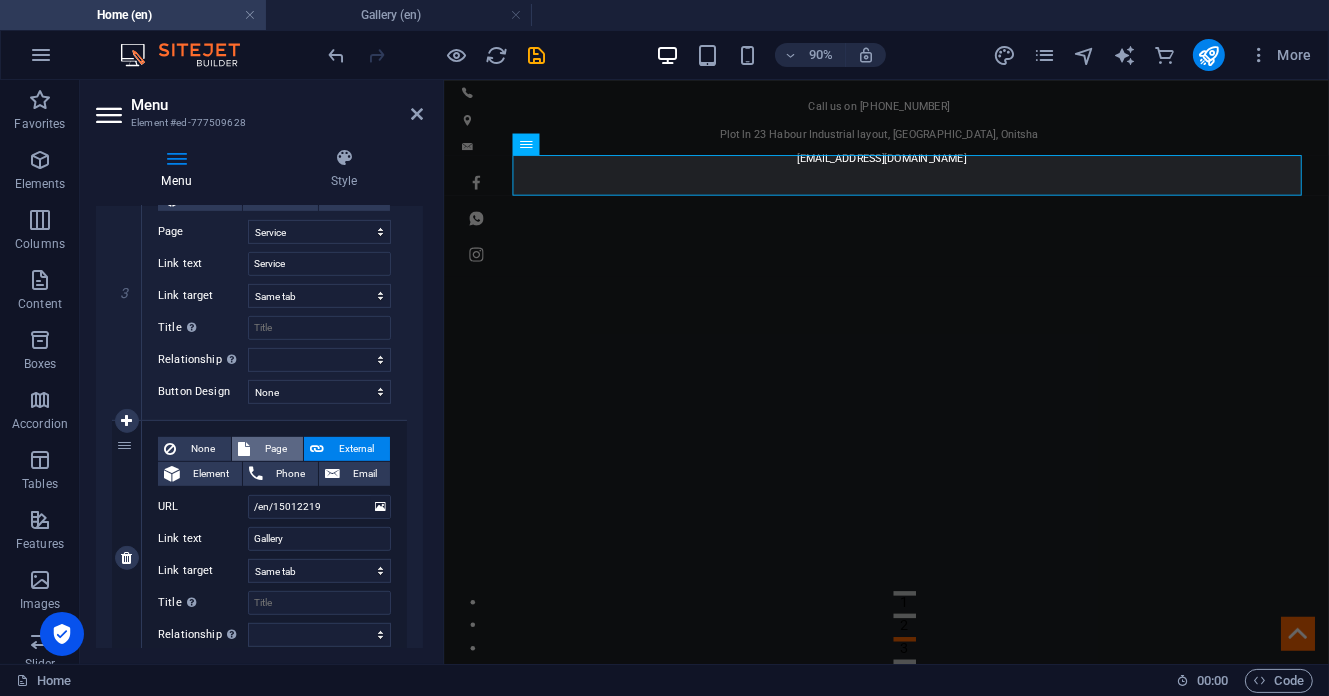 click on "Page" at bounding box center [276, 449] 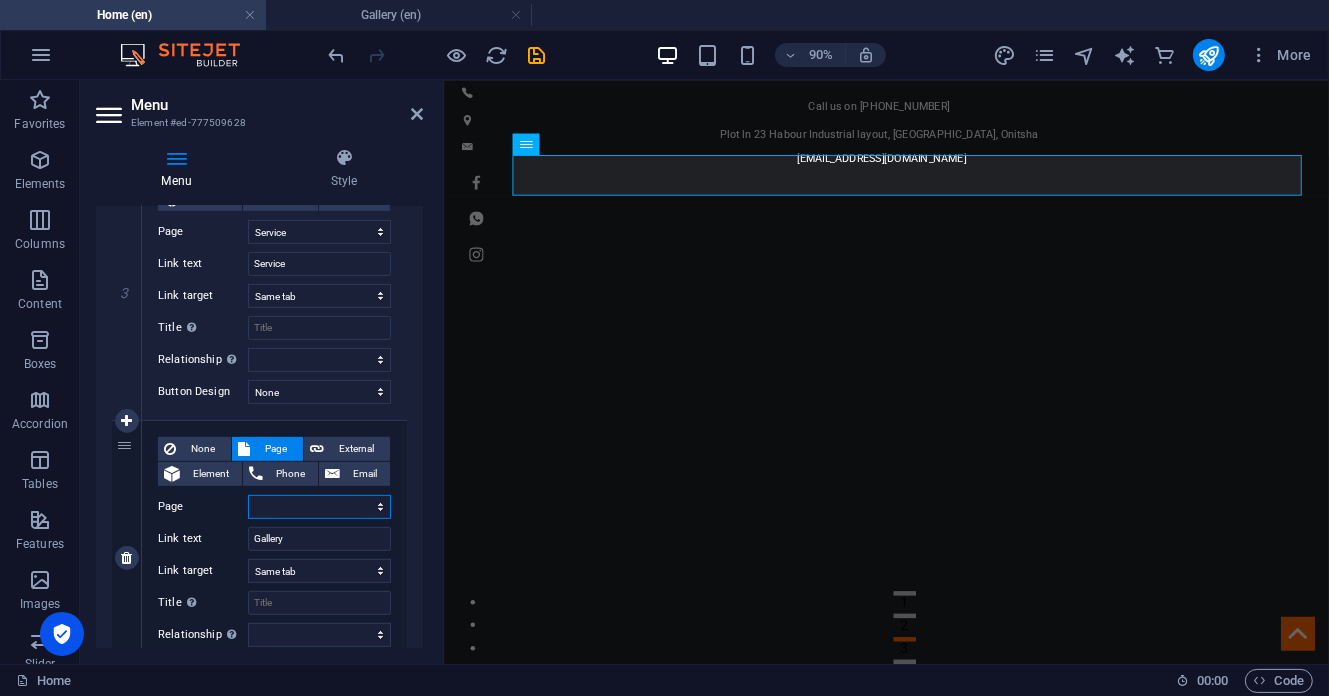 click on "Home About us Service Gallery Contact Home About us Service Gallery" at bounding box center [319, 507] 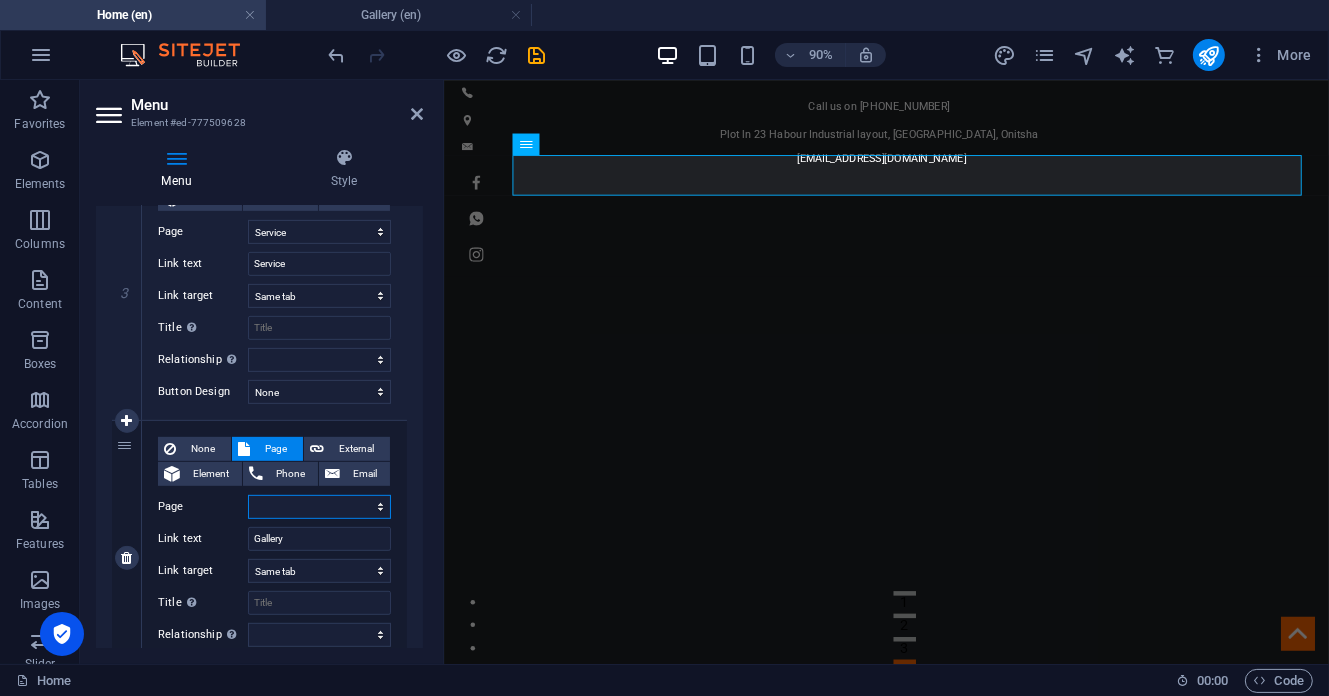 select on "3" 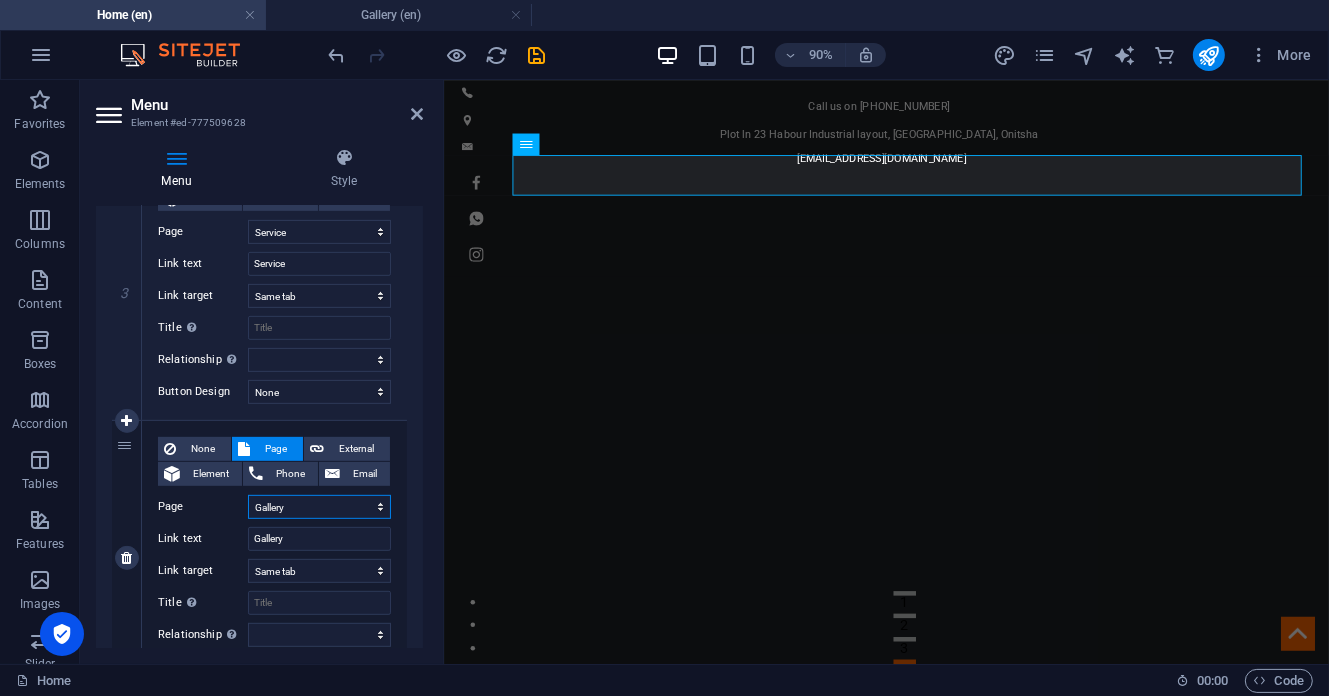 click on "Home About us Service Gallery Contact Home About us Service Gallery" at bounding box center [319, 507] 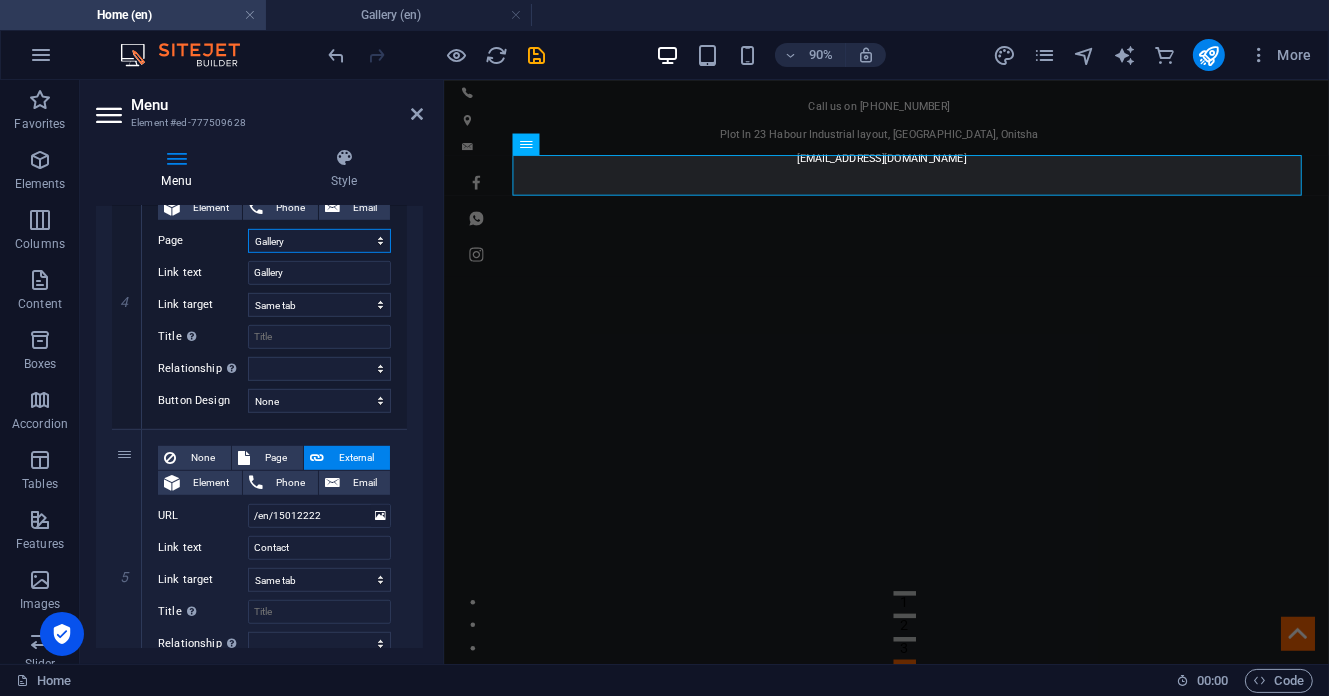scroll, scrollTop: 800, scrollLeft: 0, axis: vertical 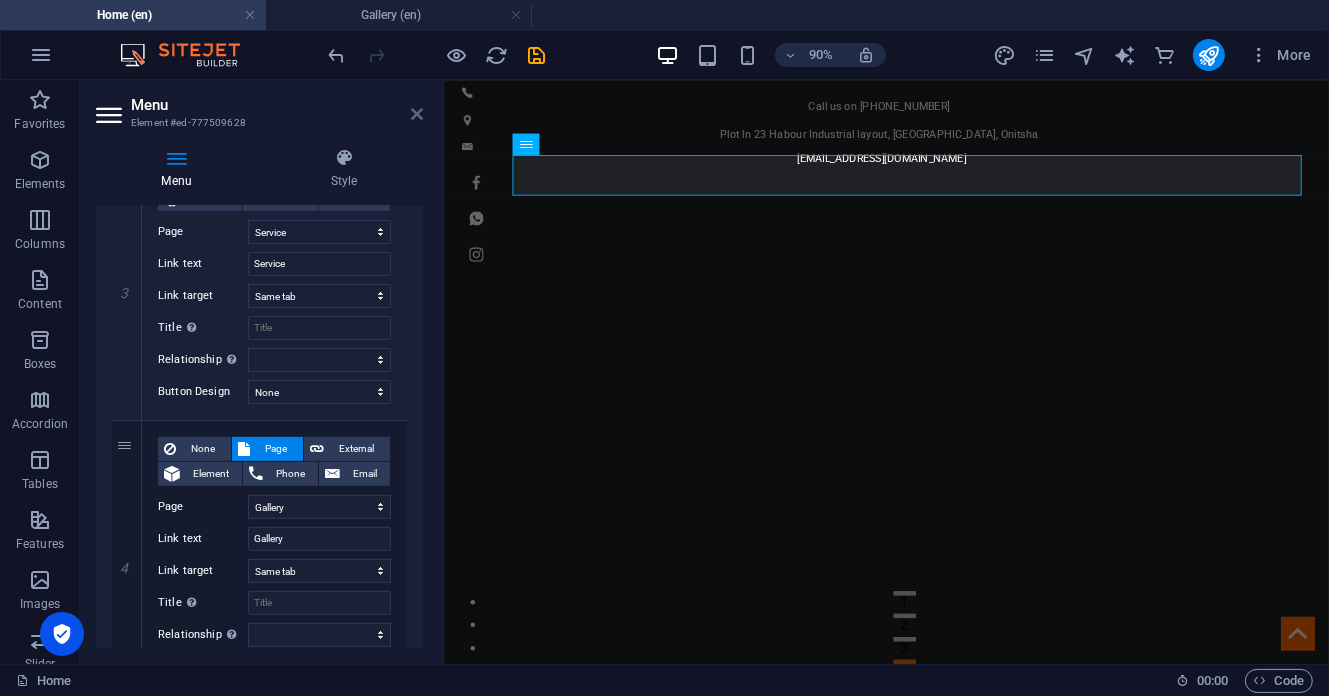 click at bounding box center [417, 114] 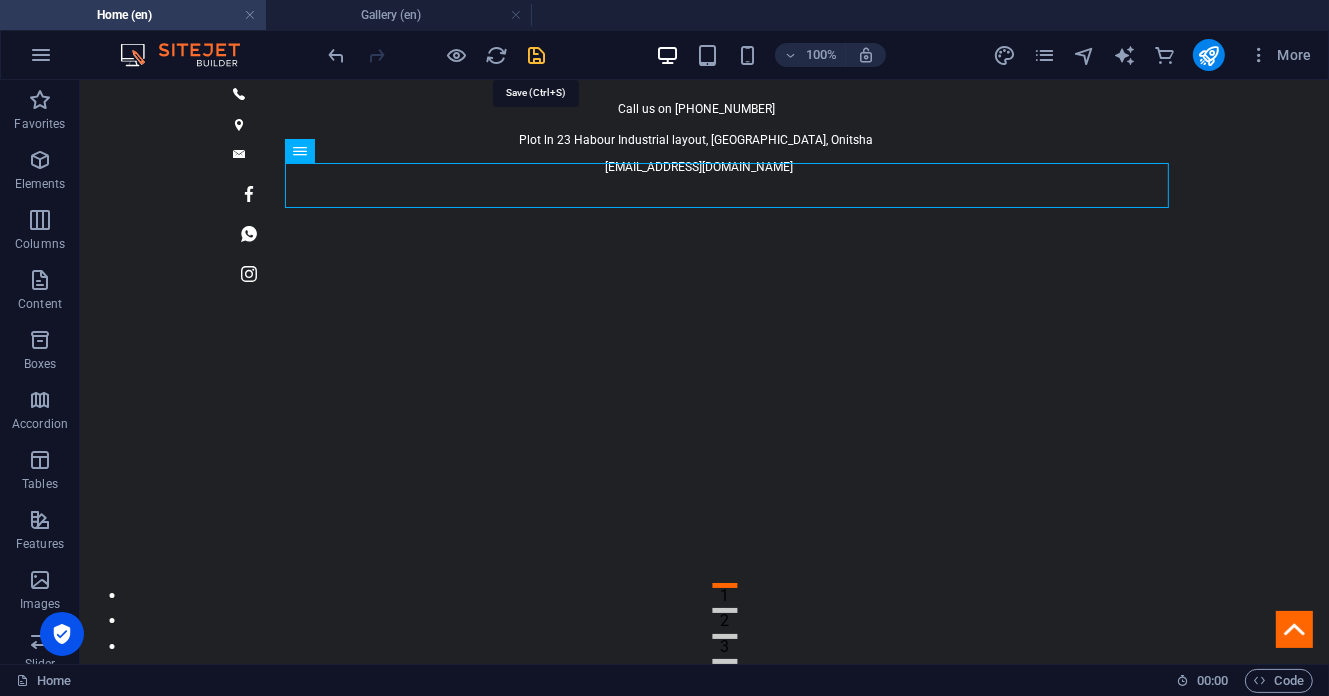 click at bounding box center (537, 55) 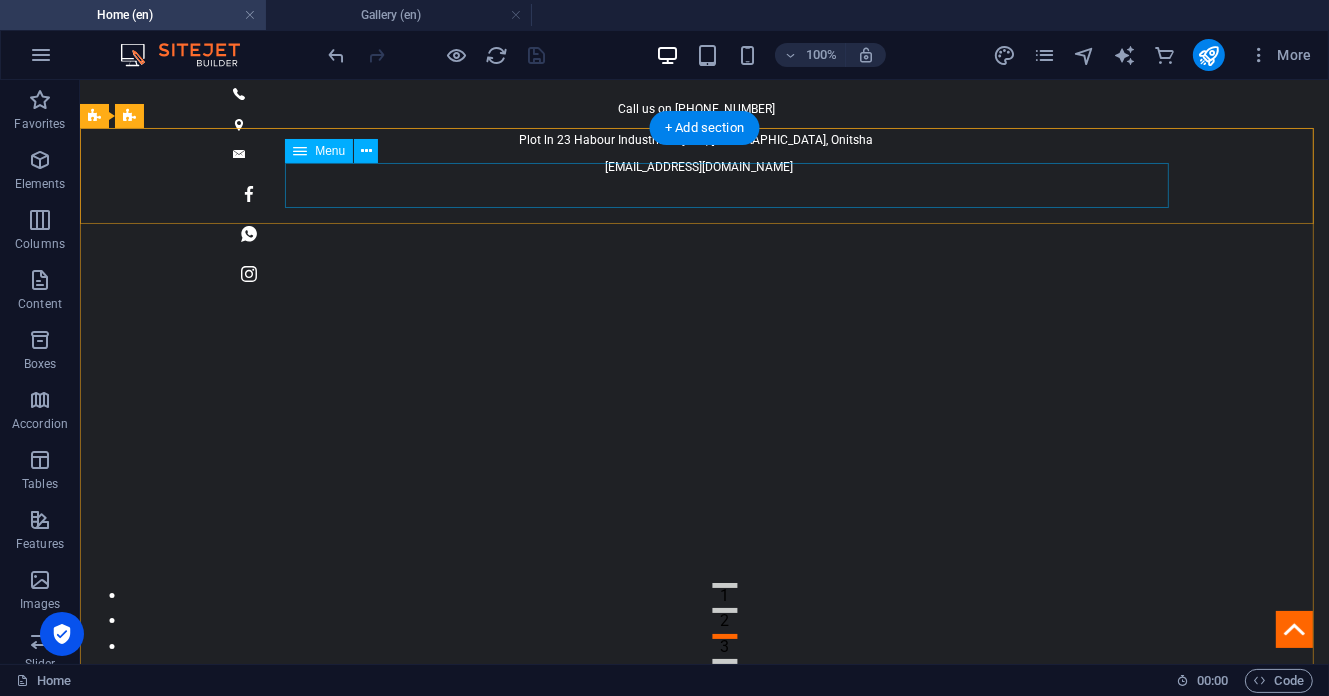 click on "Home About us Service Gallery Contact" at bounding box center (704, 1098) 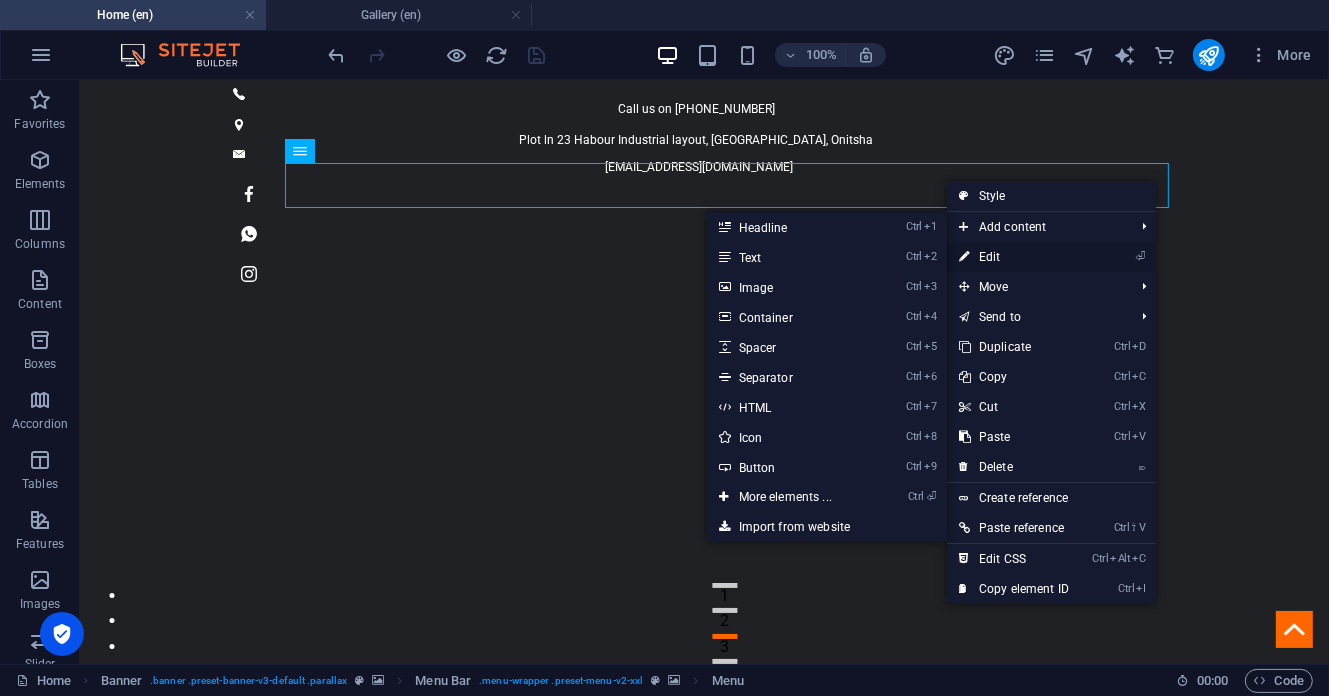 click on "⏎  Edit" at bounding box center [1014, 257] 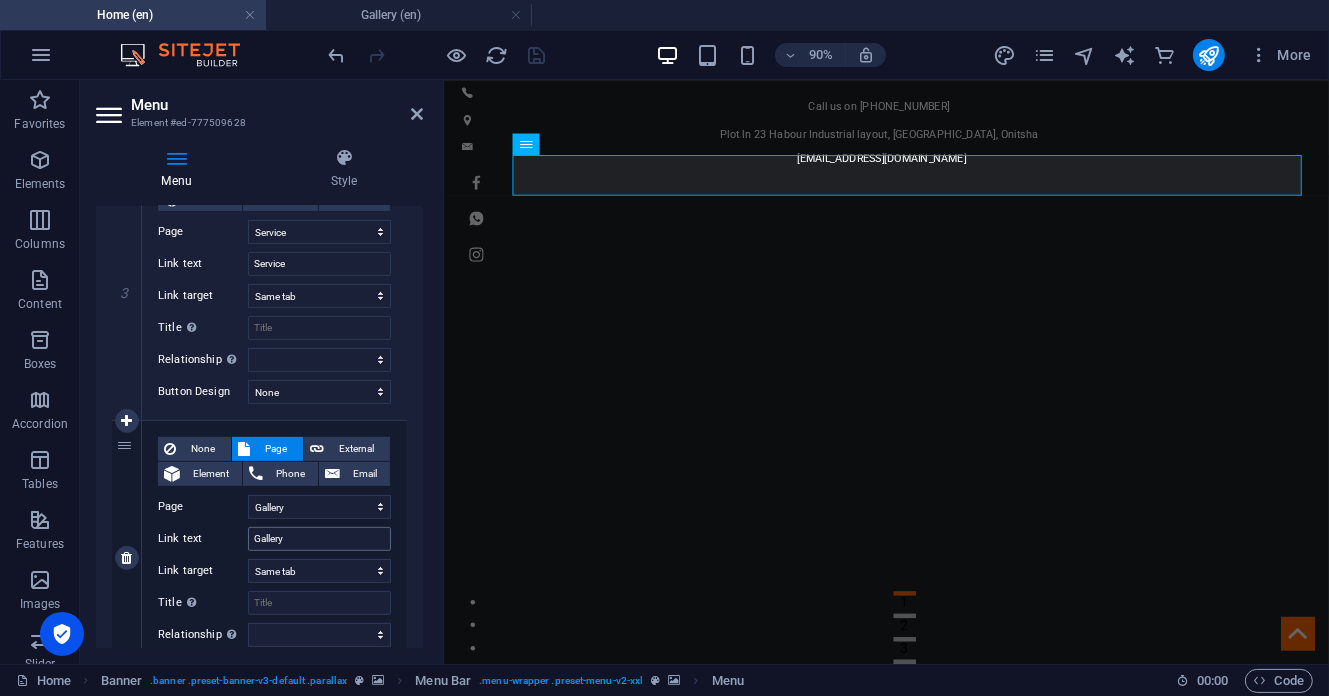 scroll, scrollTop: 1066, scrollLeft: 0, axis: vertical 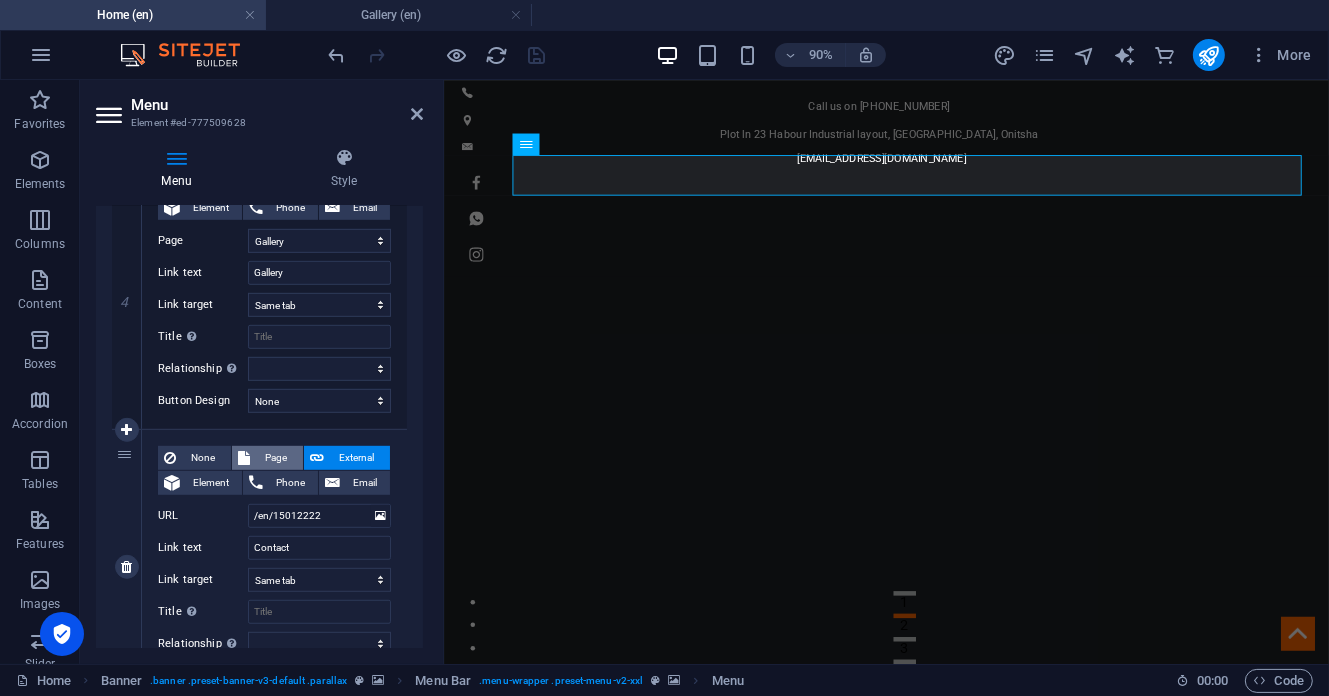 click on "Page" at bounding box center [276, 458] 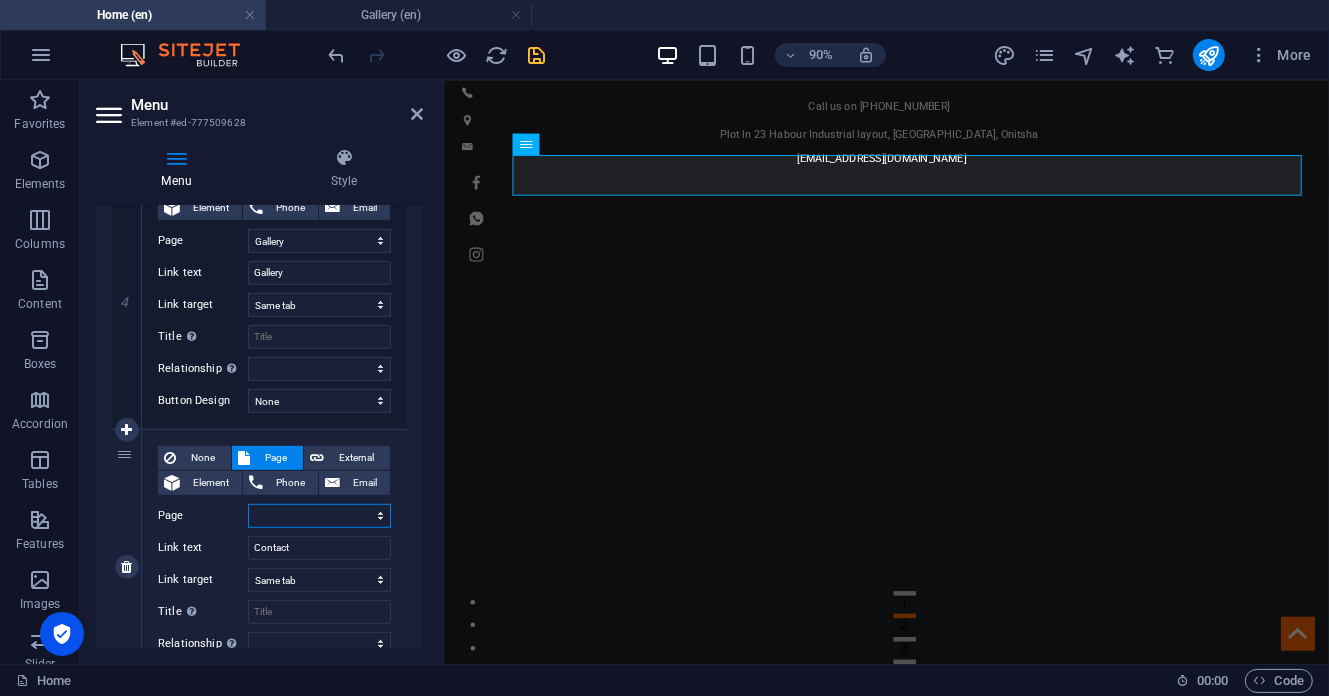 click on "Home About us Service Gallery Contact Home About us Service Gallery" at bounding box center [319, 516] 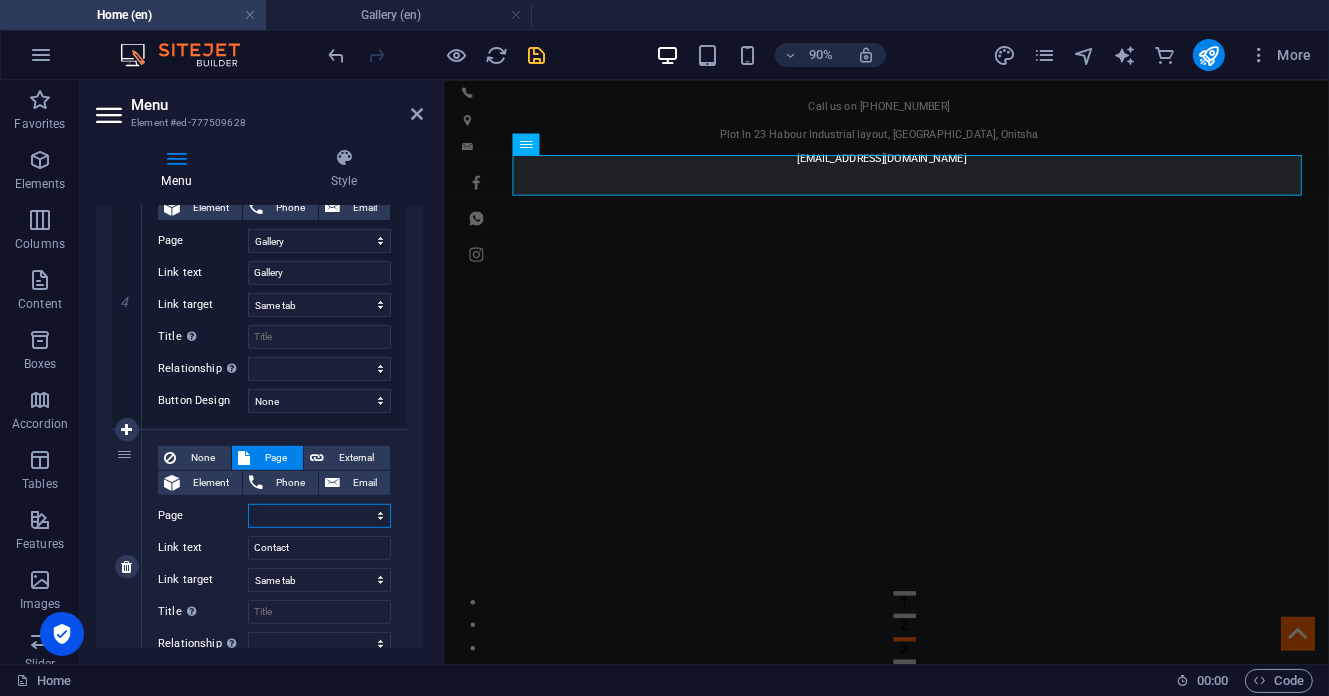 select on "4" 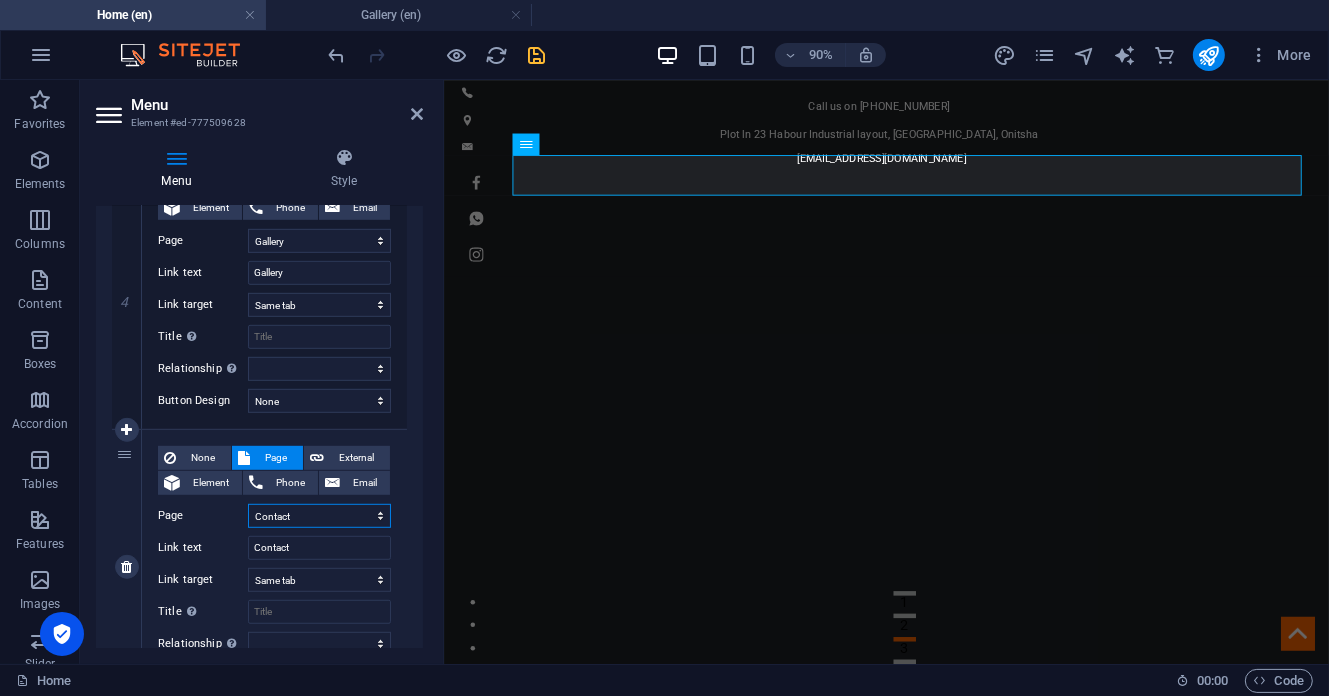 click on "Home About us Service Gallery Contact Home About us Service Gallery" at bounding box center [319, 516] 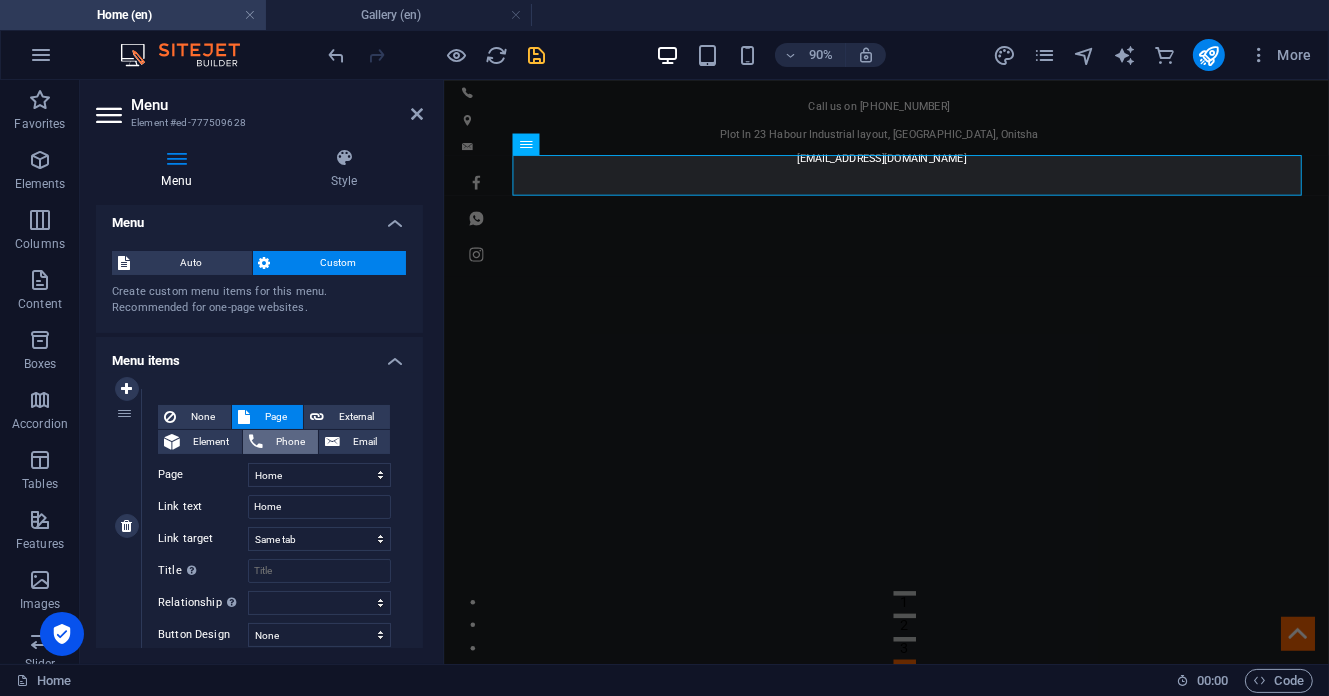 scroll, scrollTop: 0, scrollLeft: 0, axis: both 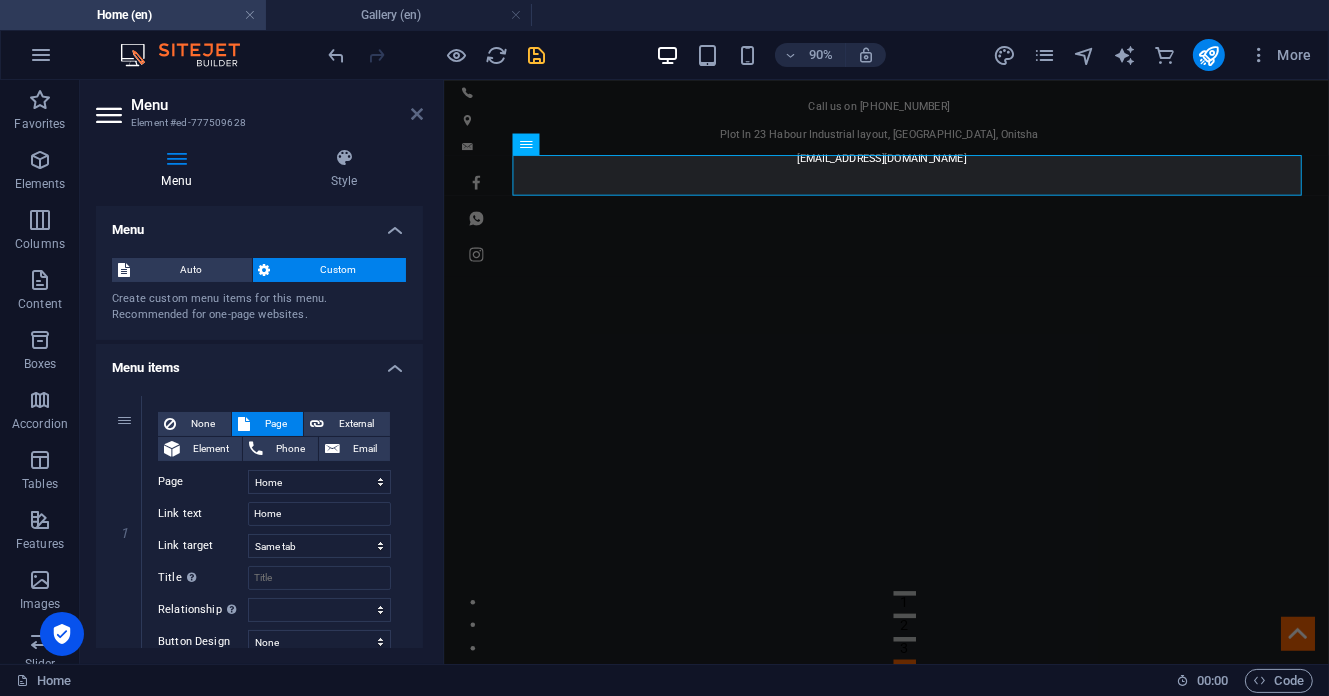 drag, startPoint x: 414, startPoint y: 113, endPoint x: 333, endPoint y: 33, distance: 113.84639 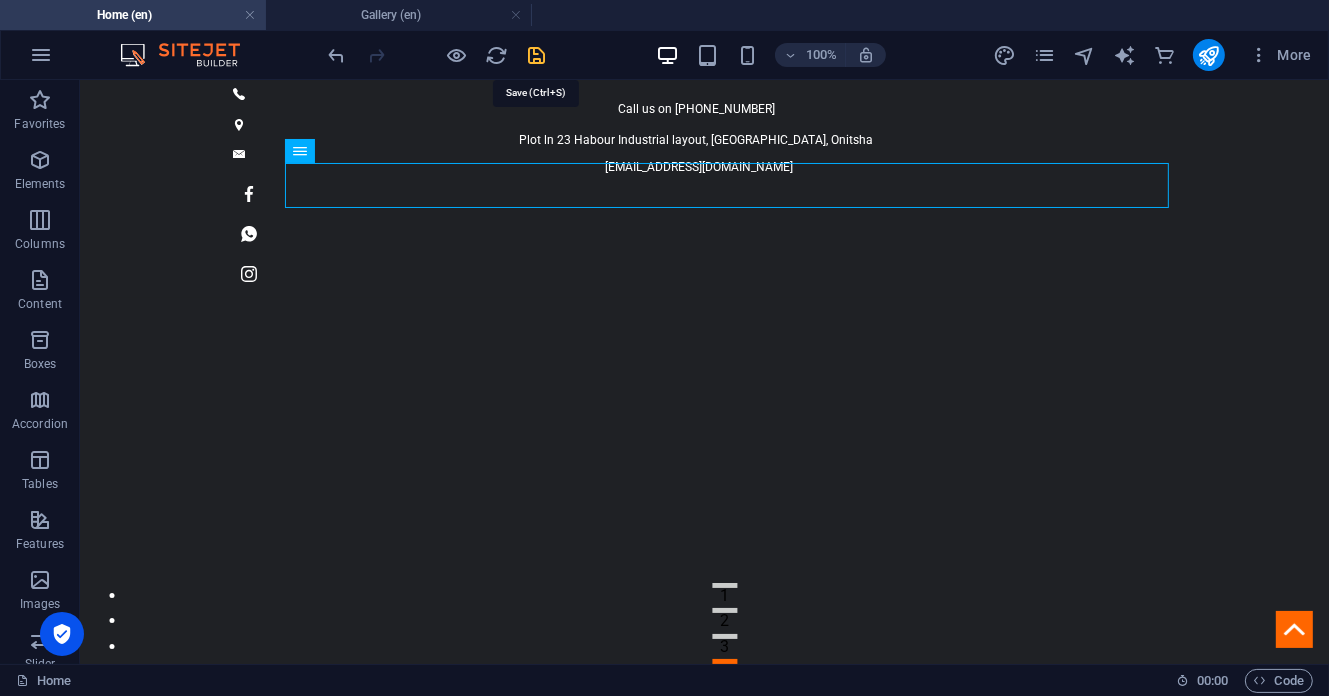 click at bounding box center (537, 55) 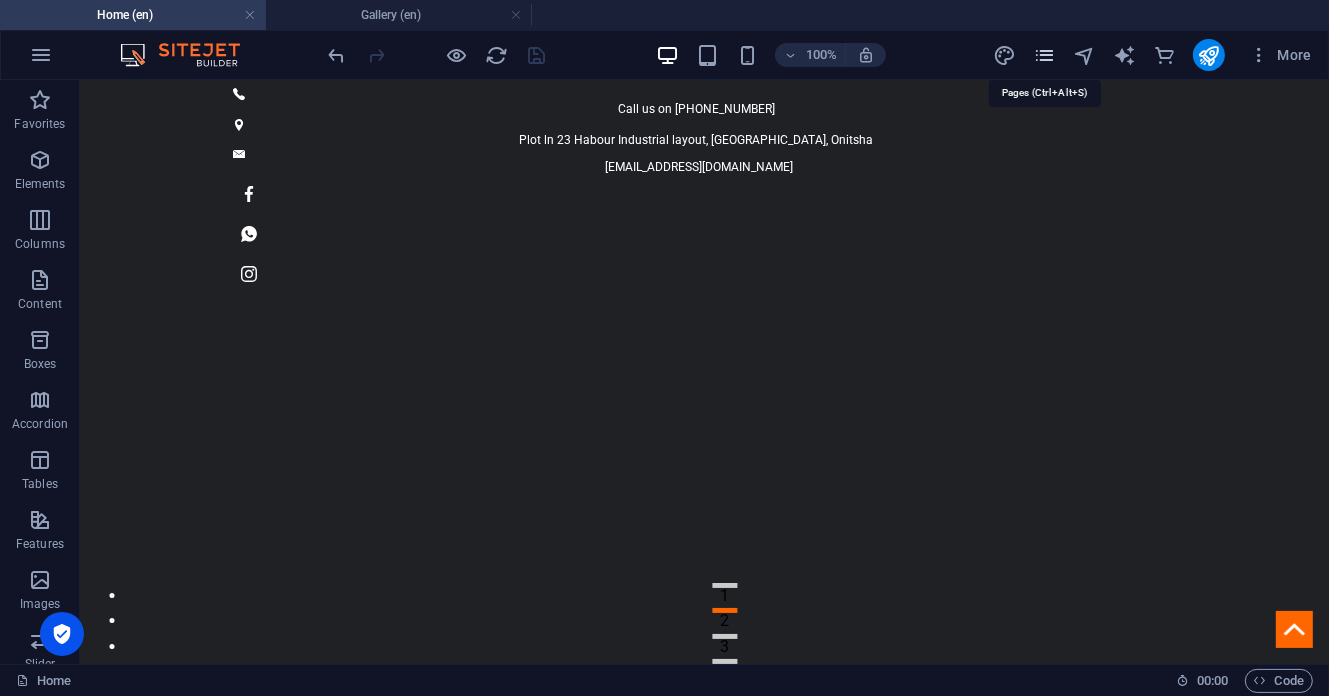 click at bounding box center (1044, 55) 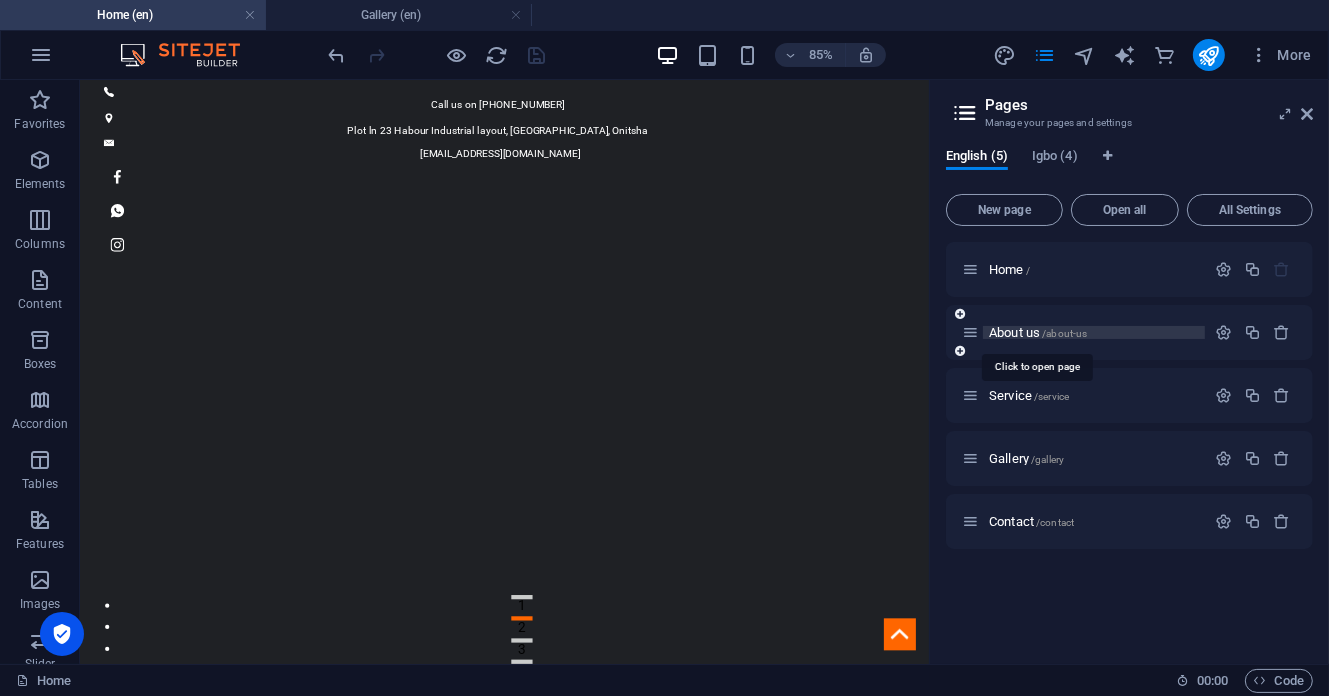 click on "/about-us" at bounding box center [1064, 333] 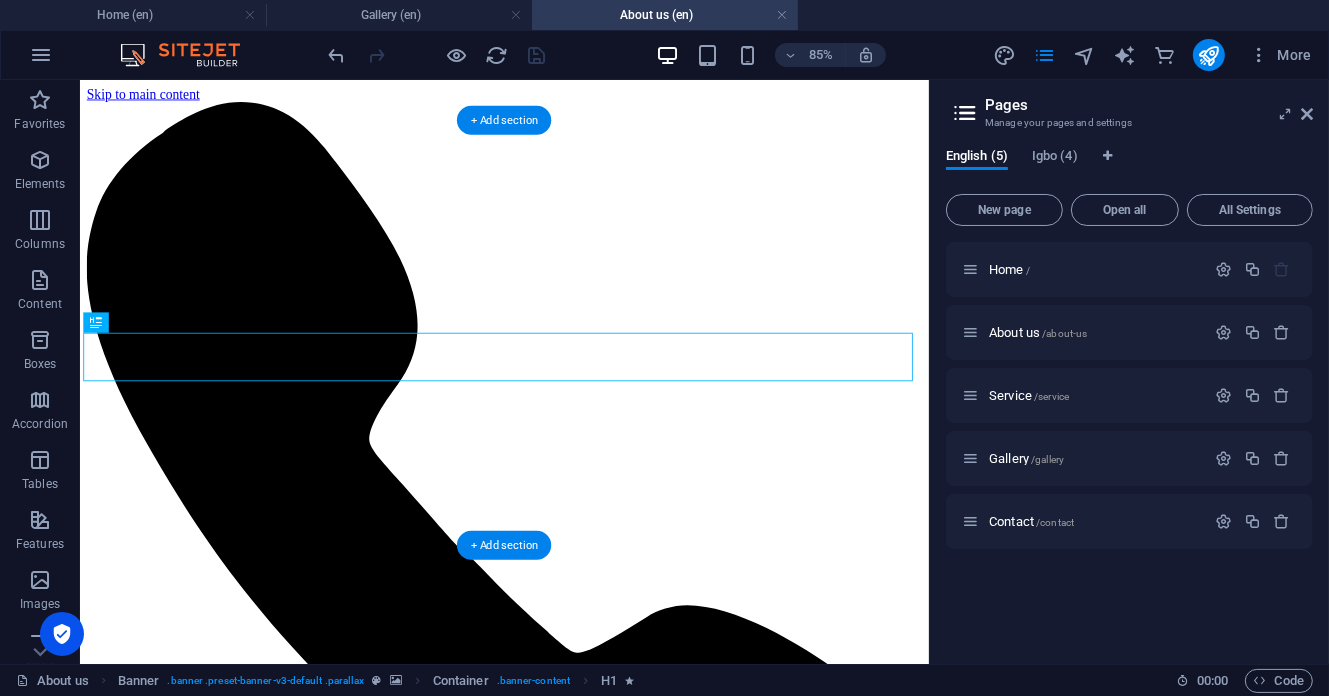scroll, scrollTop: 0, scrollLeft: 0, axis: both 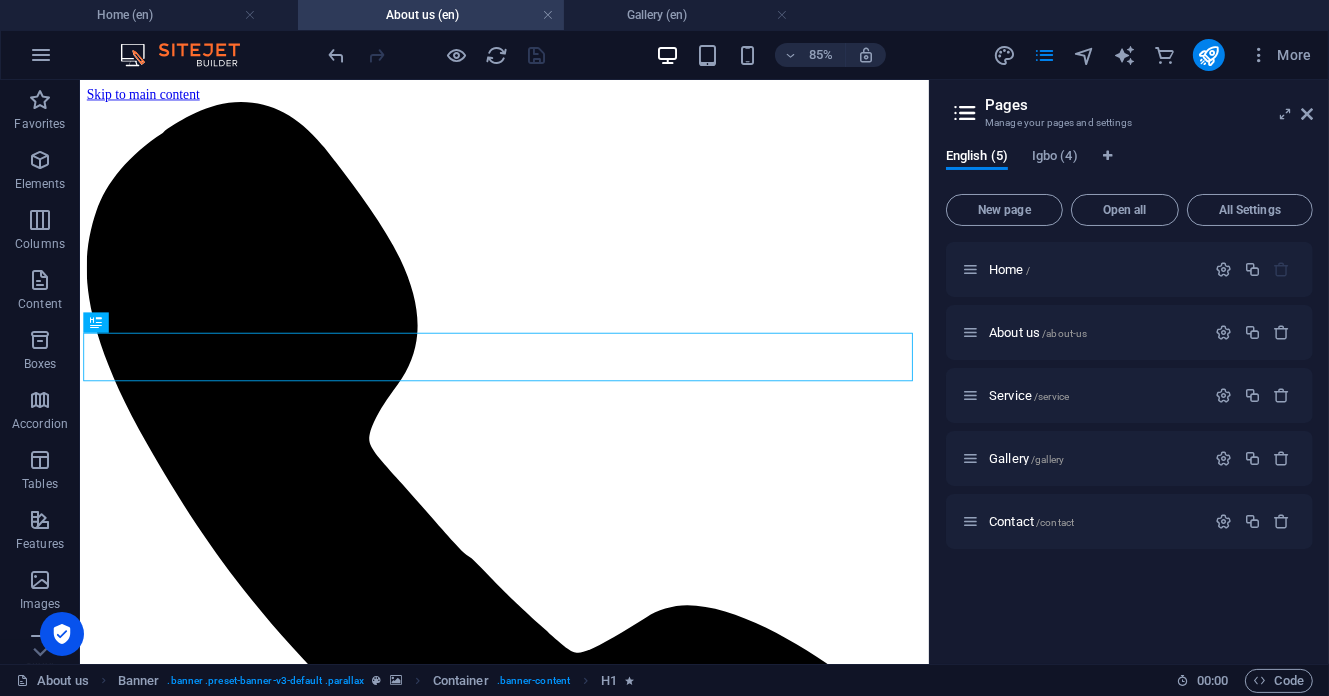 drag, startPoint x: 619, startPoint y: 3, endPoint x: 385, endPoint y: 9, distance: 234.0769 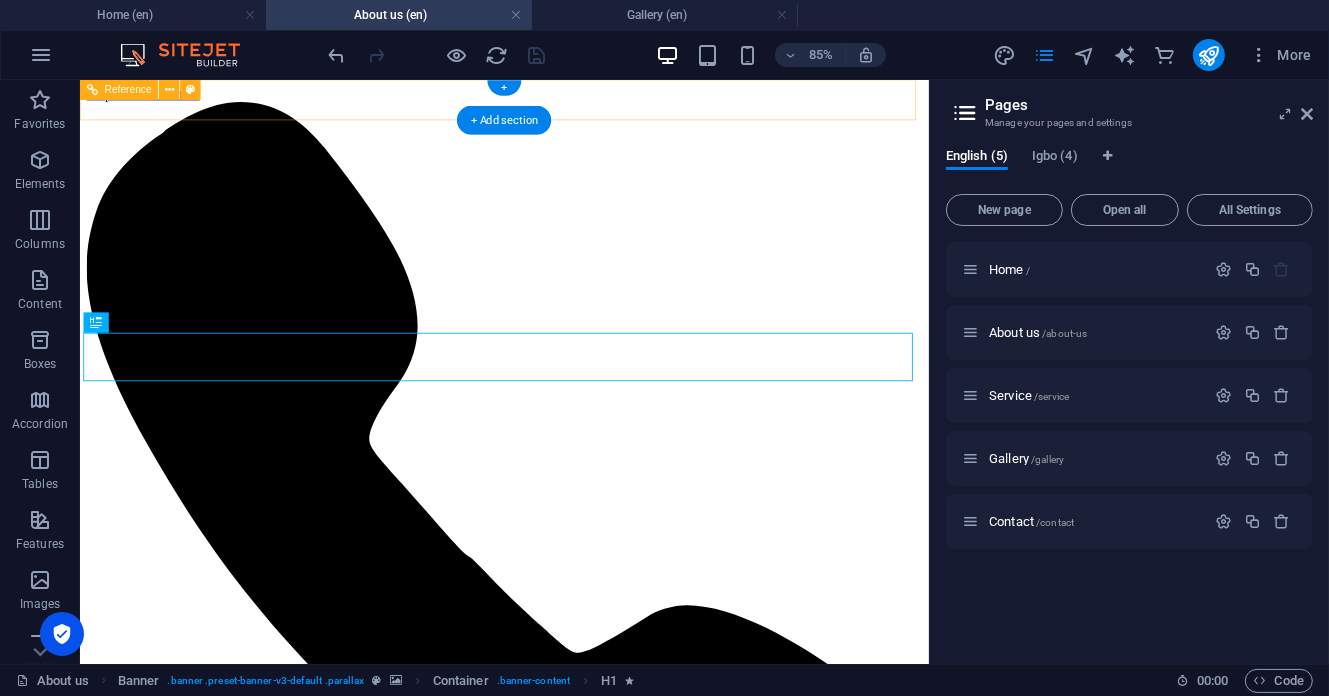 click on "[EMAIL_ADDRESS][DOMAIN_NAME]" at bounding box center (581, 3327) 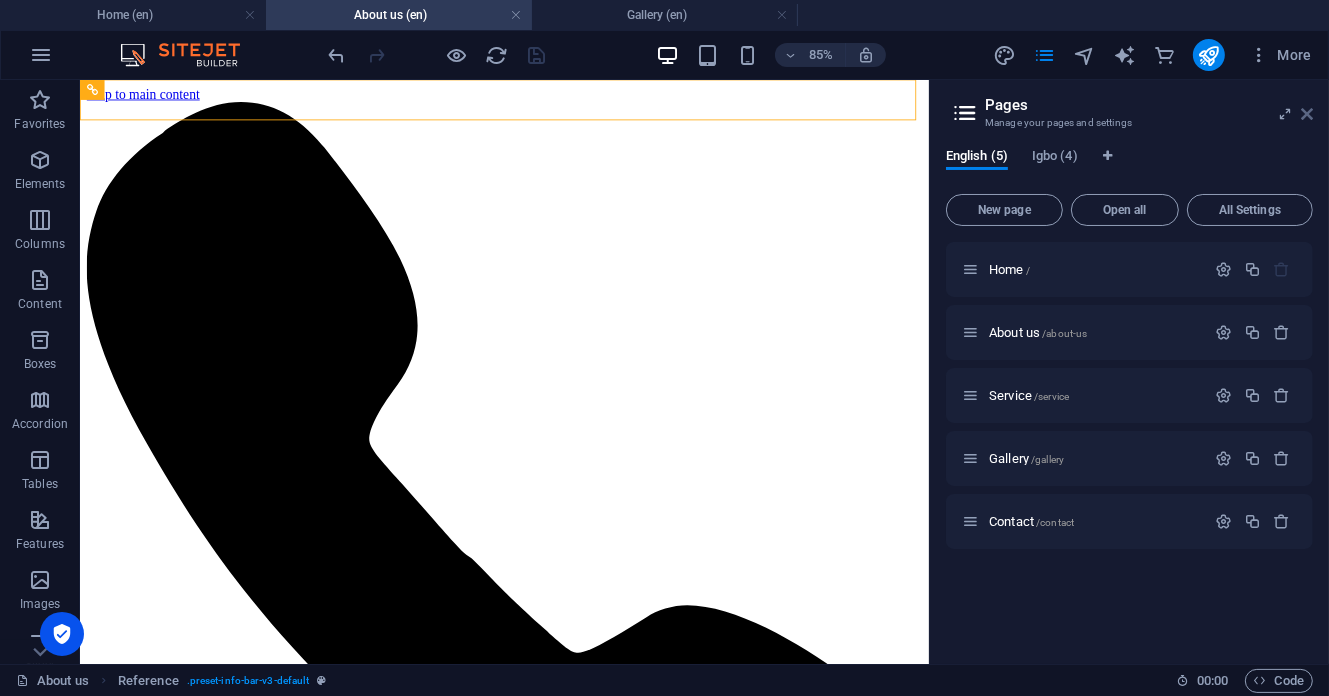 click at bounding box center (1307, 114) 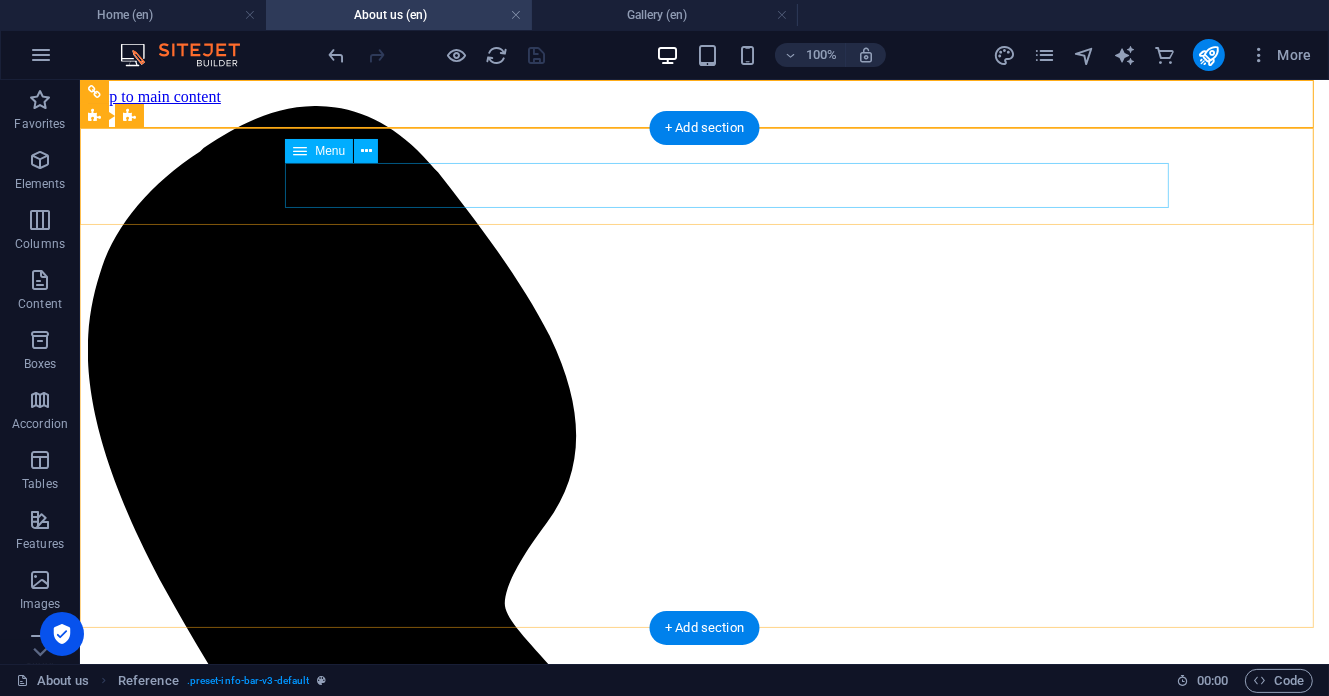 click on "Home About us Service Gallery Contact" at bounding box center (703, 9843) 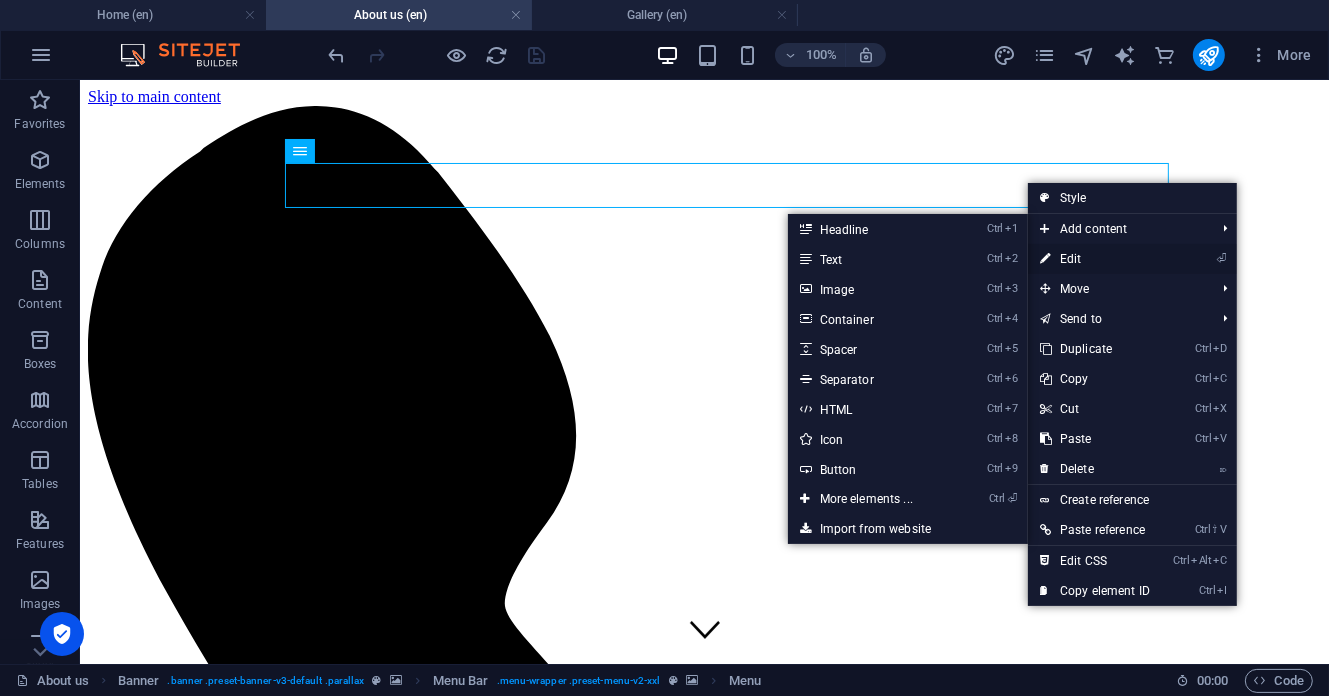 click on "⏎  Edit" at bounding box center (1095, 259) 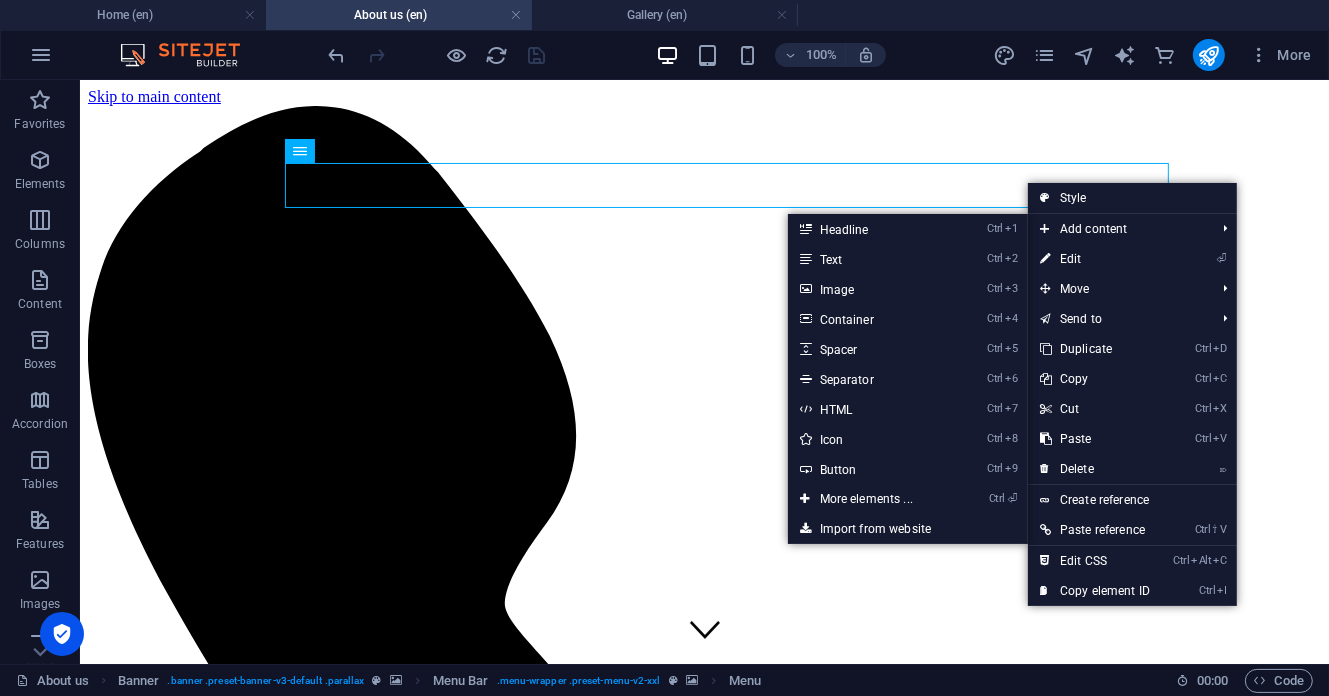 select 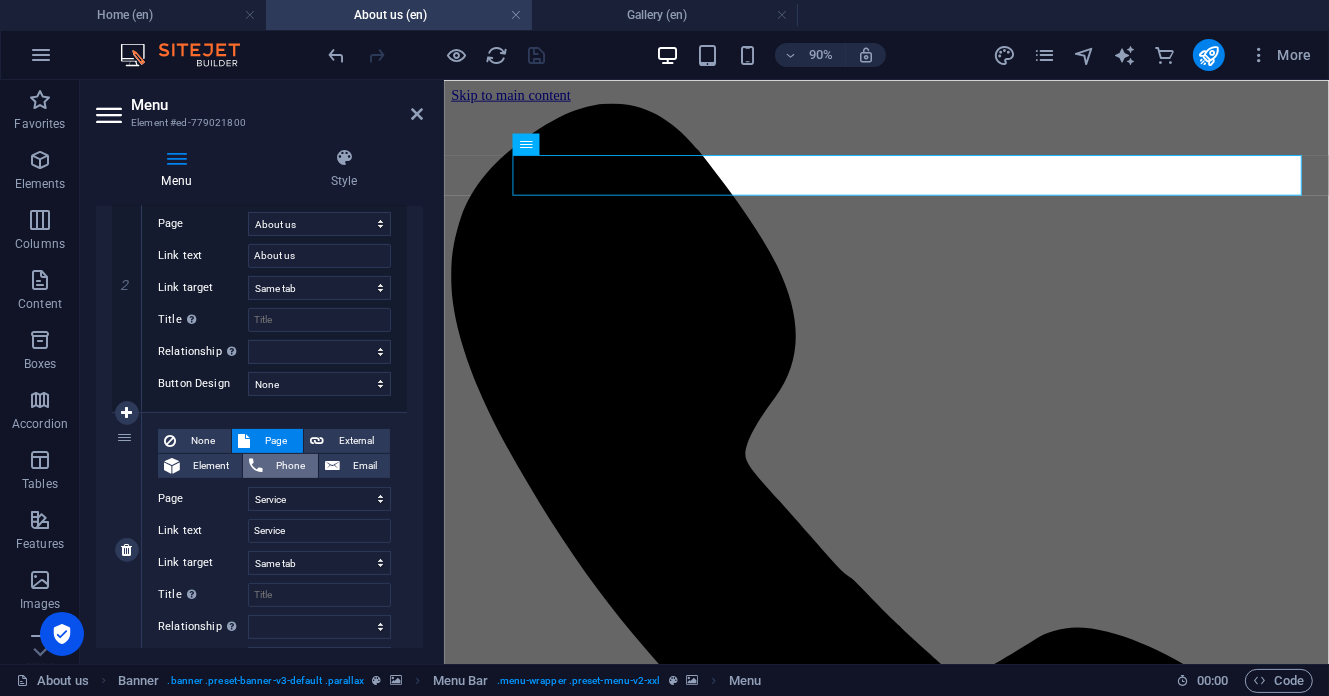 scroll, scrollTop: 800, scrollLeft: 0, axis: vertical 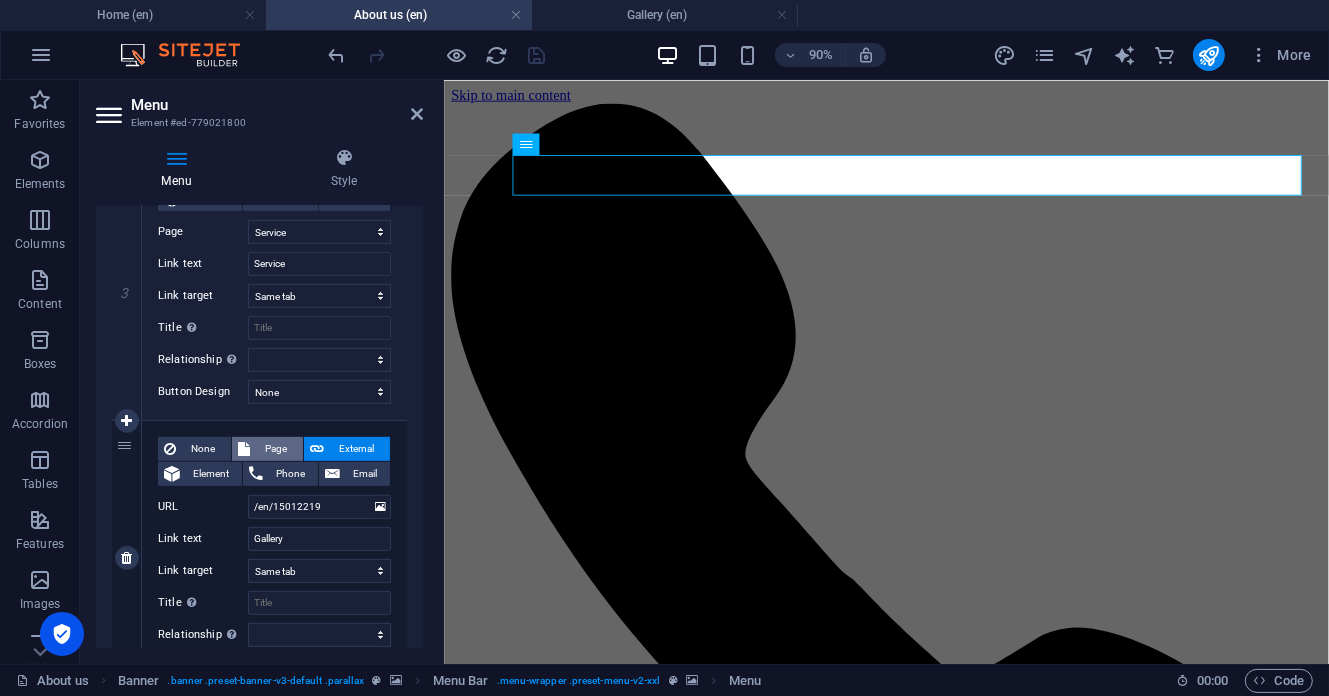 click on "Page" at bounding box center [276, 449] 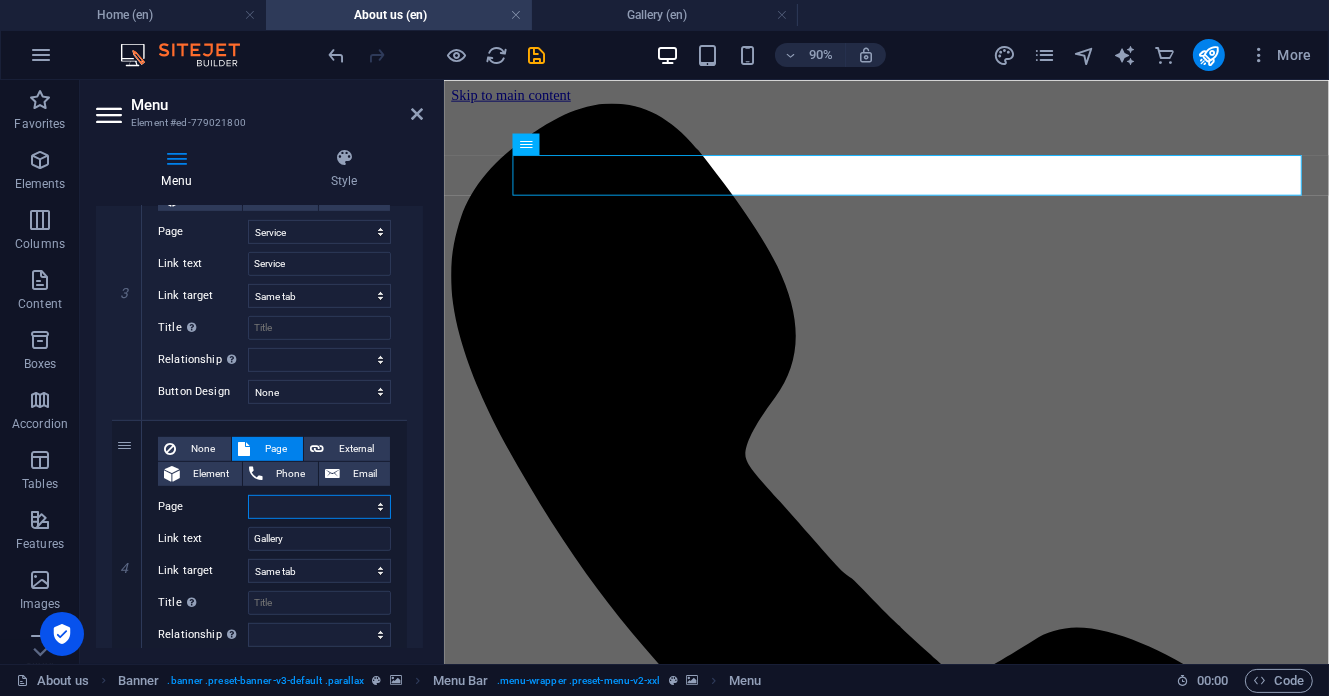 scroll, scrollTop: 1066, scrollLeft: 0, axis: vertical 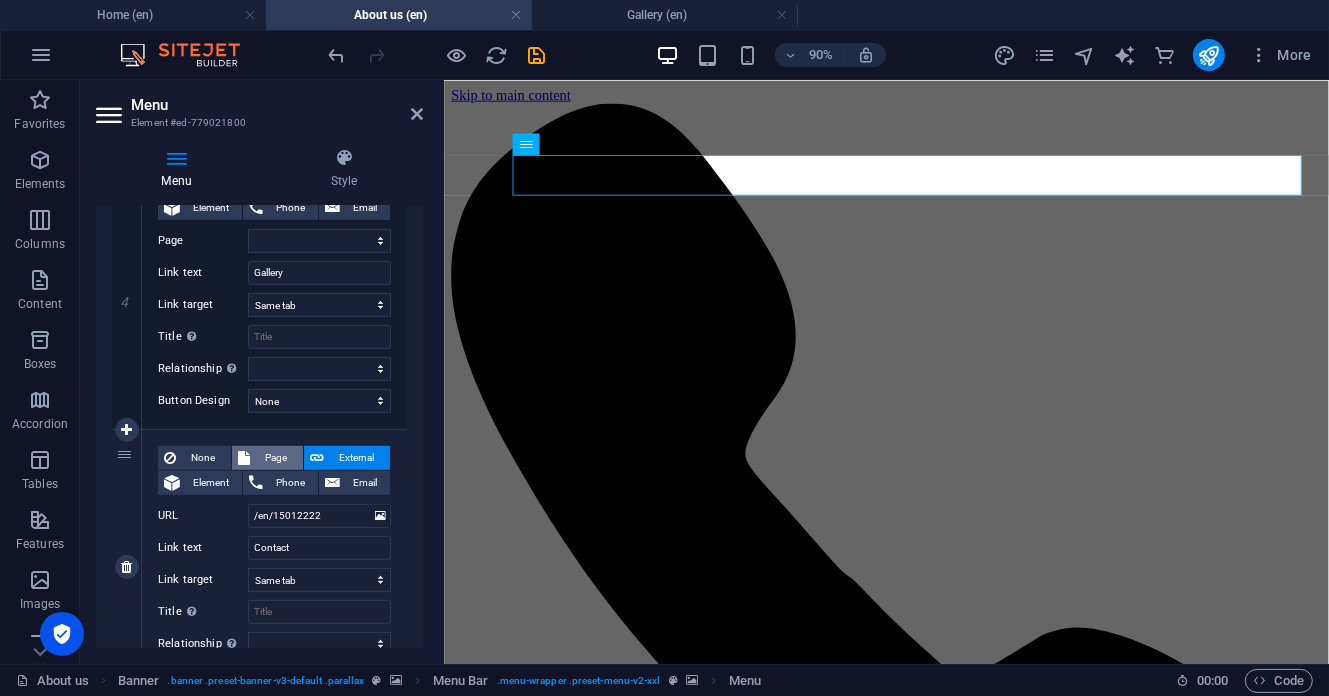 click on "Page" at bounding box center (276, 458) 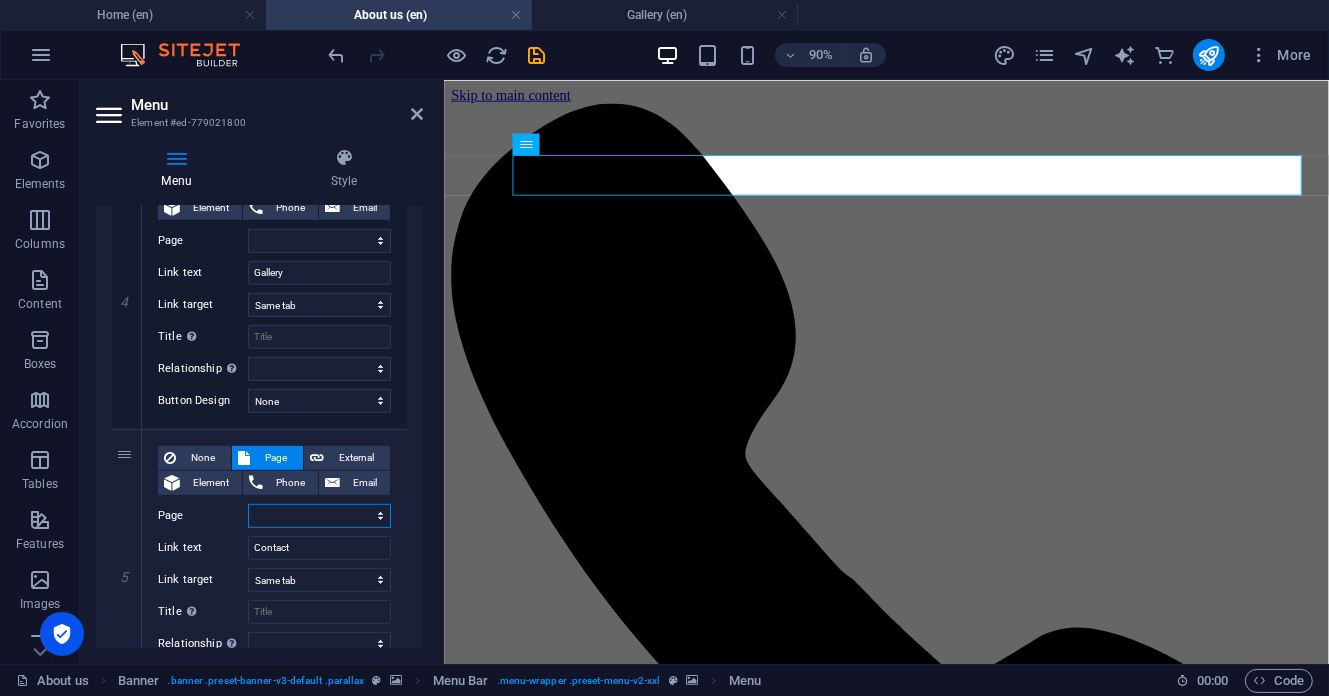 scroll, scrollTop: 800, scrollLeft: 0, axis: vertical 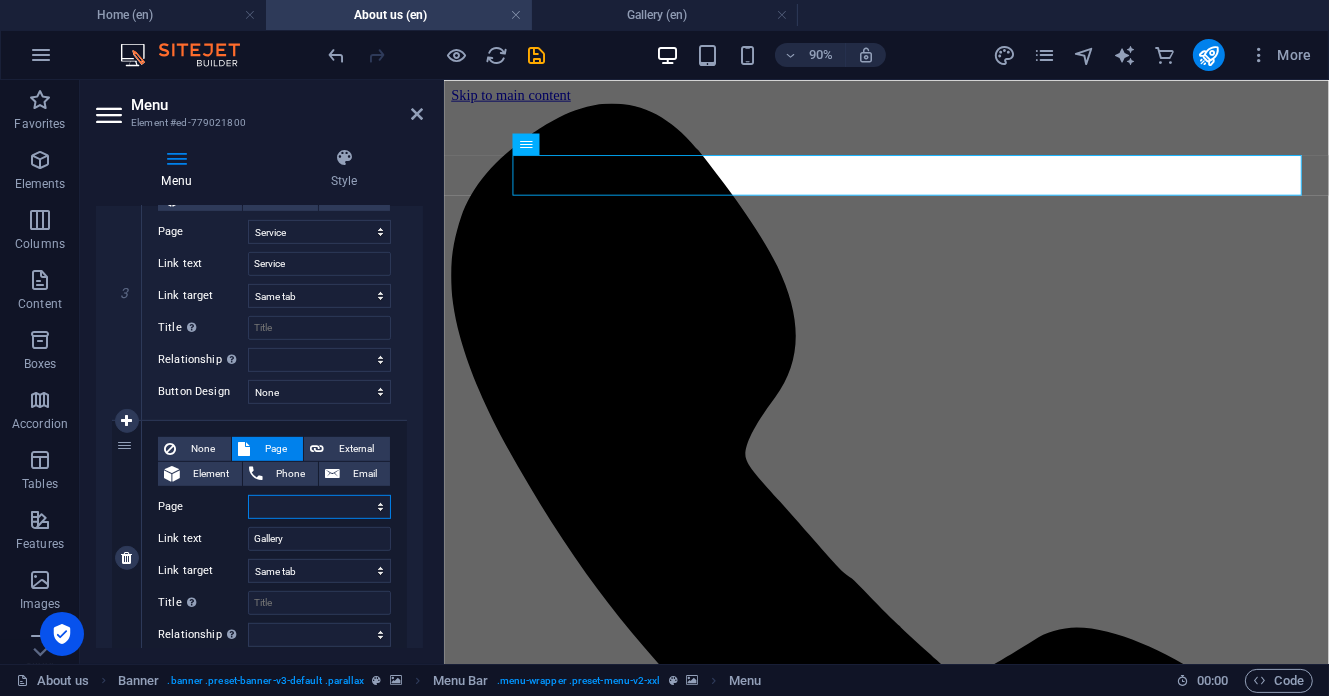 click on "Home About us Service Gallery Contact Home About us Service Gallery" at bounding box center [319, 507] 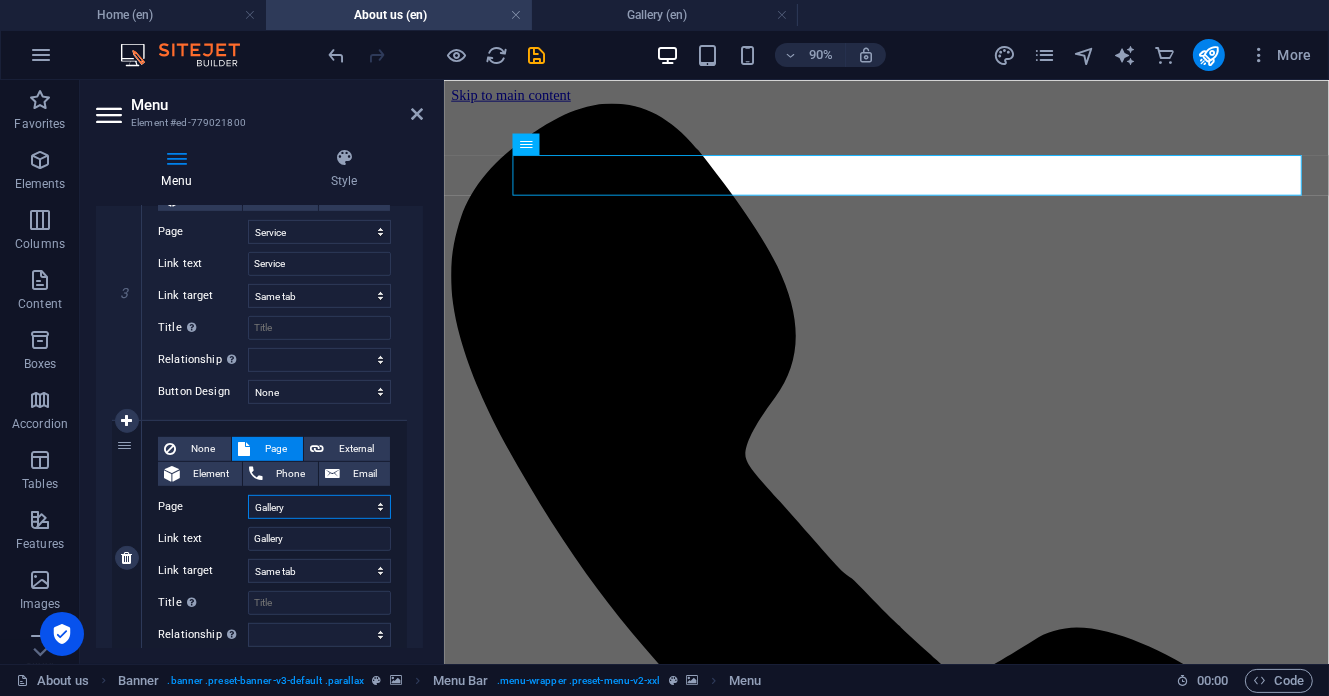 click on "Home About us Service Gallery Contact Home About us Service Gallery" at bounding box center [319, 507] 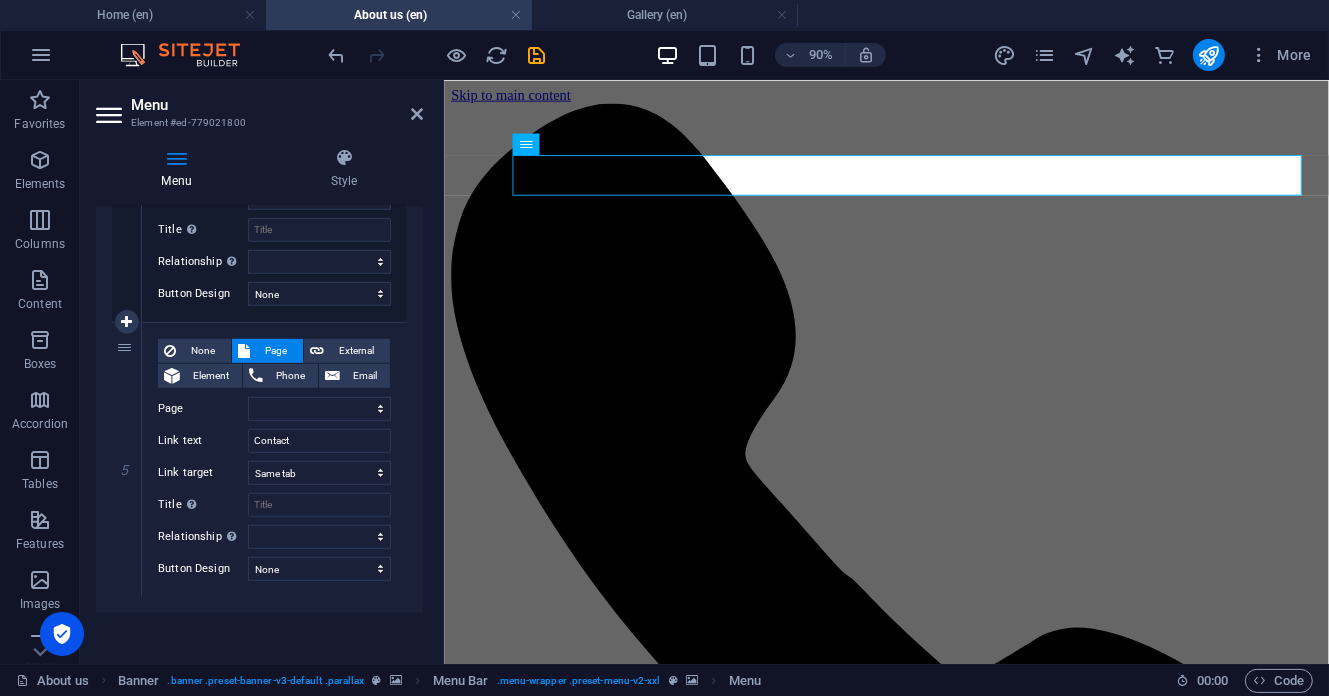 scroll, scrollTop: 1177, scrollLeft: 0, axis: vertical 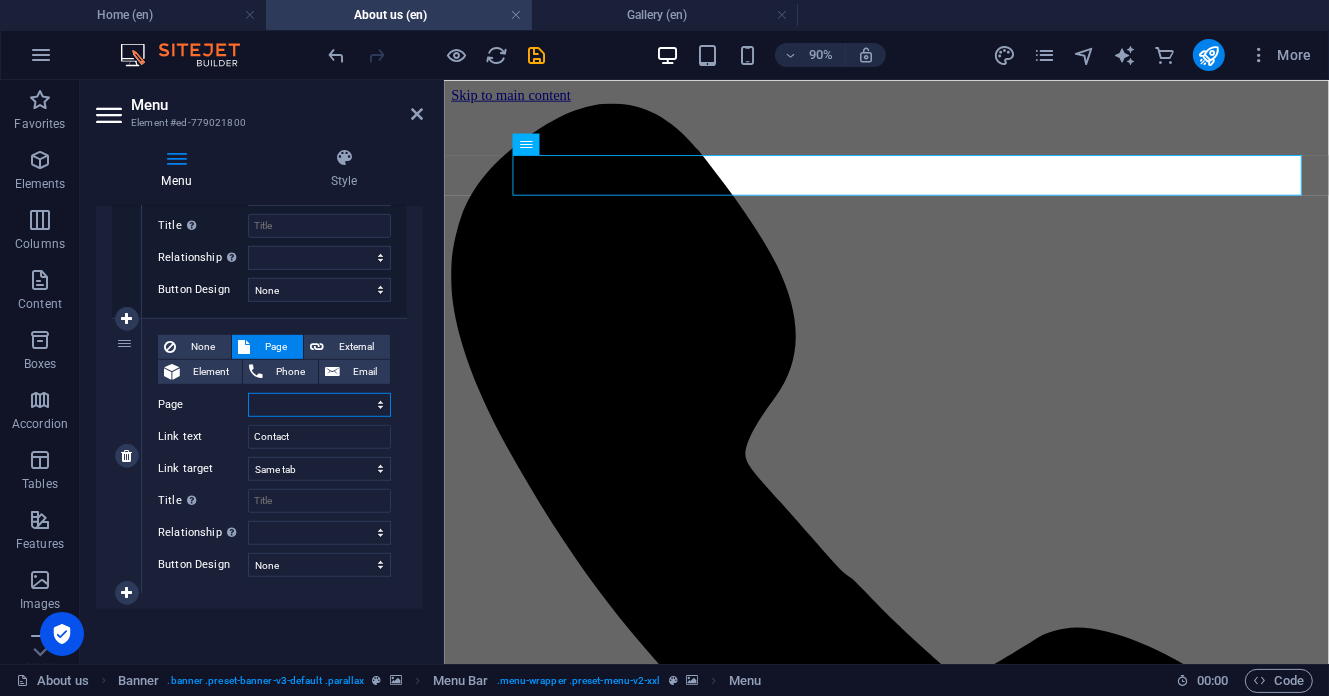 click on "Home About us Service Gallery Contact Home About us Service Gallery" at bounding box center [319, 405] 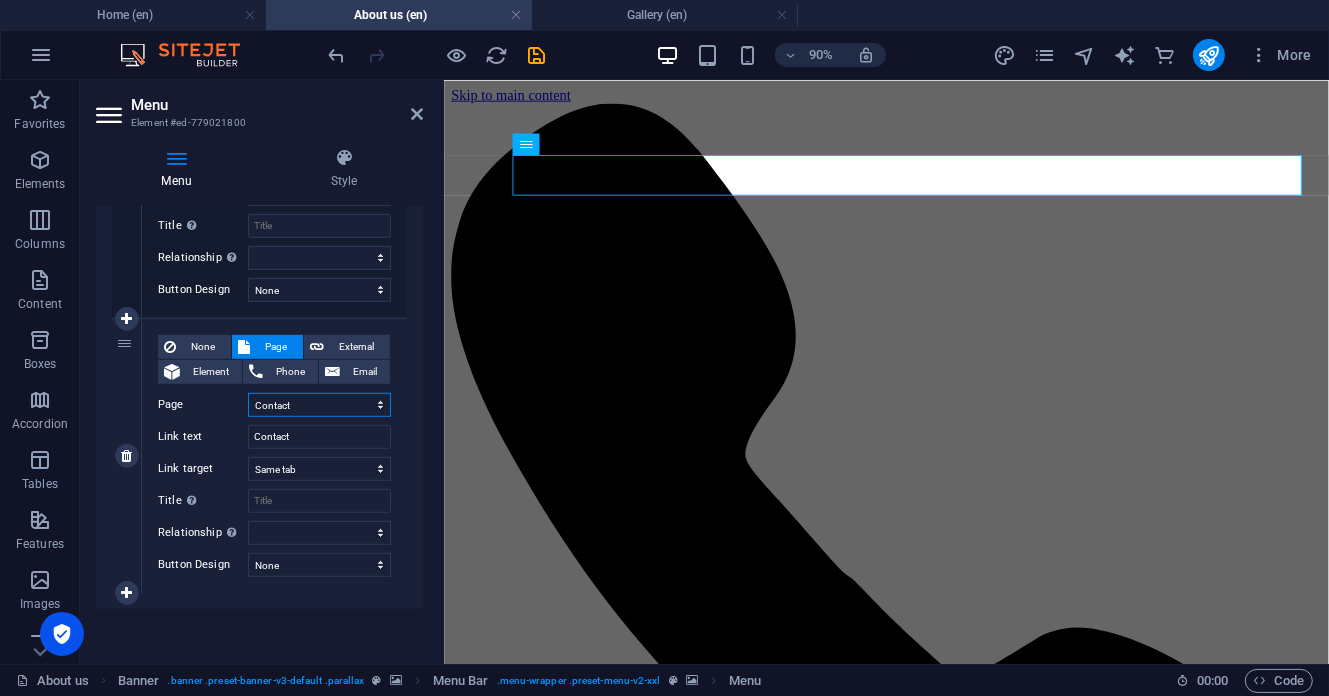 click on "Home About us Service Gallery Contact Home About us Service Gallery" at bounding box center (319, 405) 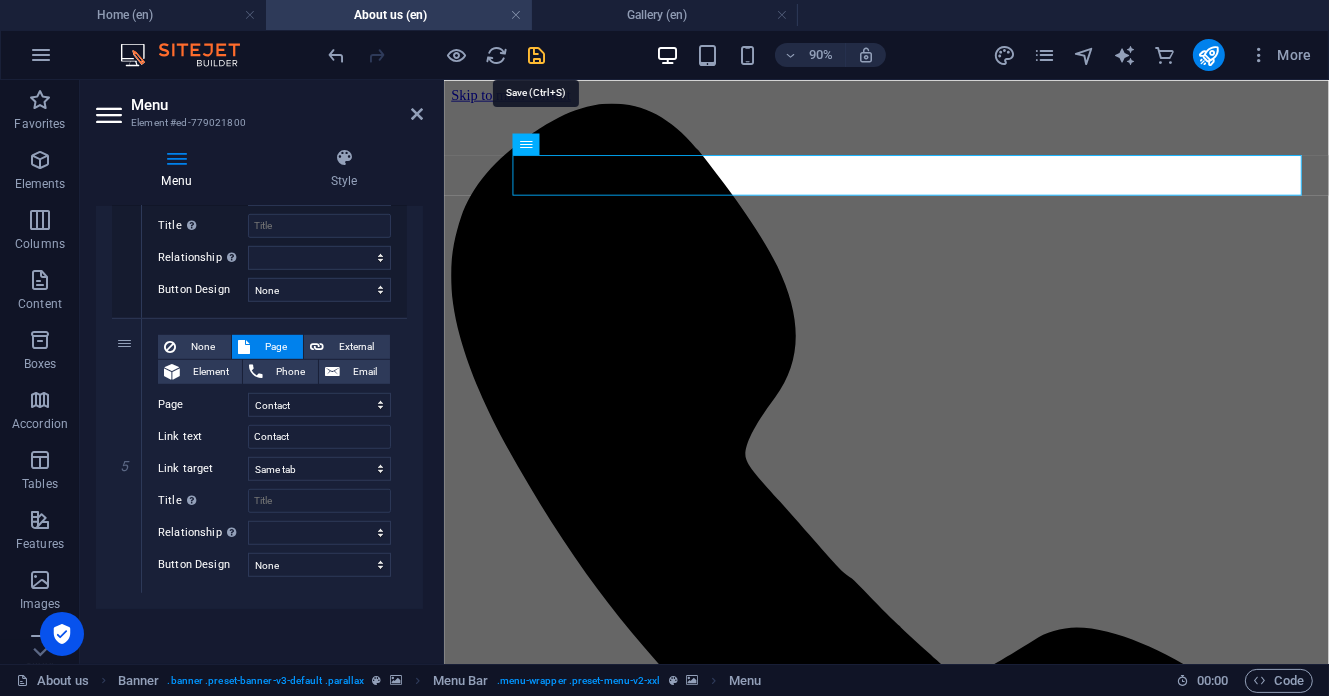 click at bounding box center [537, 55] 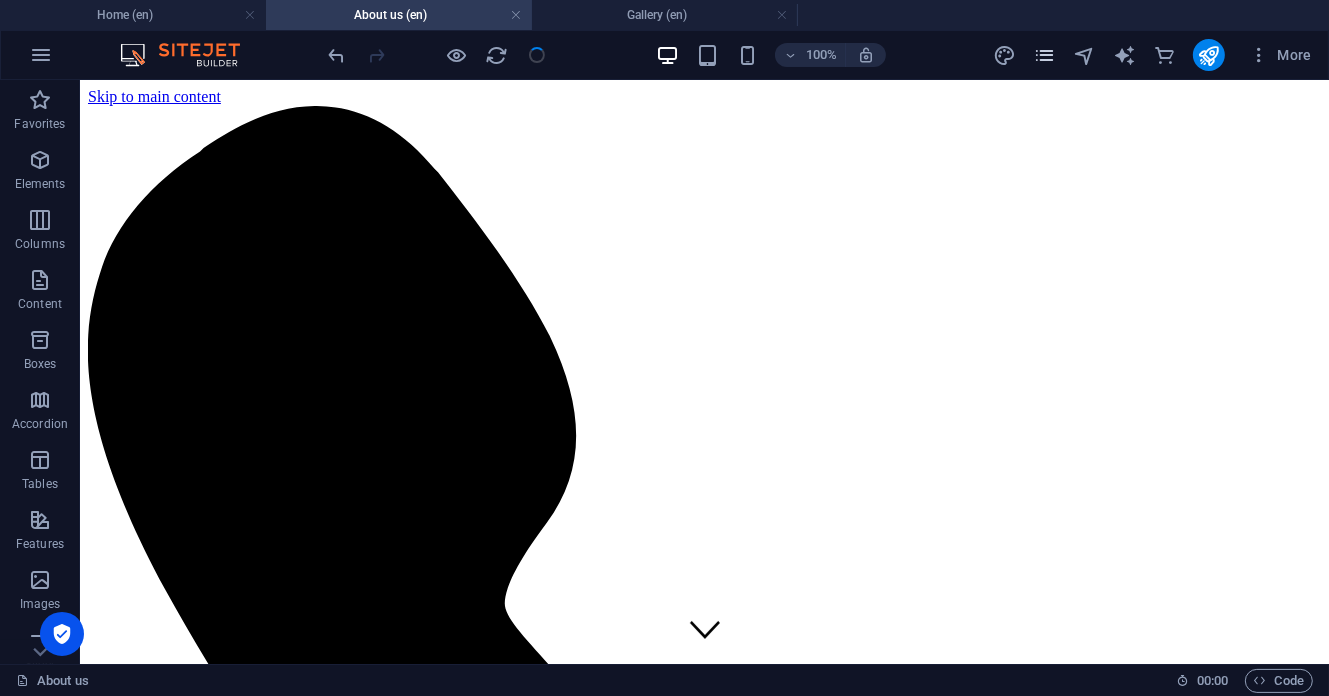 click at bounding box center [1044, 55] 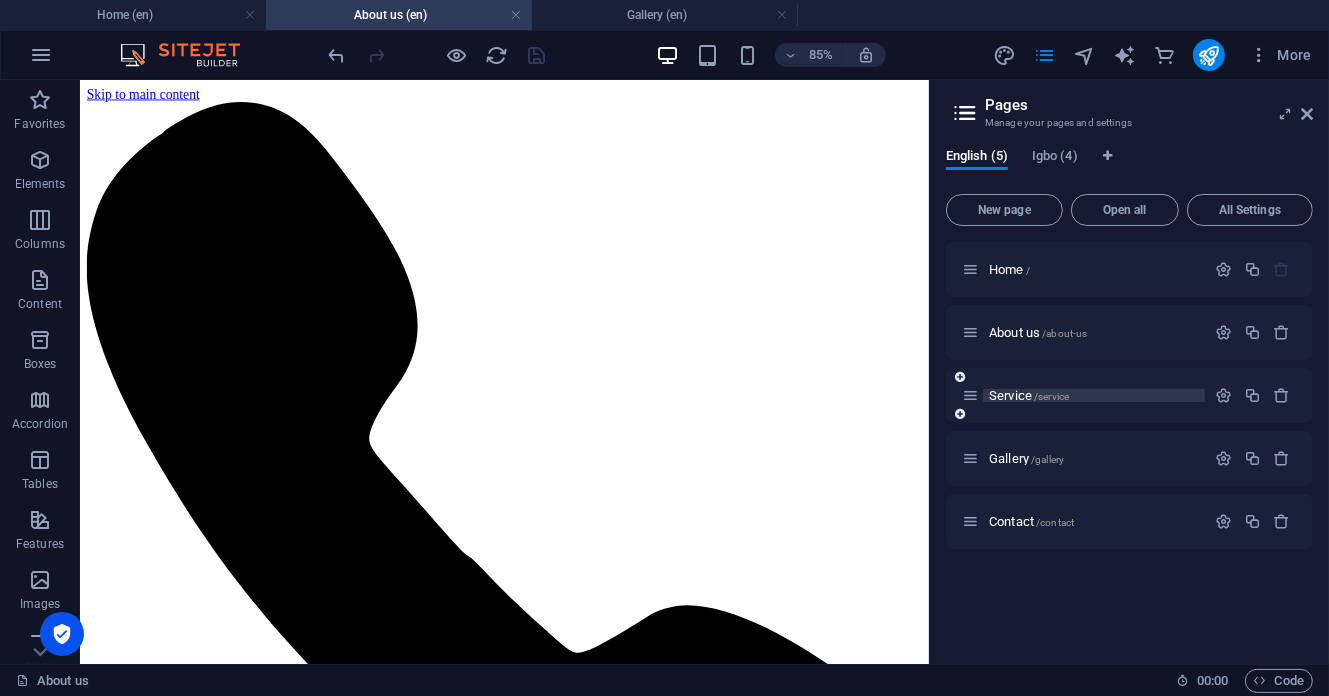 click on "Service /service" at bounding box center [1094, 395] 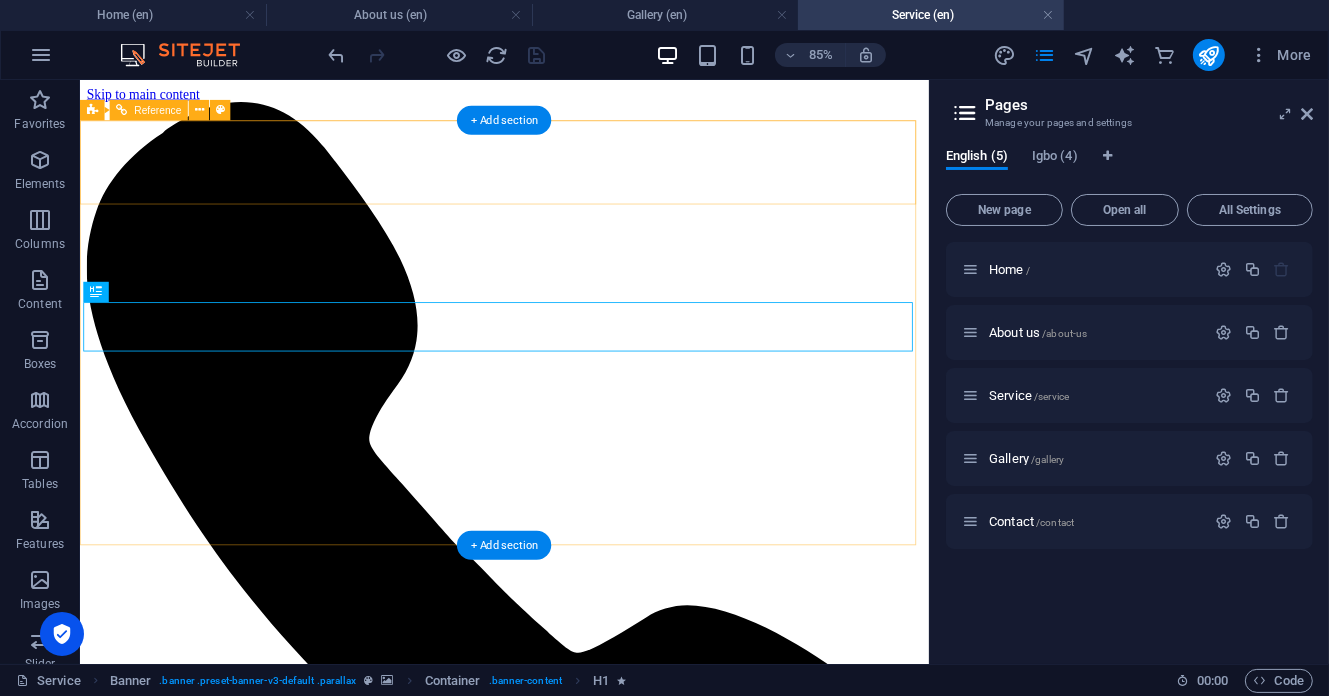 scroll, scrollTop: 0, scrollLeft: 0, axis: both 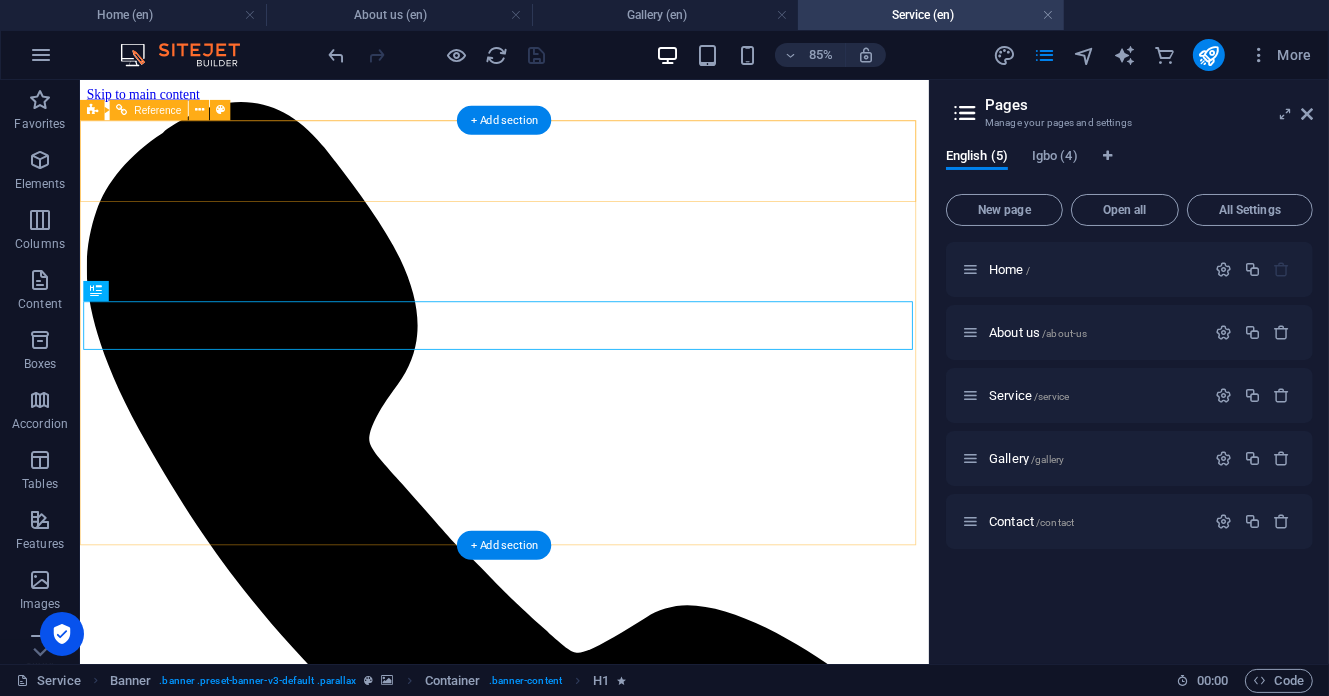click on "Home About us Service Gallery Contact" at bounding box center [578, 8068] 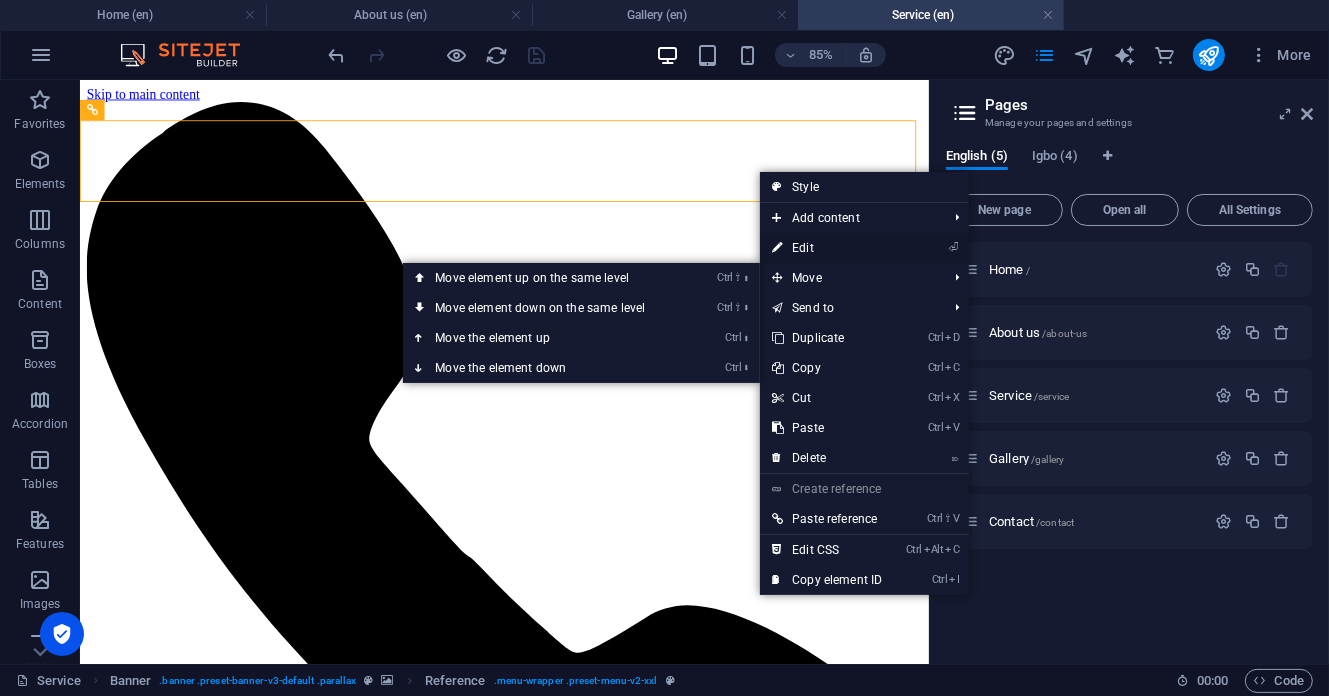 click on "⏎  Edit" at bounding box center [827, 248] 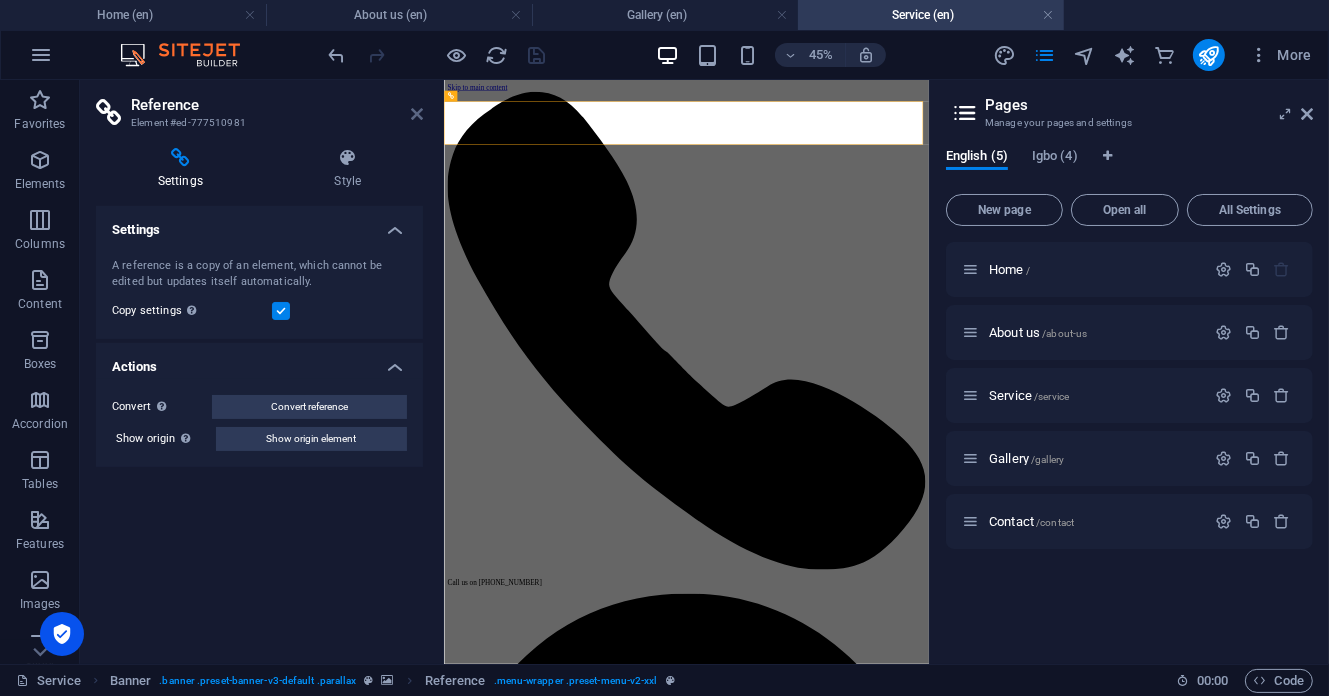 click at bounding box center [417, 114] 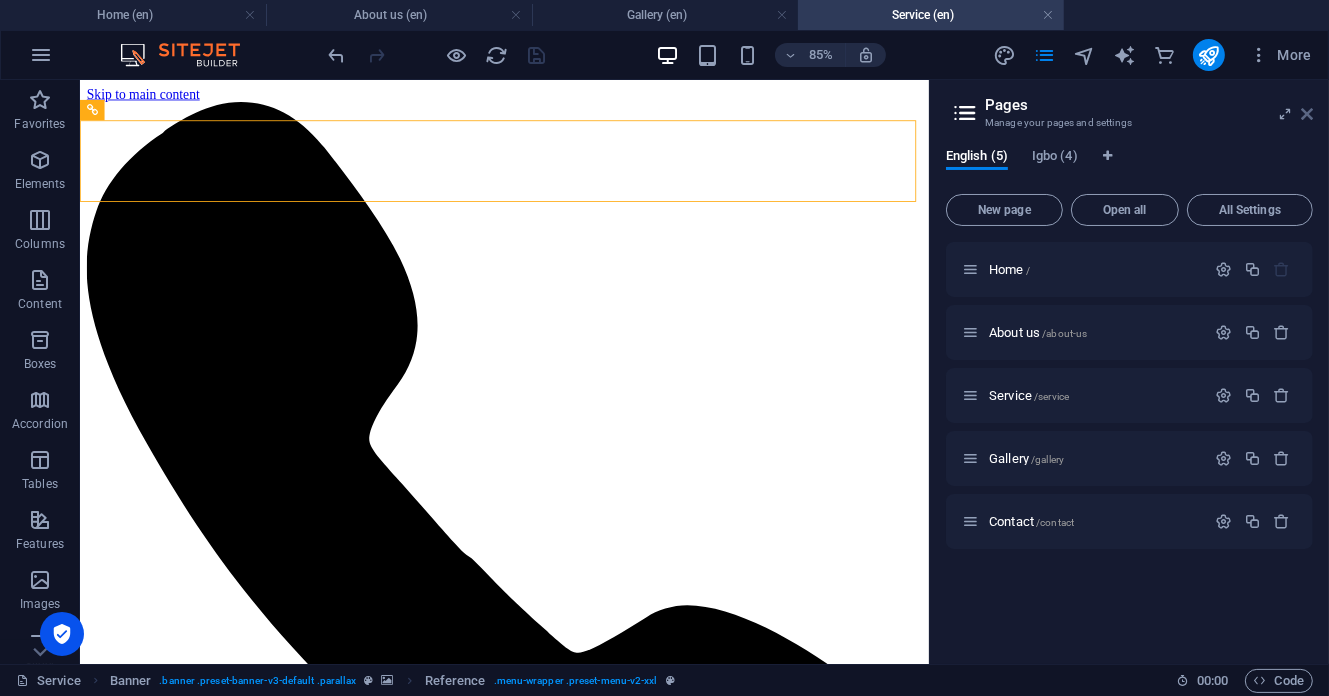 click at bounding box center (1307, 114) 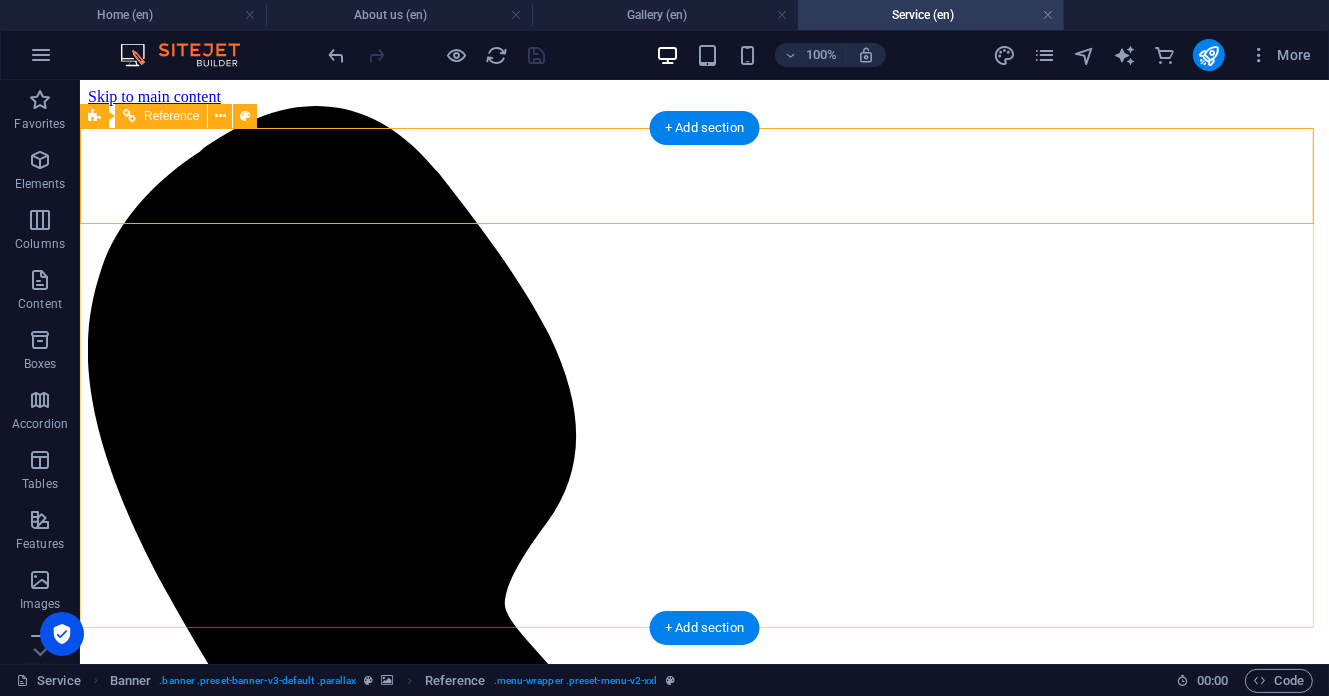 click on "Home About us Service Gallery Contact" at bounding box center [703, 9843] 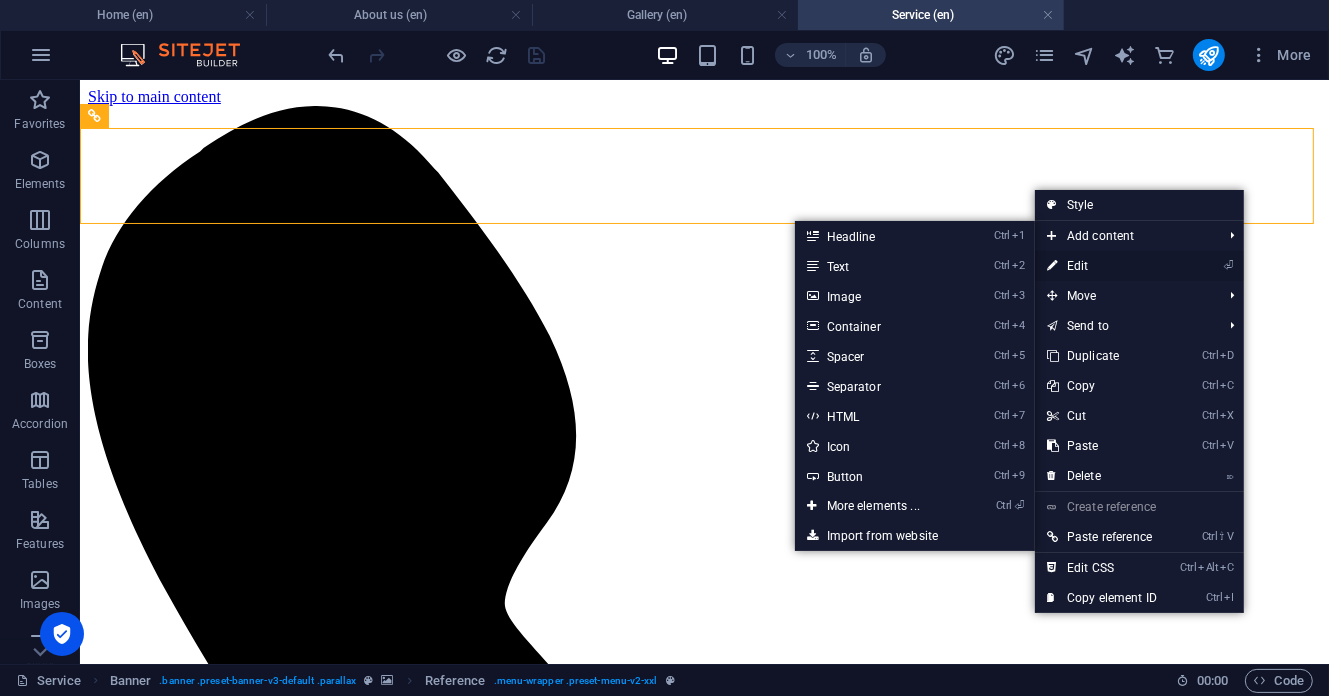 drag, startPoint x: 1104, startPoint y: 272, endPoint x: 650, endPoint y: 229, distance: 456.0318 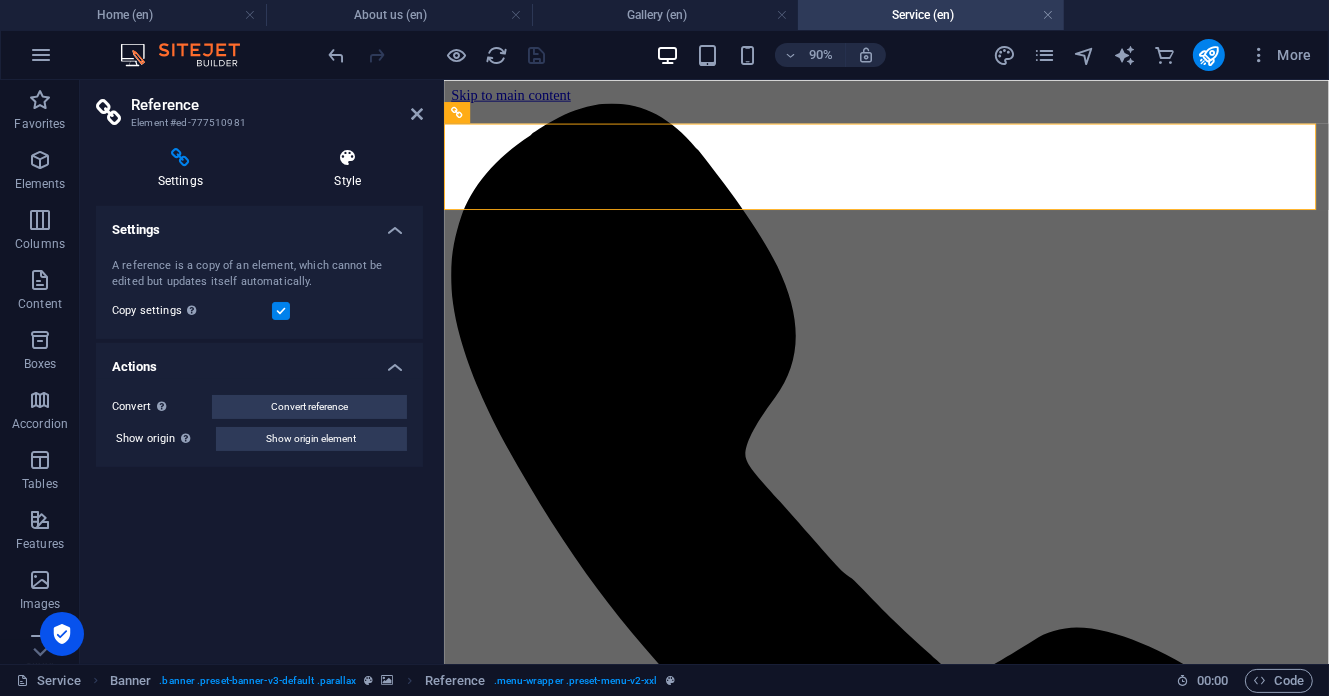 click at bounding box center [348, 158] 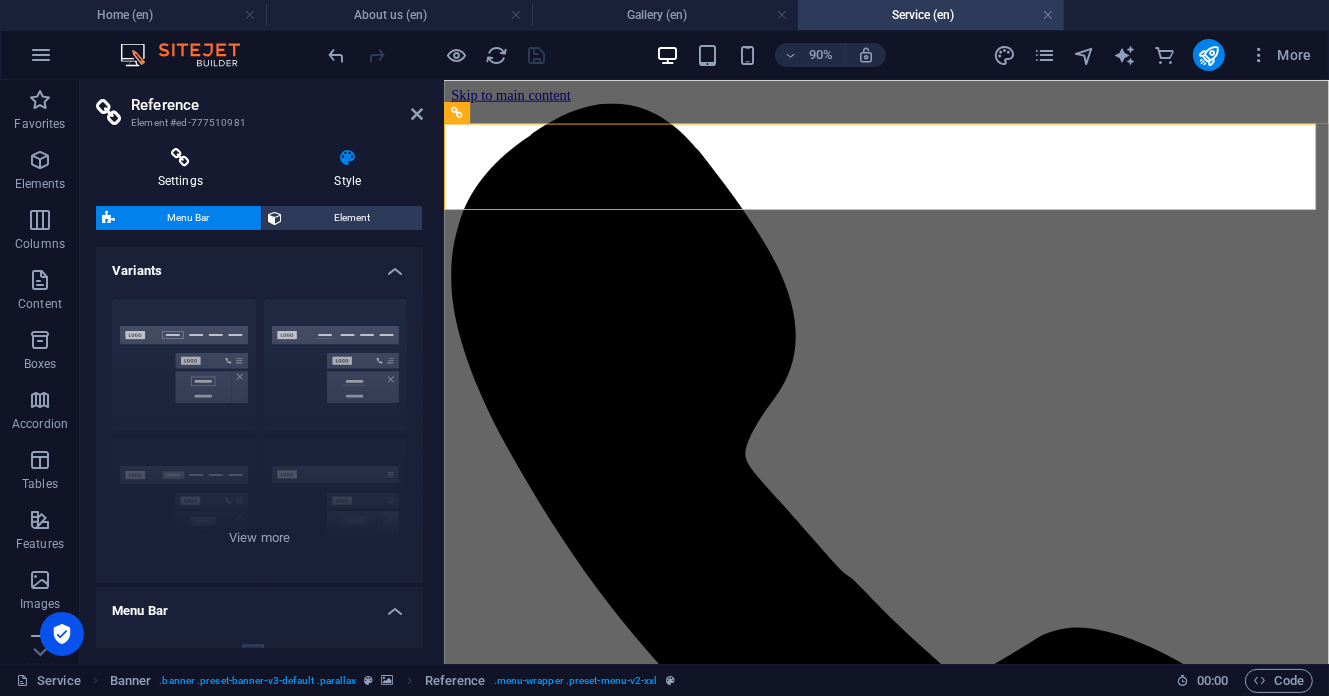 click at bounding box center [180, 158] 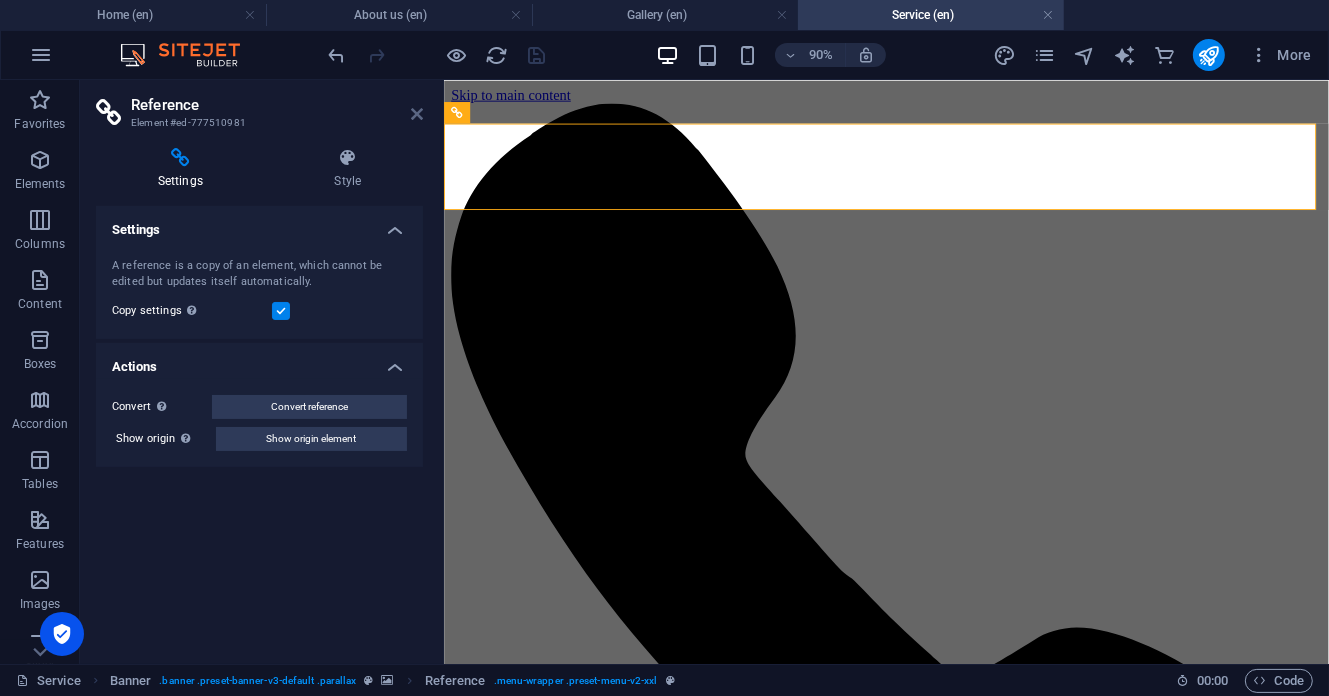 click at bounding box center [417, 114] 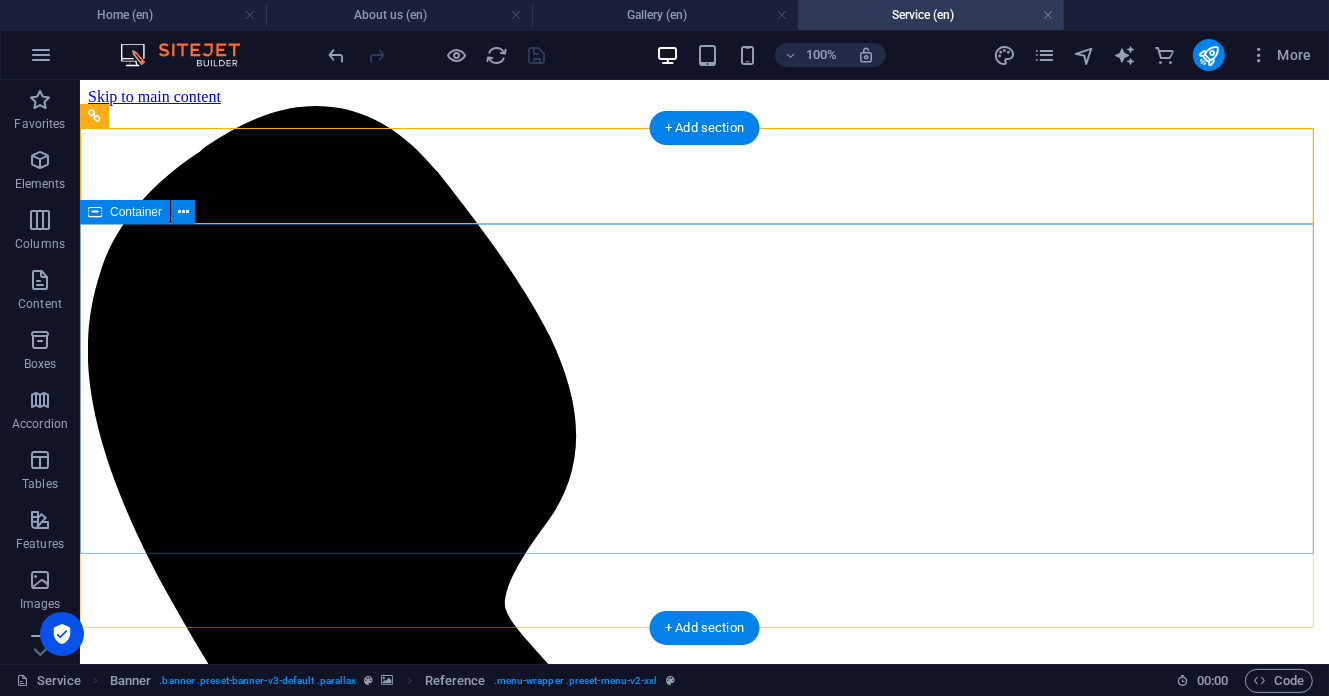 click on "Service “Built to Serve, Designed to Last”" at bounding box center (703, 11602) 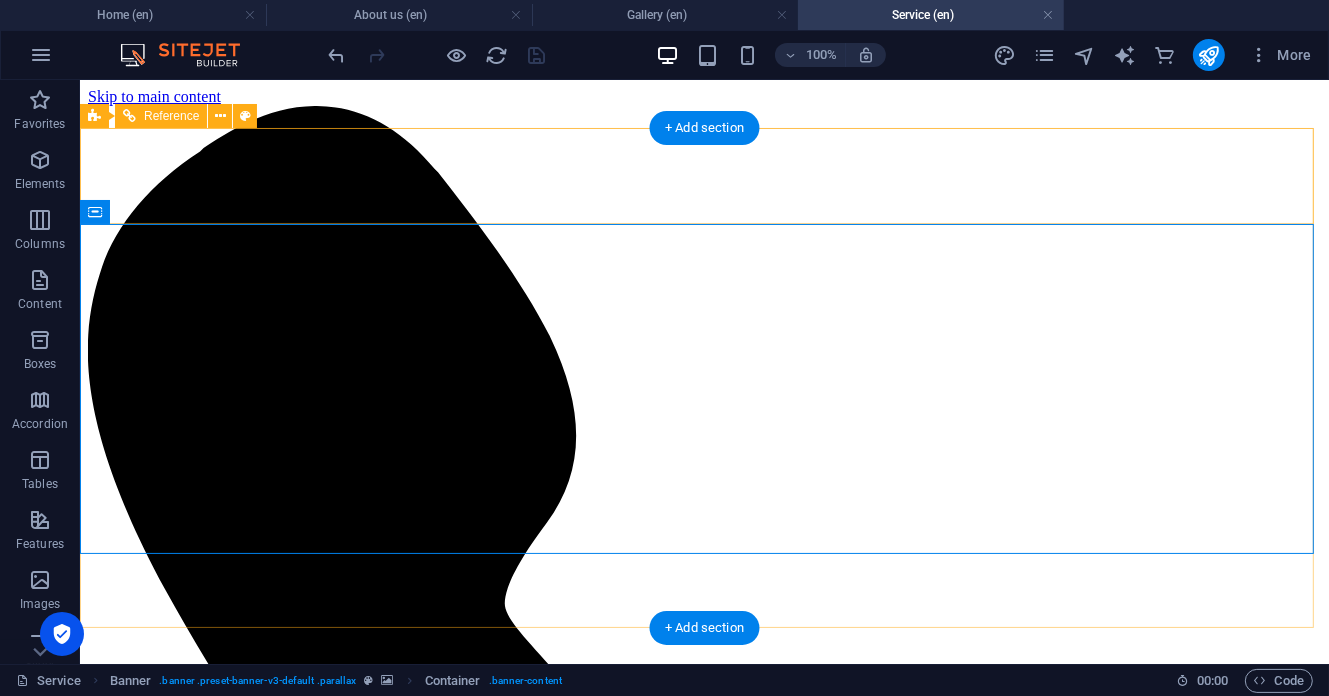 click on "Home About us Service Gallery Contact" at bounding box center (703, 9843) 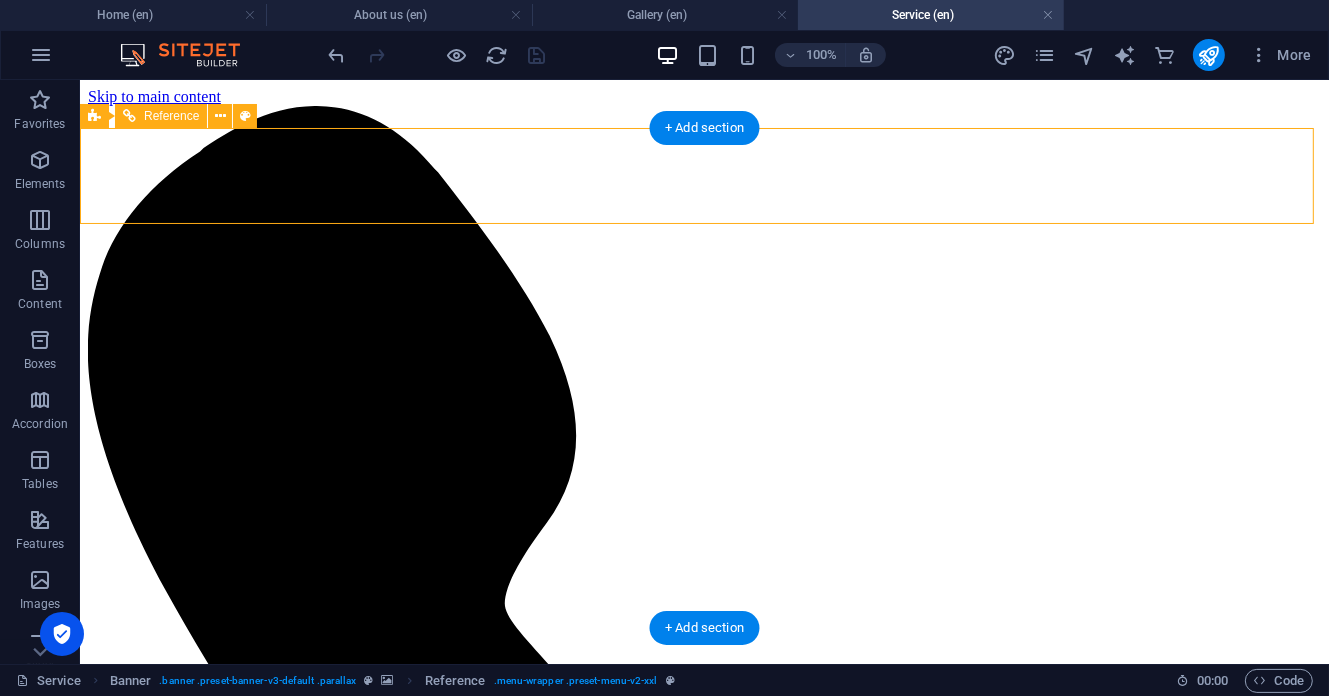 click on "Home About us Service Gallery Contact" at bounding box center [703, 9843] 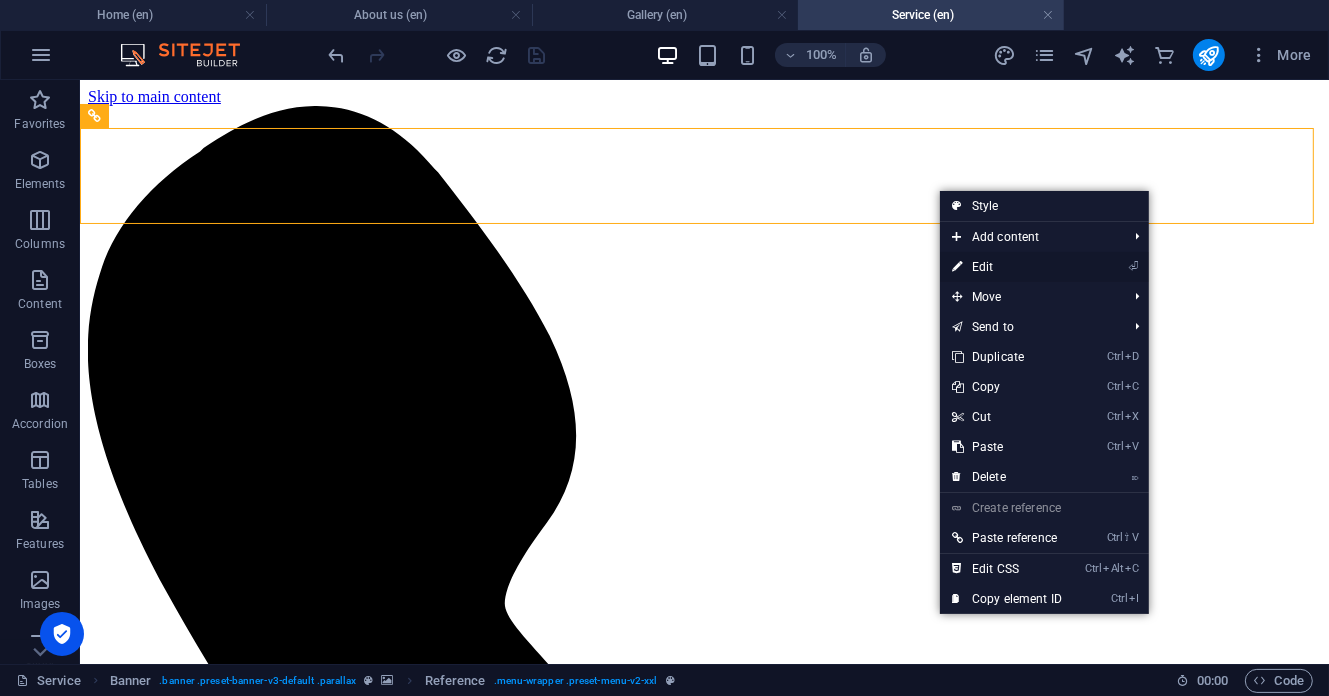 click on "⏎  Edit" at bounding box center [1007, 267] 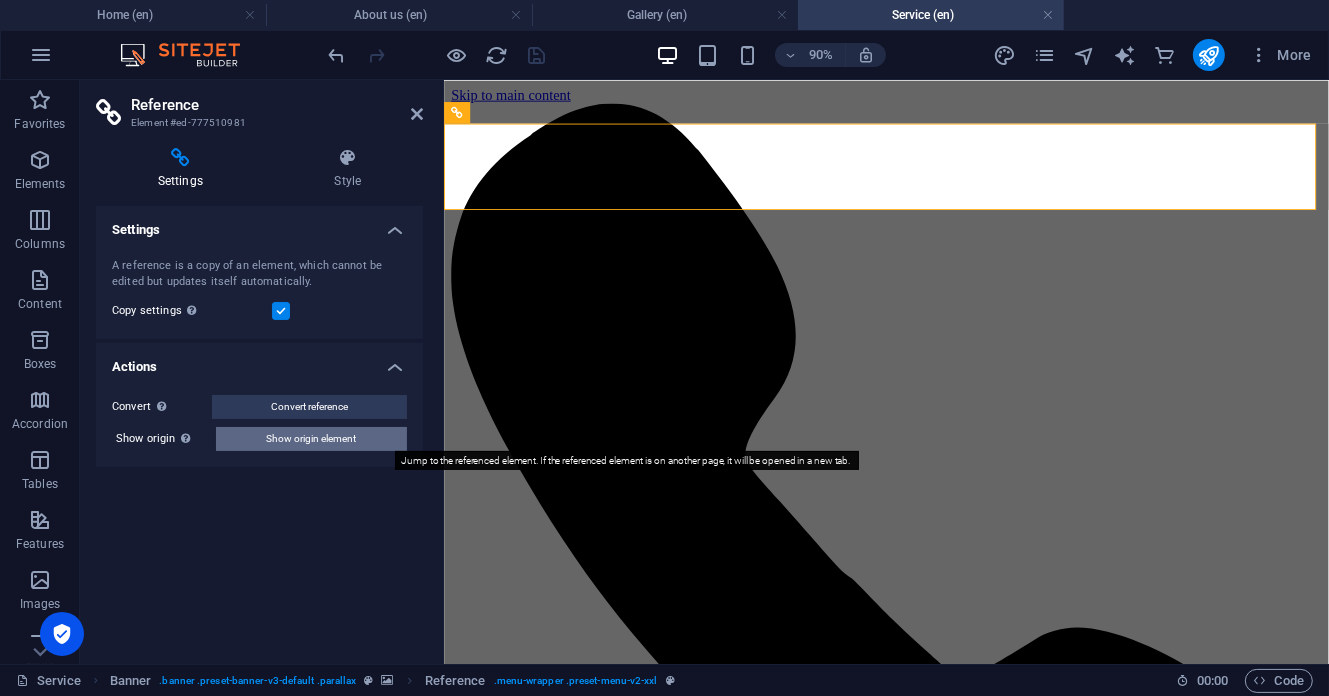 click on "Show origin element" at bounding box center (311, 439) 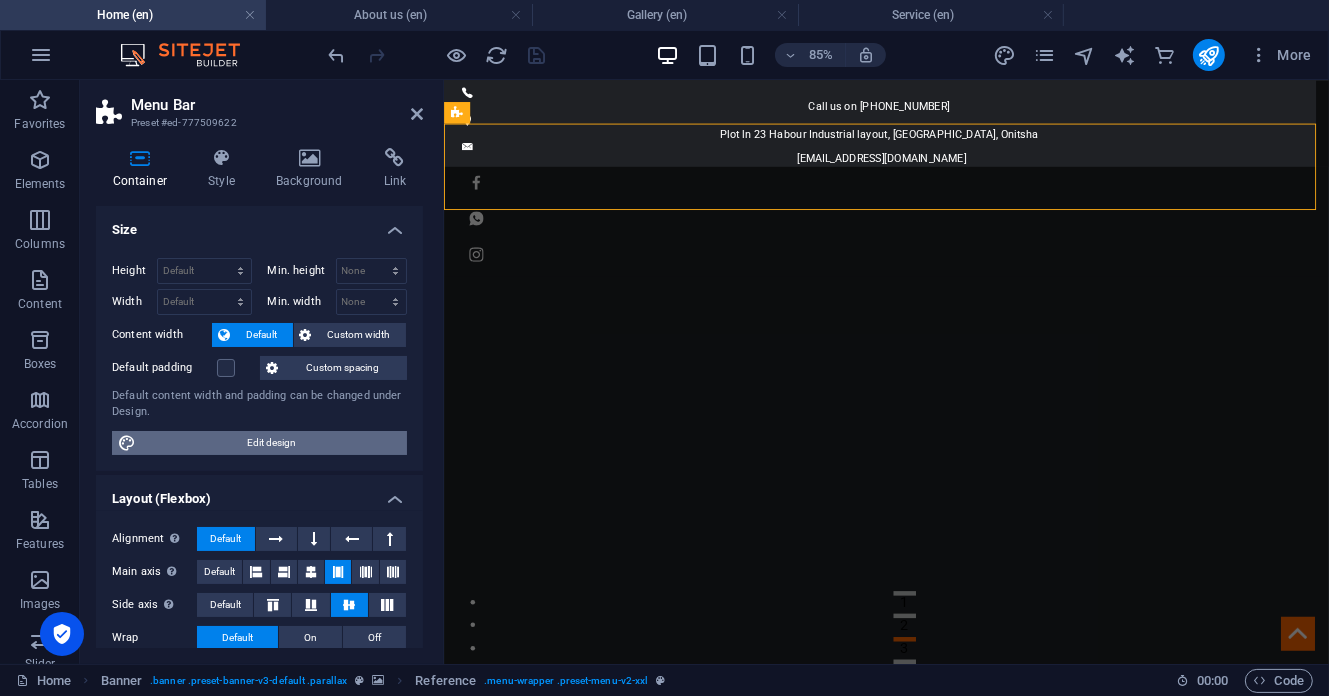 select on "rem" 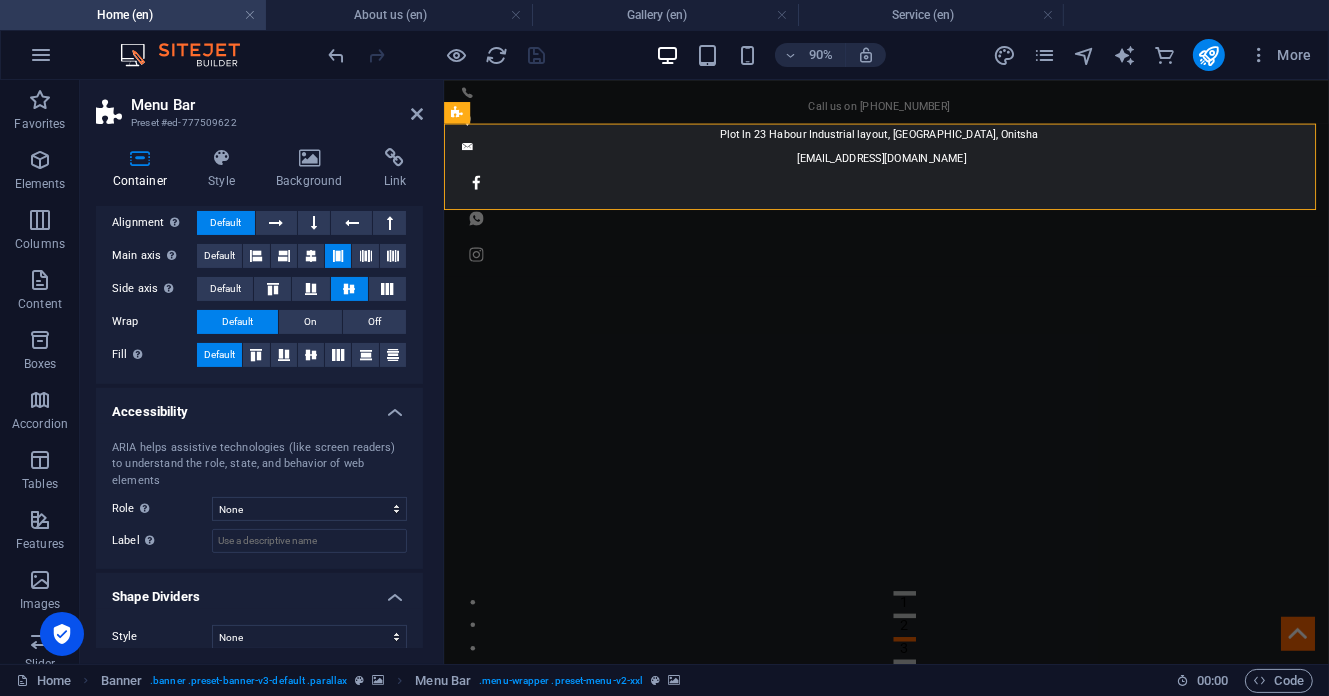scroll, scrollTop: 0, scrollLeft: 0, axis: both 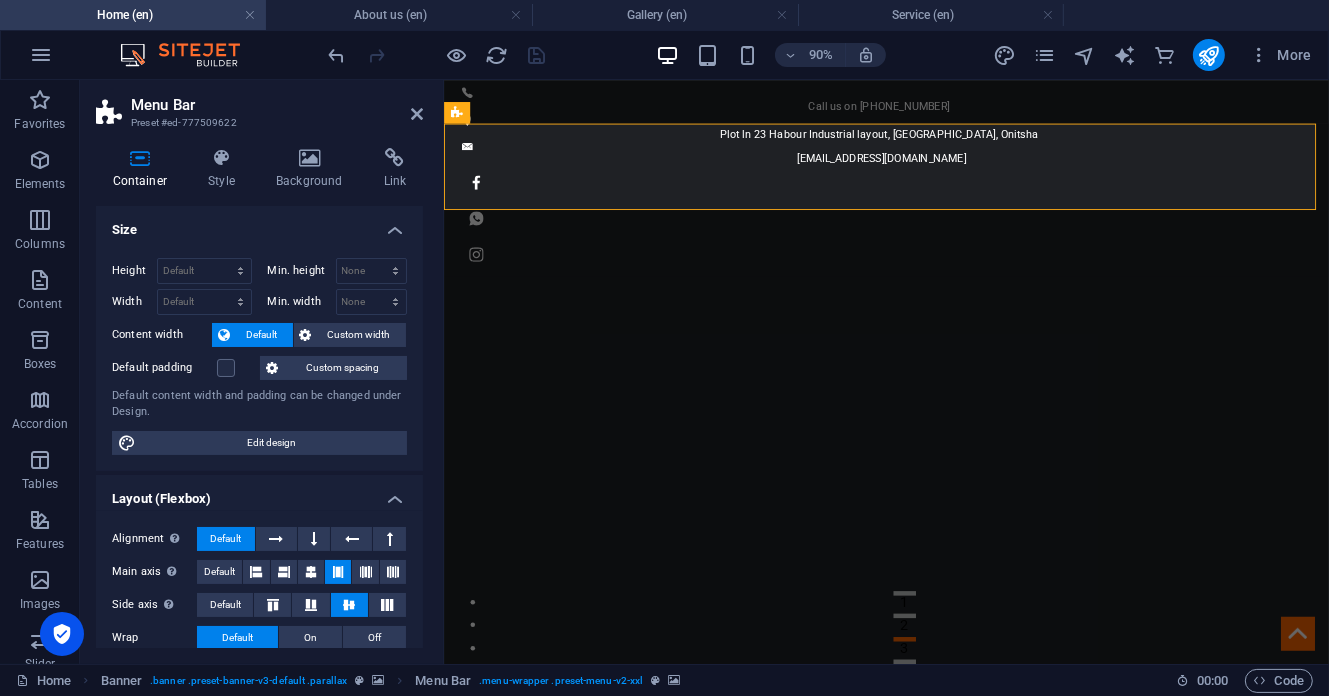click on "Container" at bounding box center (144, 169) 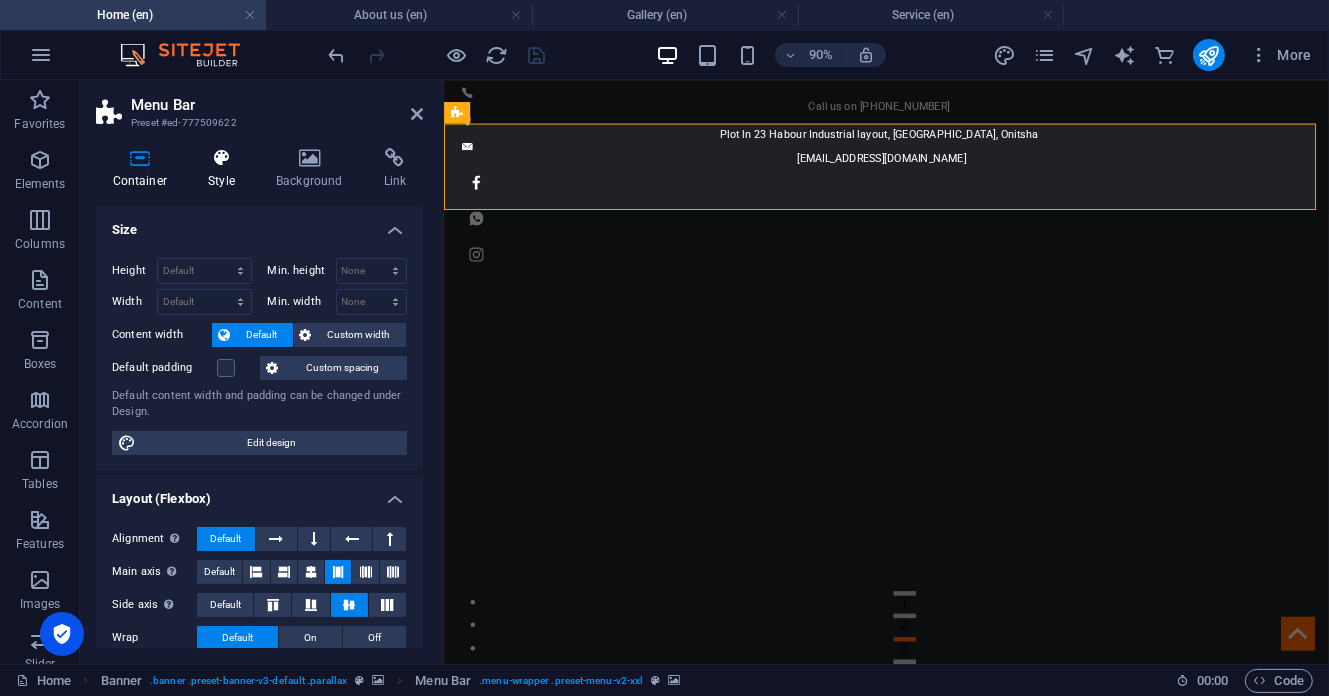 click on "Style" at bounding box center [226, 169] 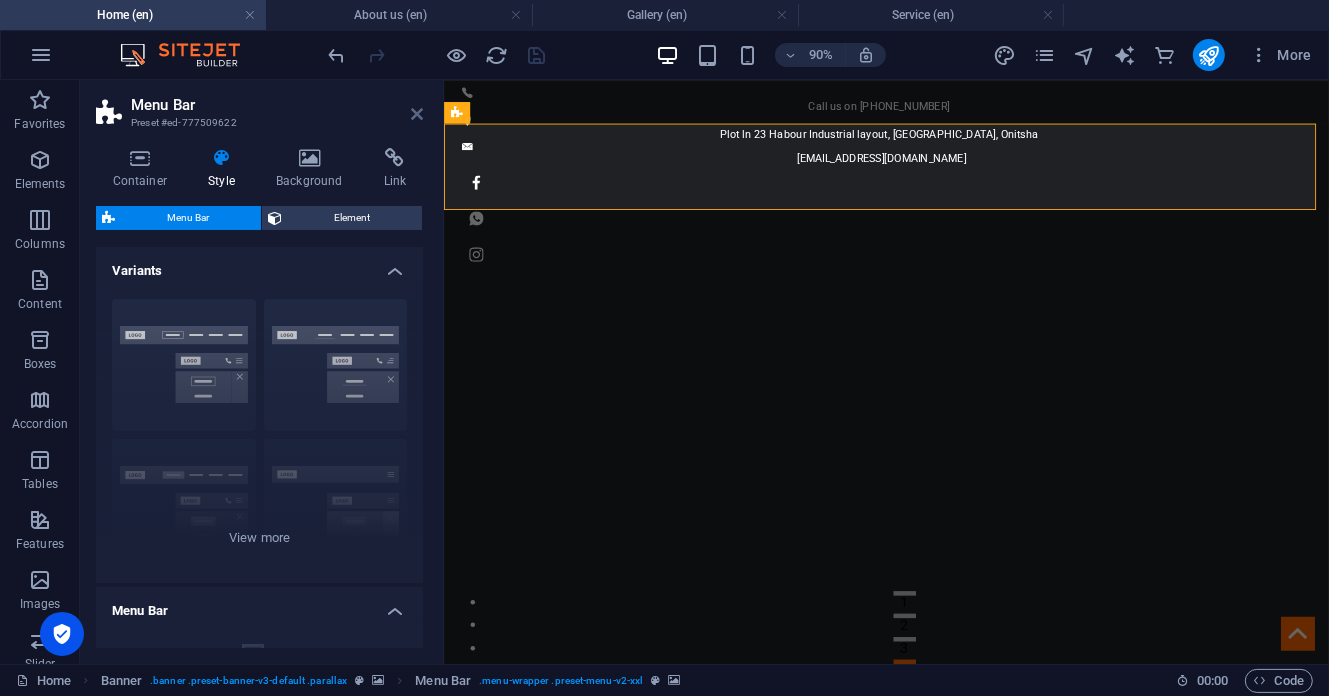 click at bounding box center [417, 114] 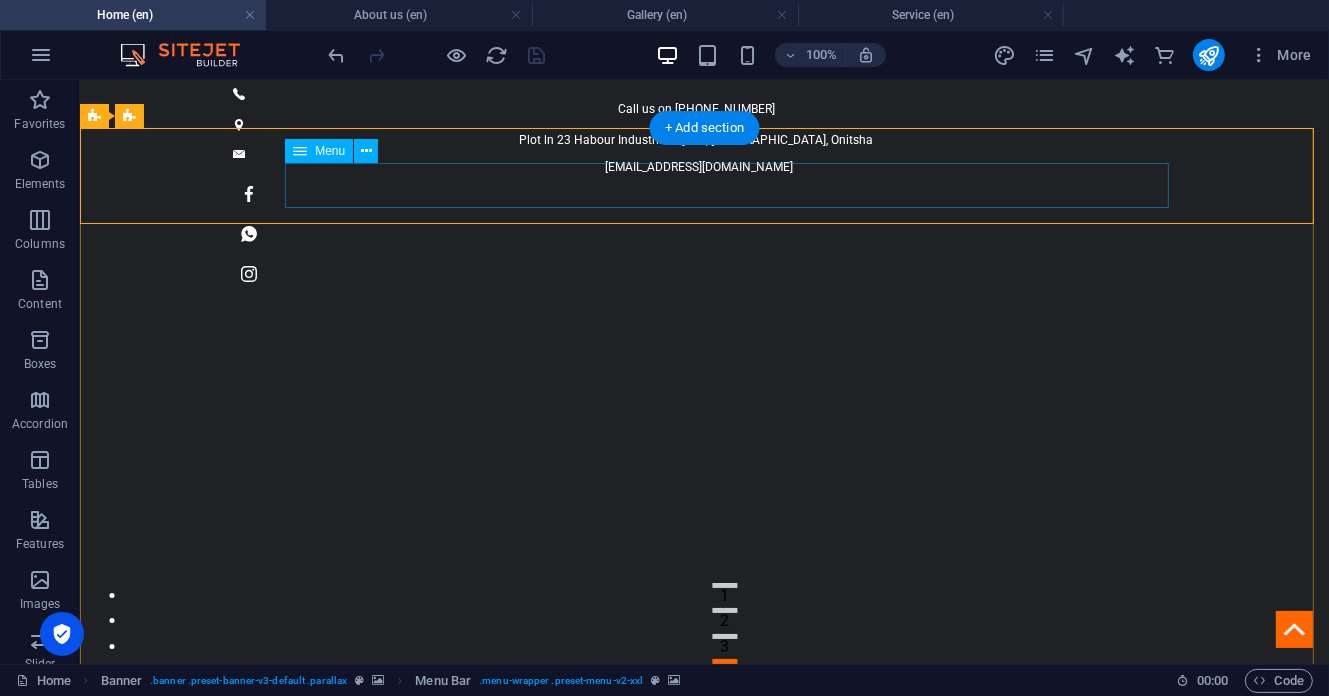 click on "Home About us Service Gallery Contact" at bounding box center [704, 1098] 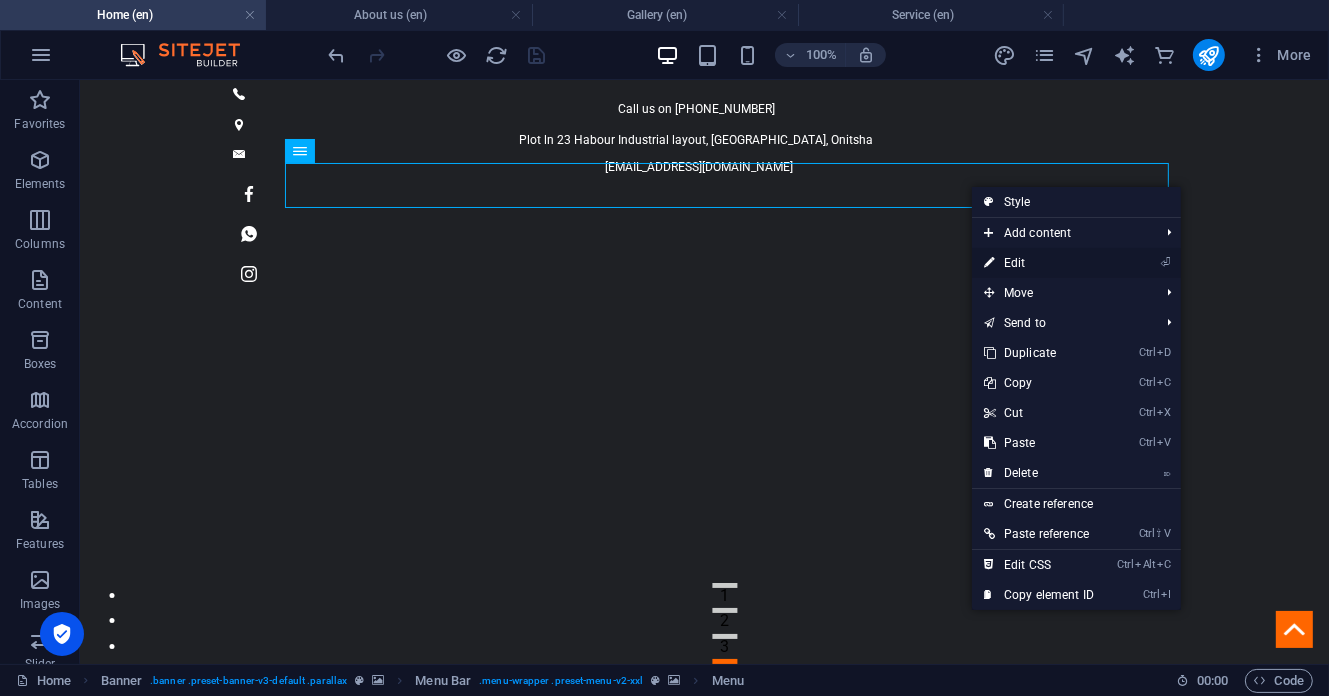 click on "⏎  Edit" at bounding box center [1039, 263] 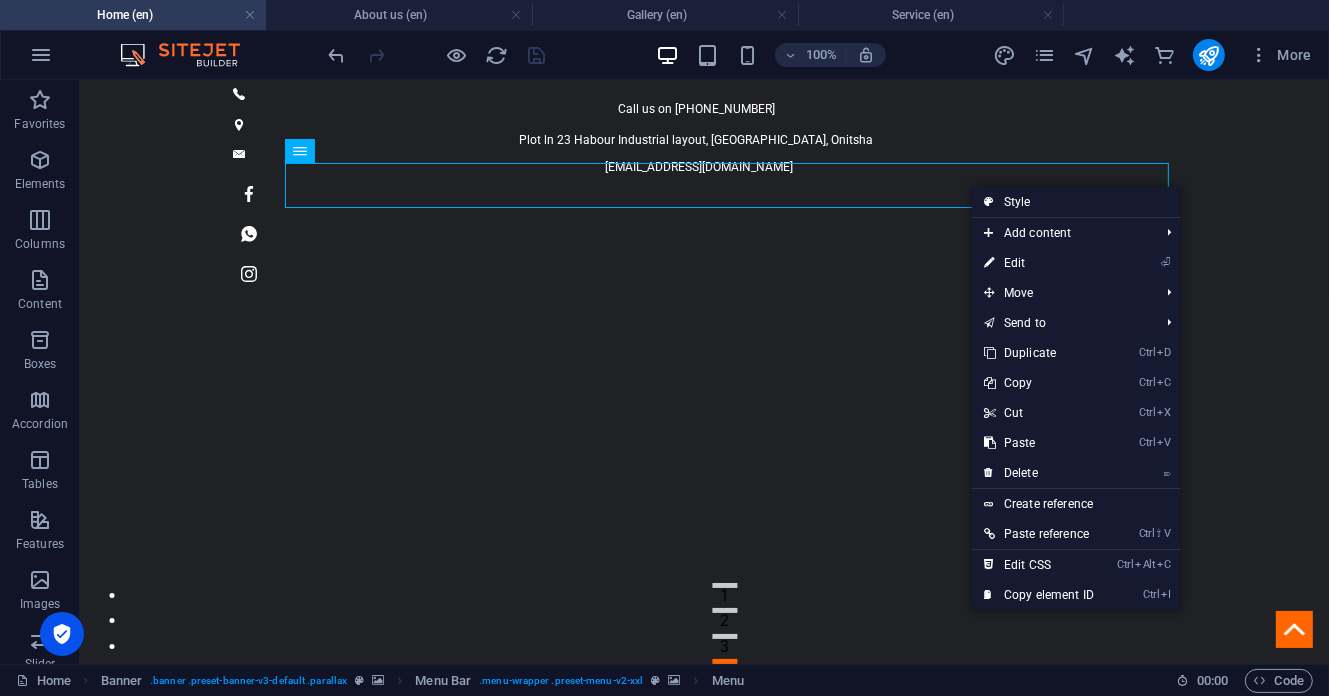 select 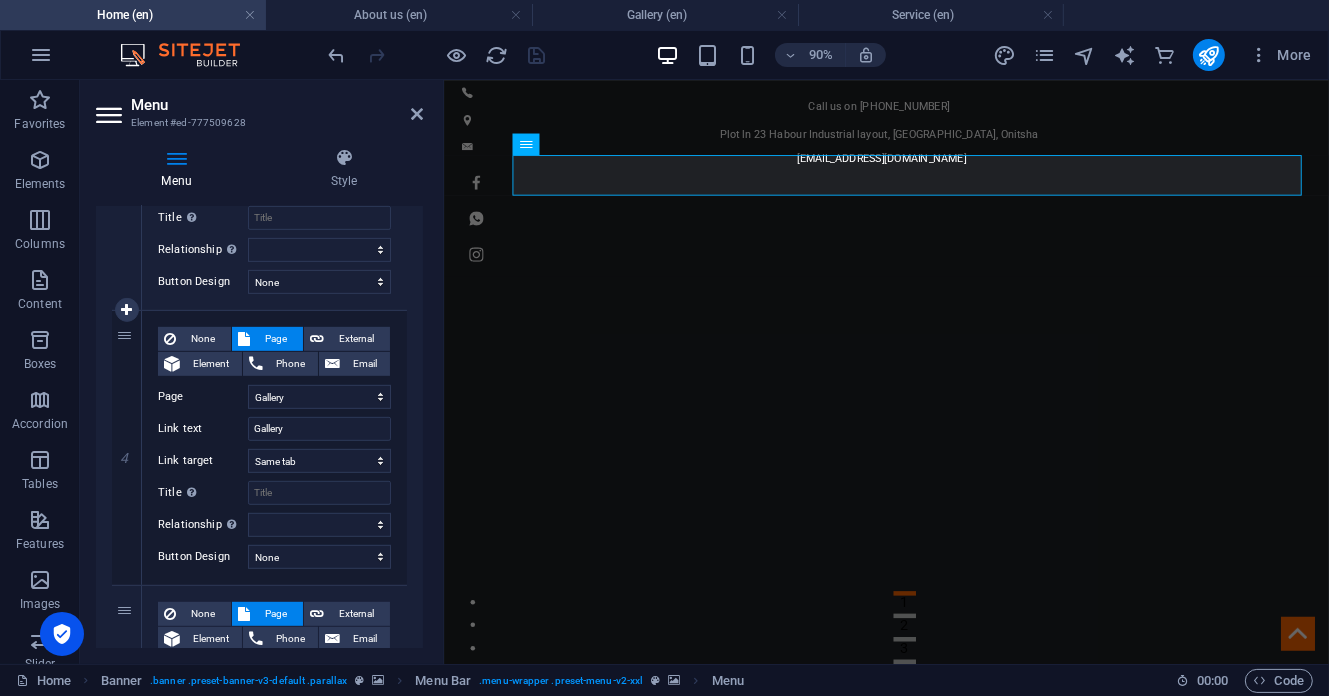 scroll, scrollTop: 1177, scrollLeft: 0, axis: vertical 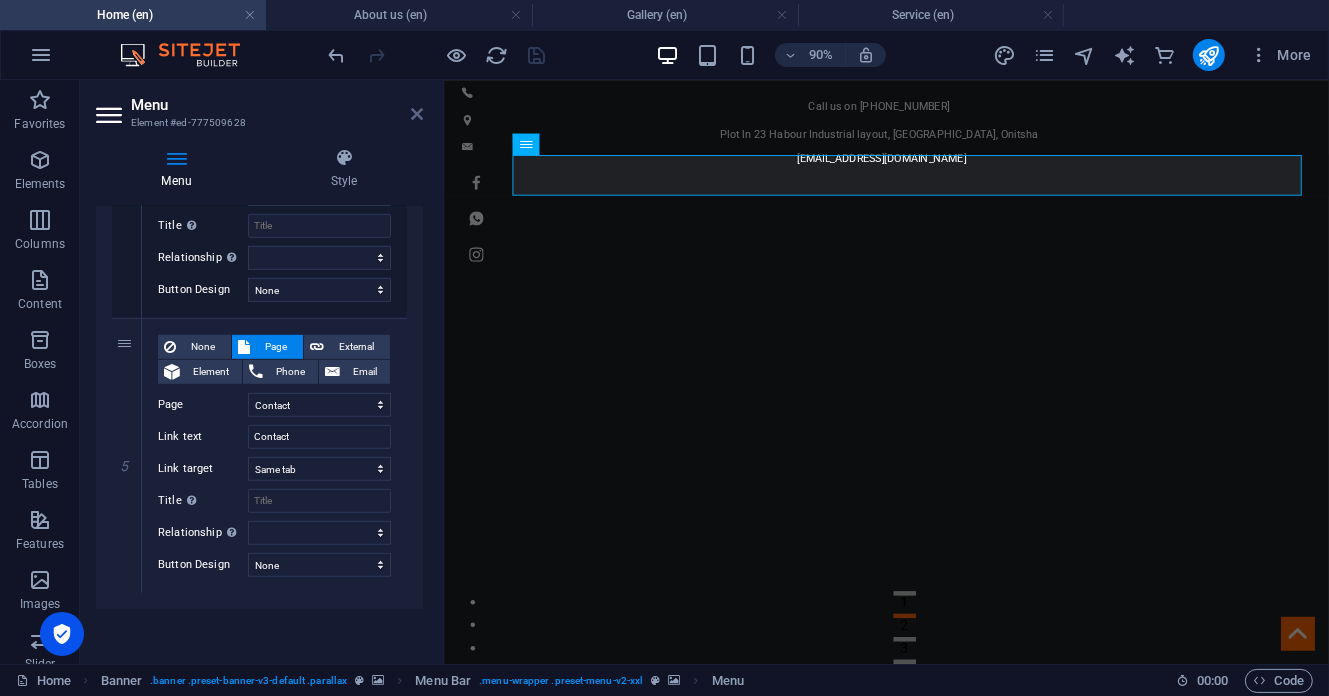 click at bounding box center (417, 114) 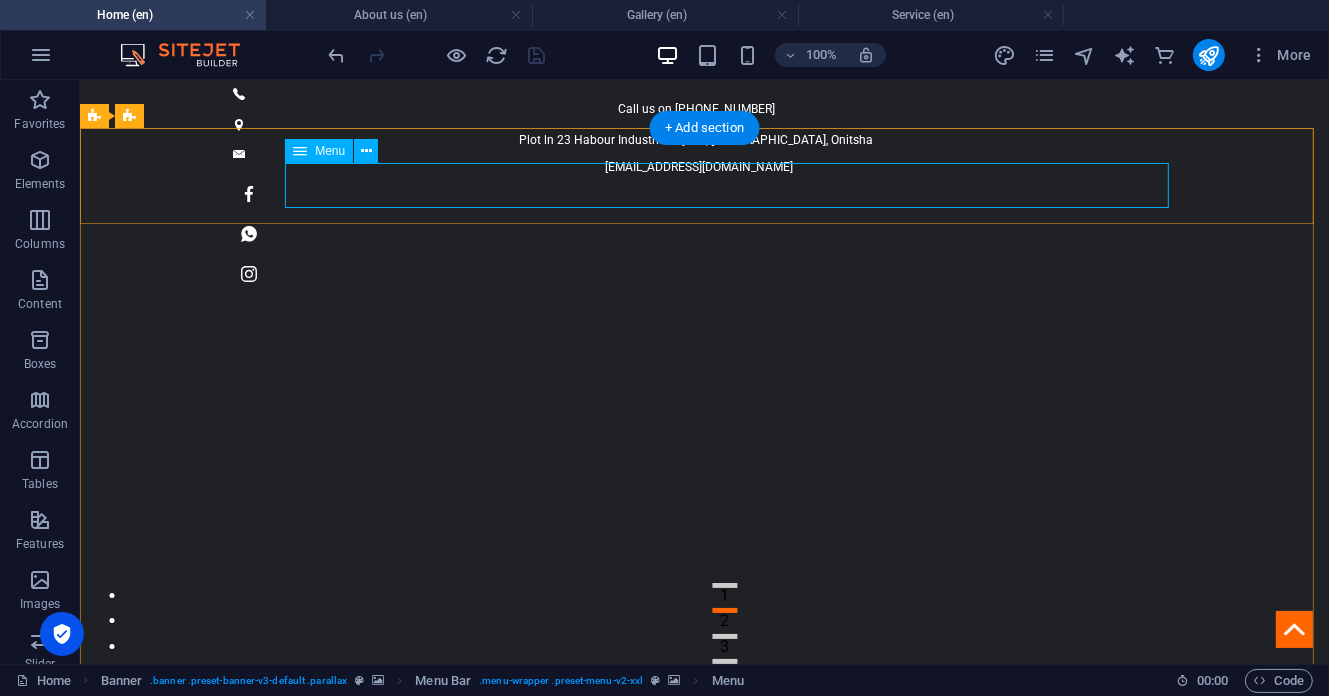 click on "Home About us Service Gallery Contact" at bounding box center [704, 1098] 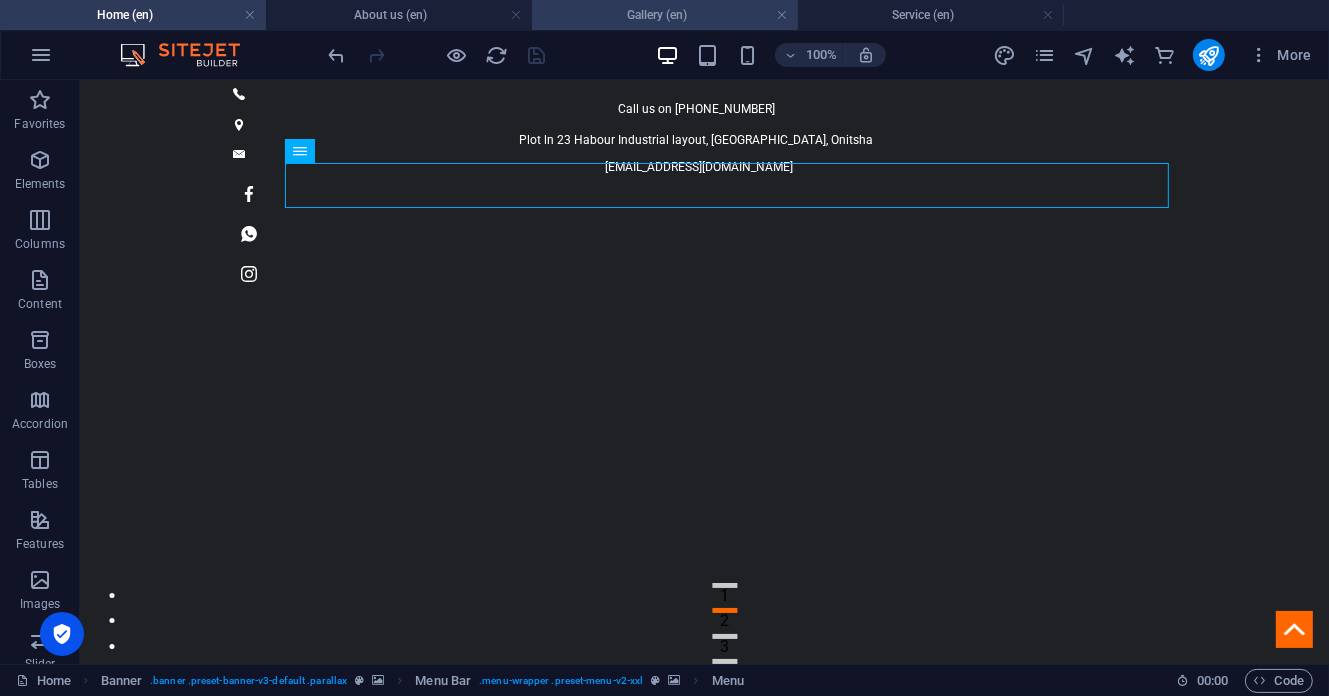 click on "Gallery (en)" at bounding box center [665, 15] 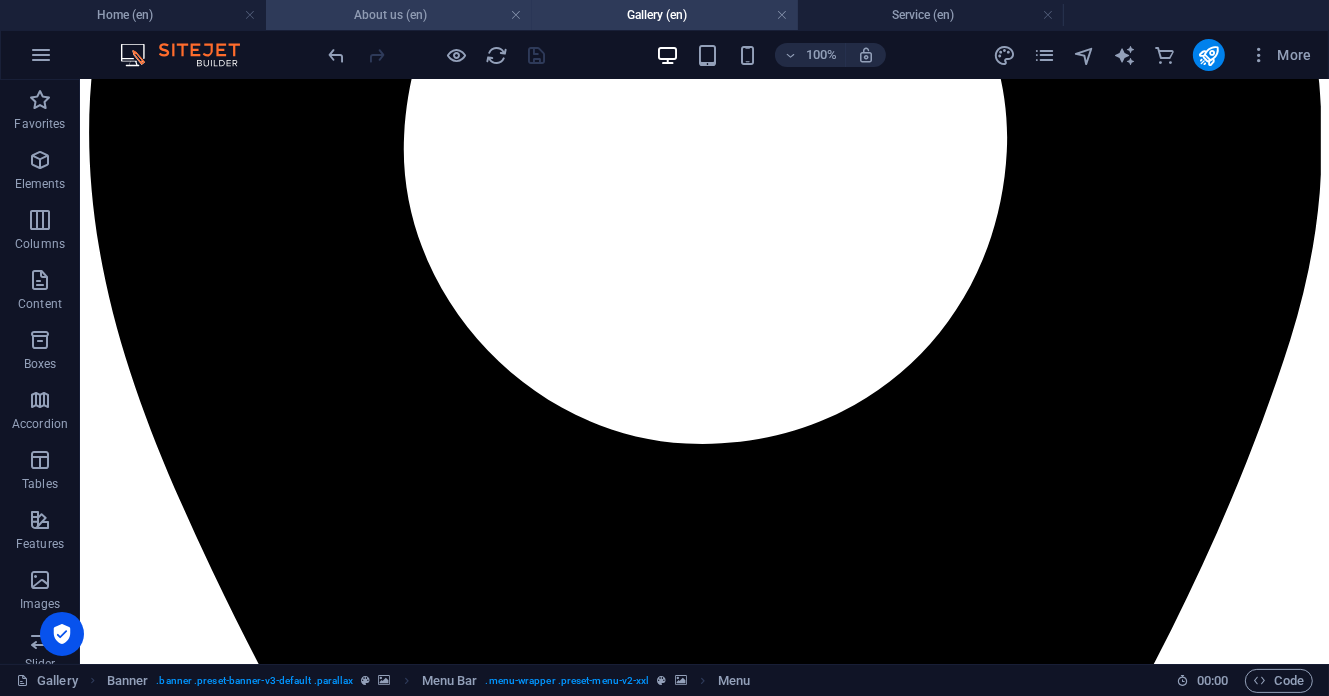 click on "About us (en)" at bounding box center (399, 15) 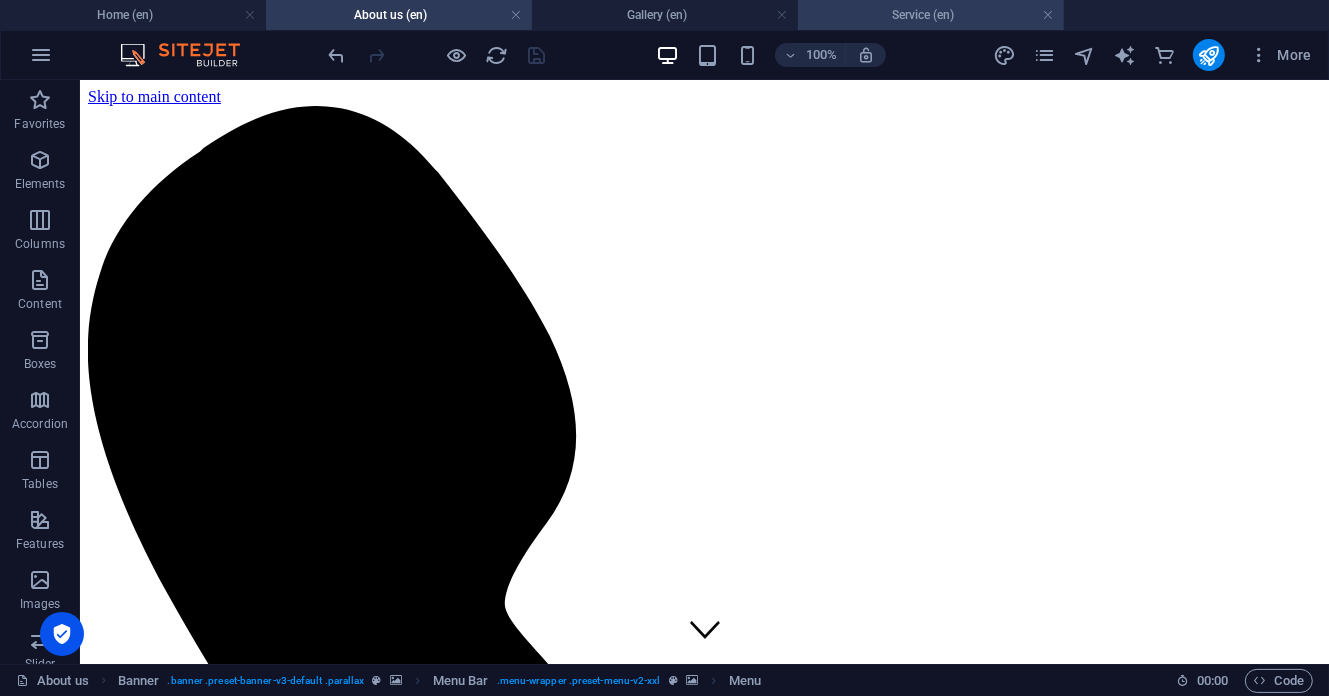 click on "Service (en)" at bounding box center (931, 15) 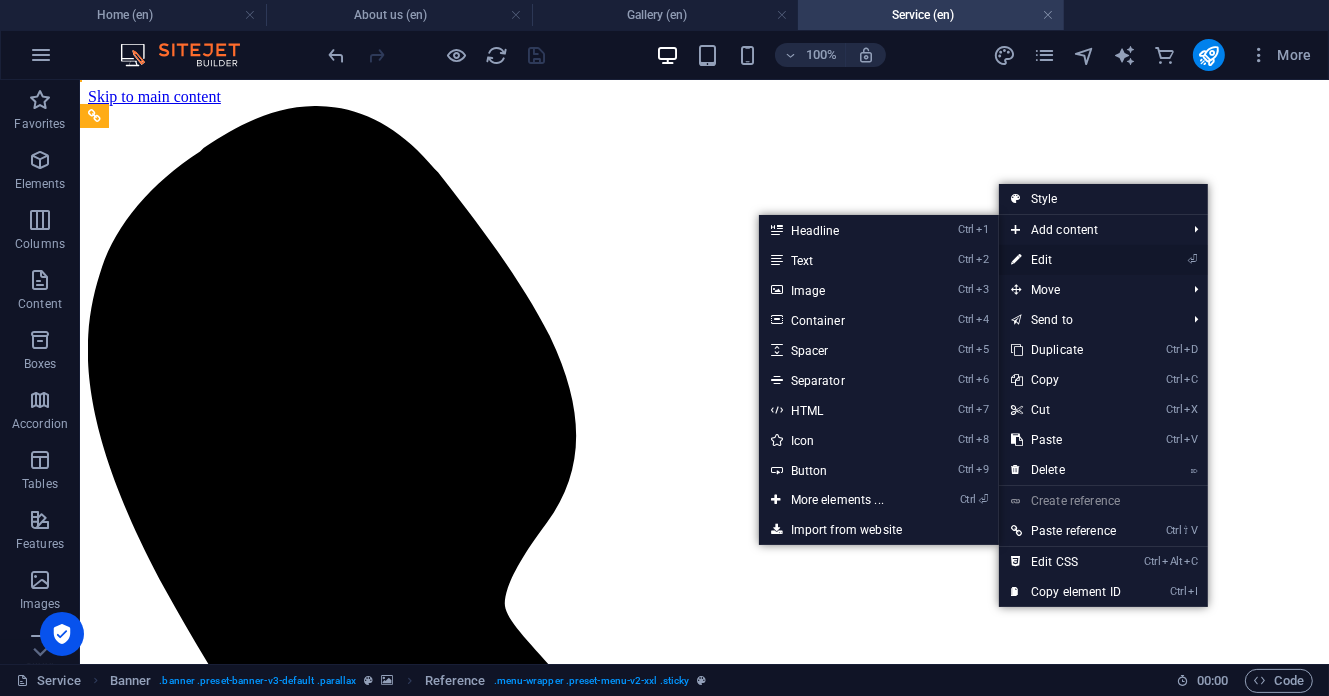 click on "⏎  Edit" at bounding box center (1066, 260) 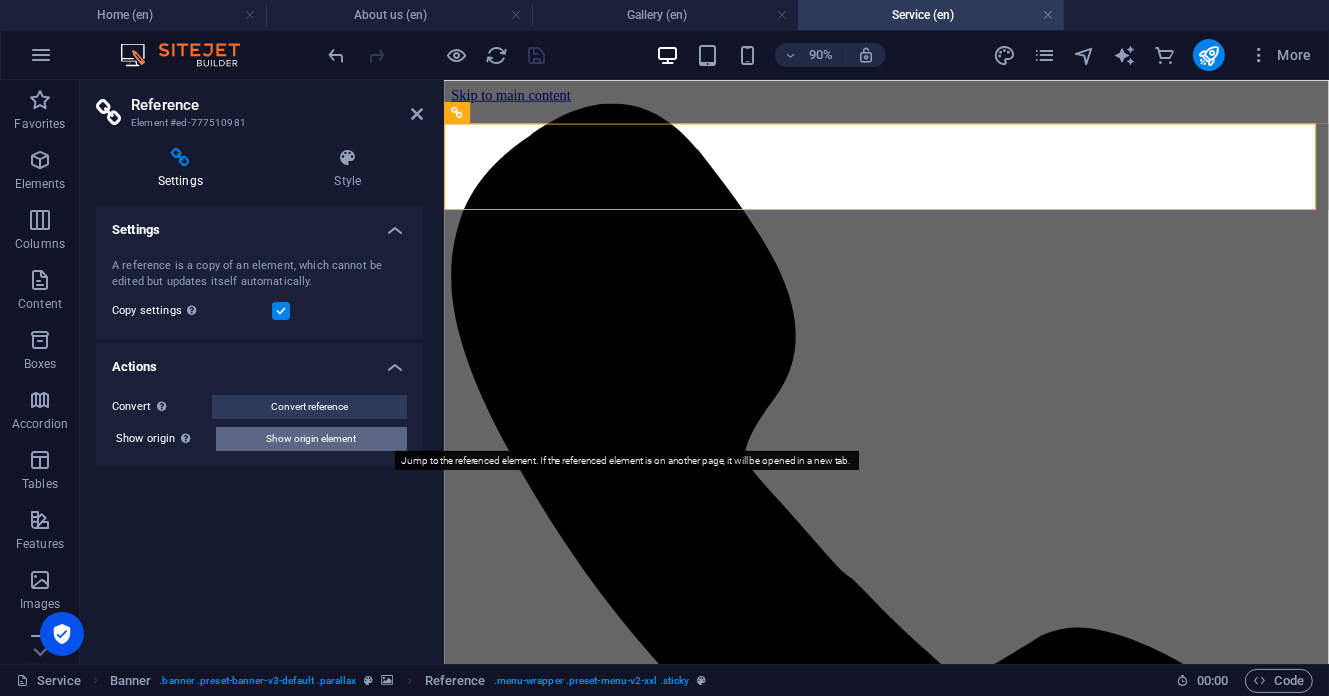 click on "Show origin element" at bounding box center (312, 439) 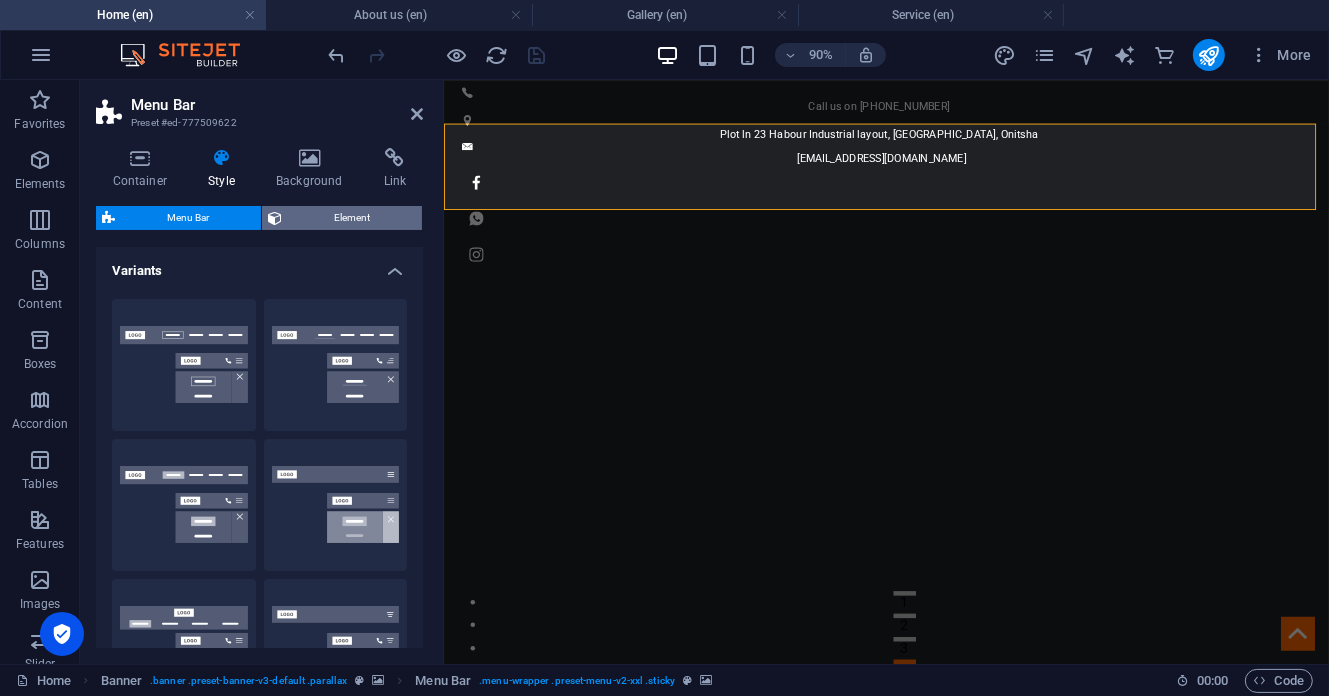click on "Element" at bounding box center (352, 218) 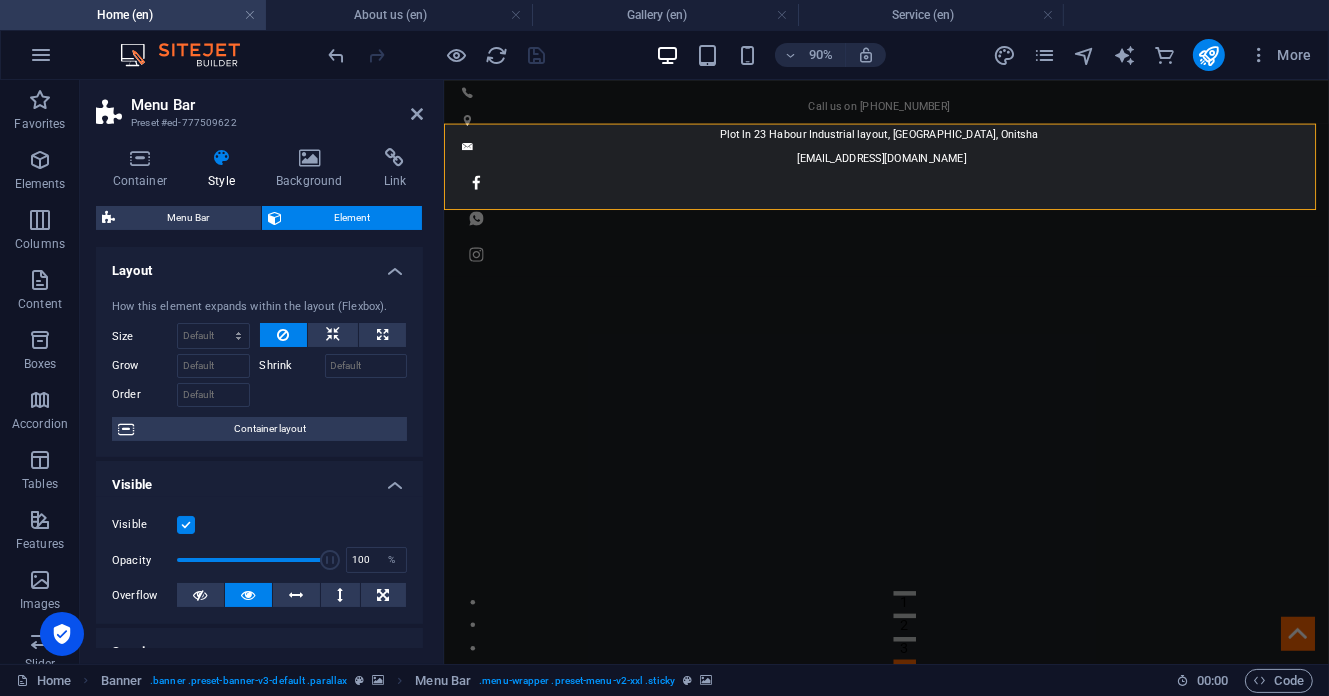 scroll, scrollTop: 443, scrollLeft: 0, axis: vertical 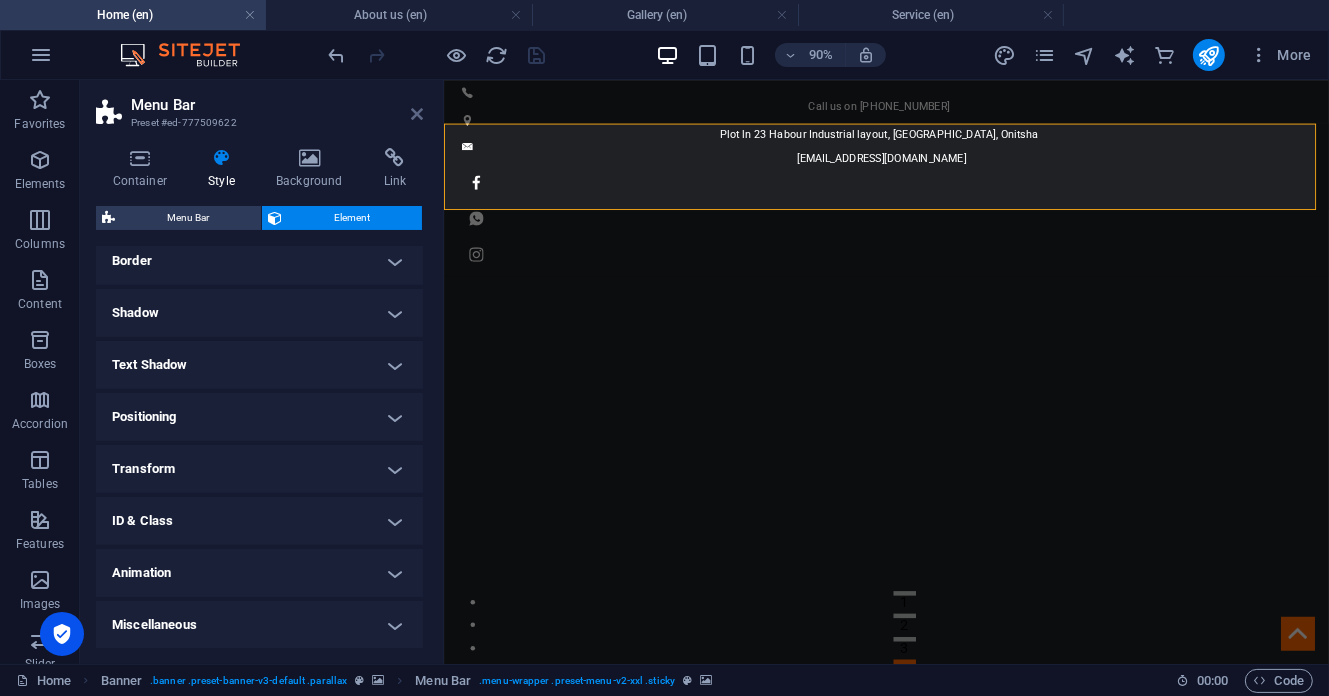 click at bounding box center [417, 114] 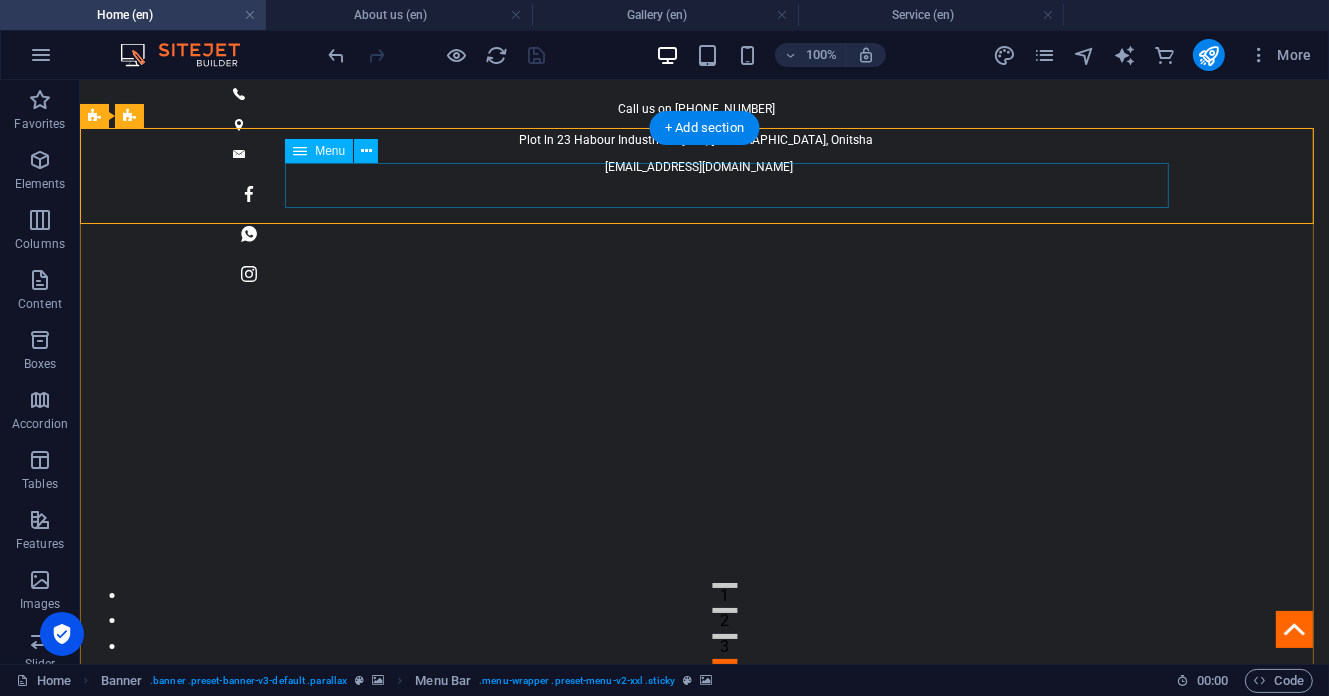 click on "Home About us Service Gallery Contact" at bounding box center [704, 1098] 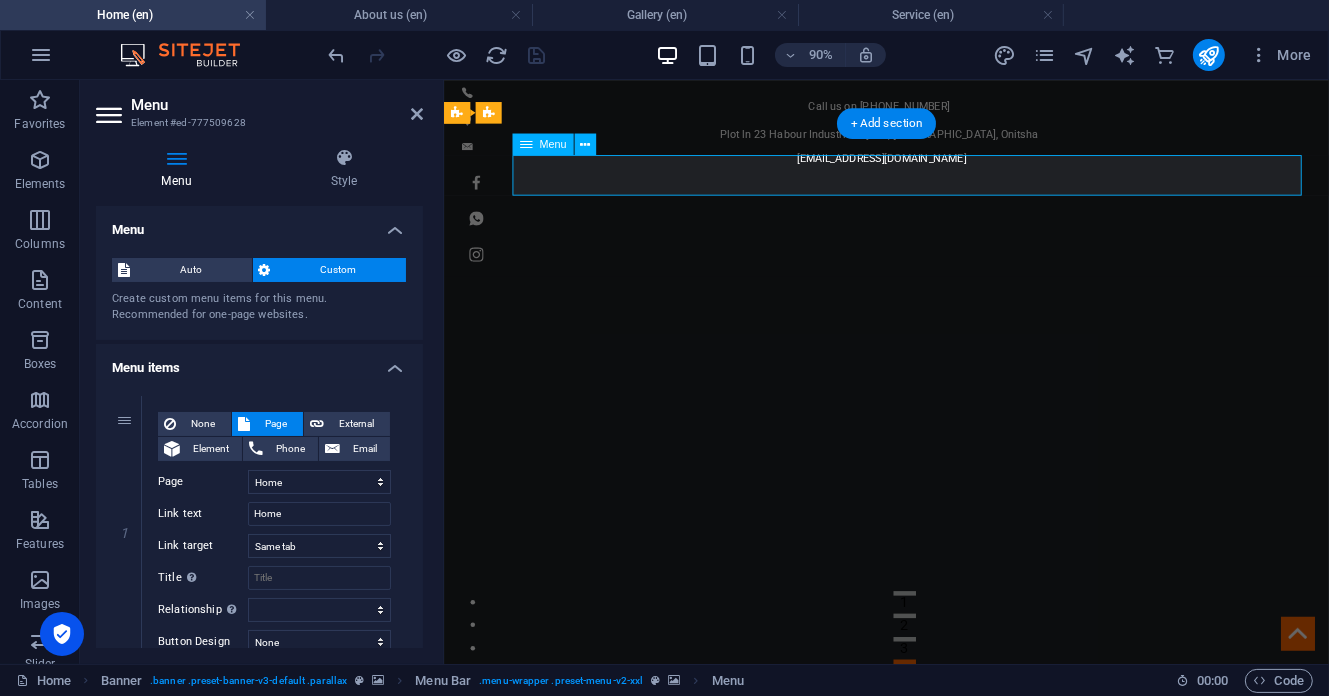 drag, startPoint x: 1319, startPoint y: 182, endPoint x: 1011, endPoint y: 194, distance: 308.23367 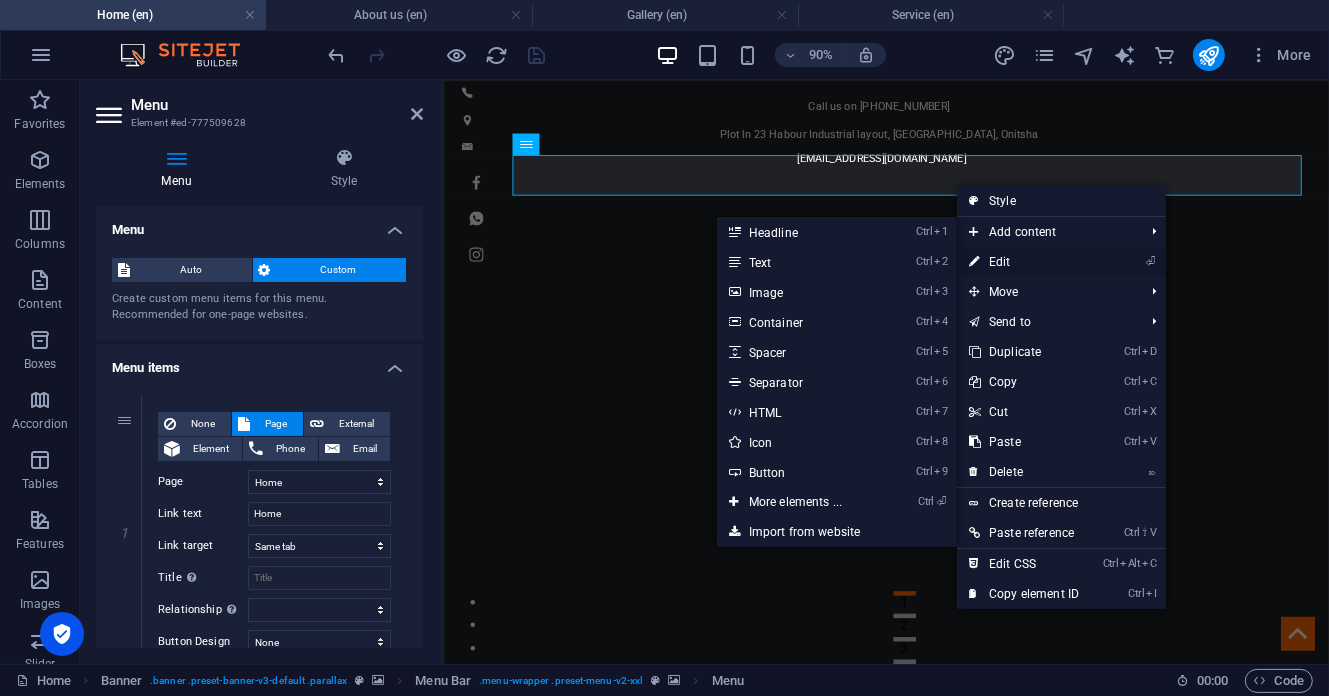 click on "⏎  Edit" at bounding box center [1024, 262] 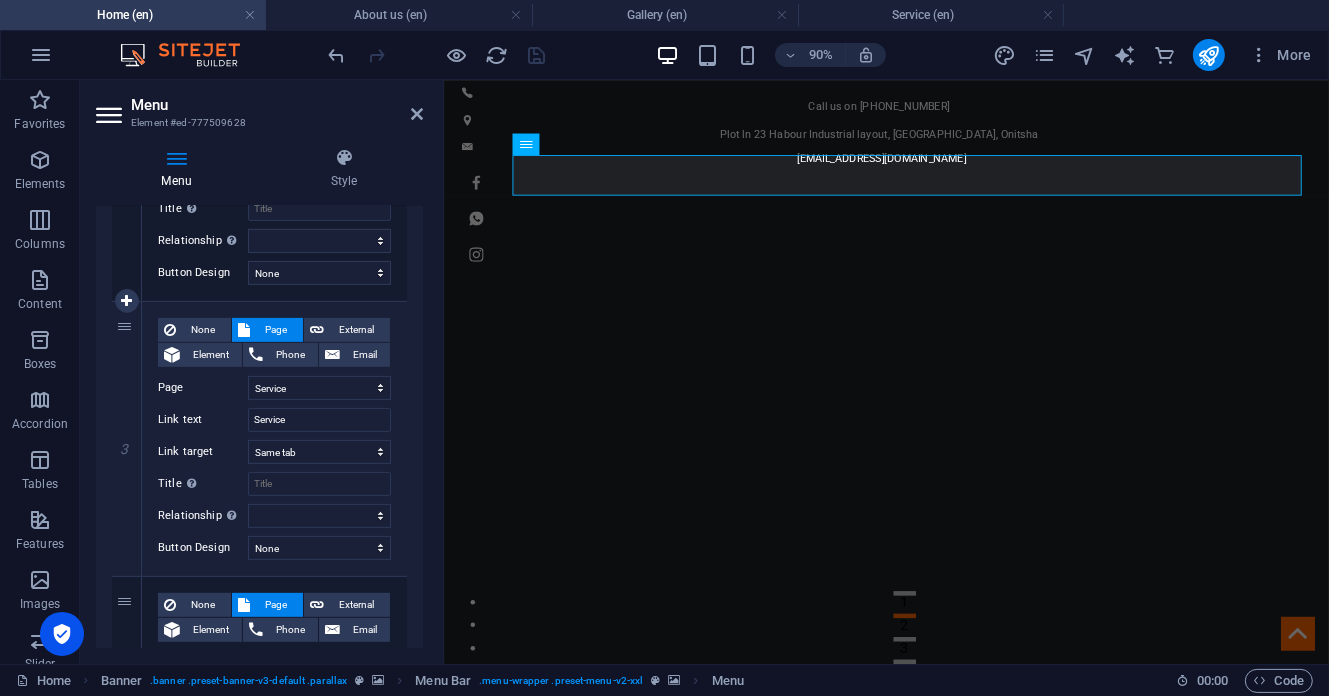 scroll, scrollTop: 377, scrollLeft: 0, axis: vertical 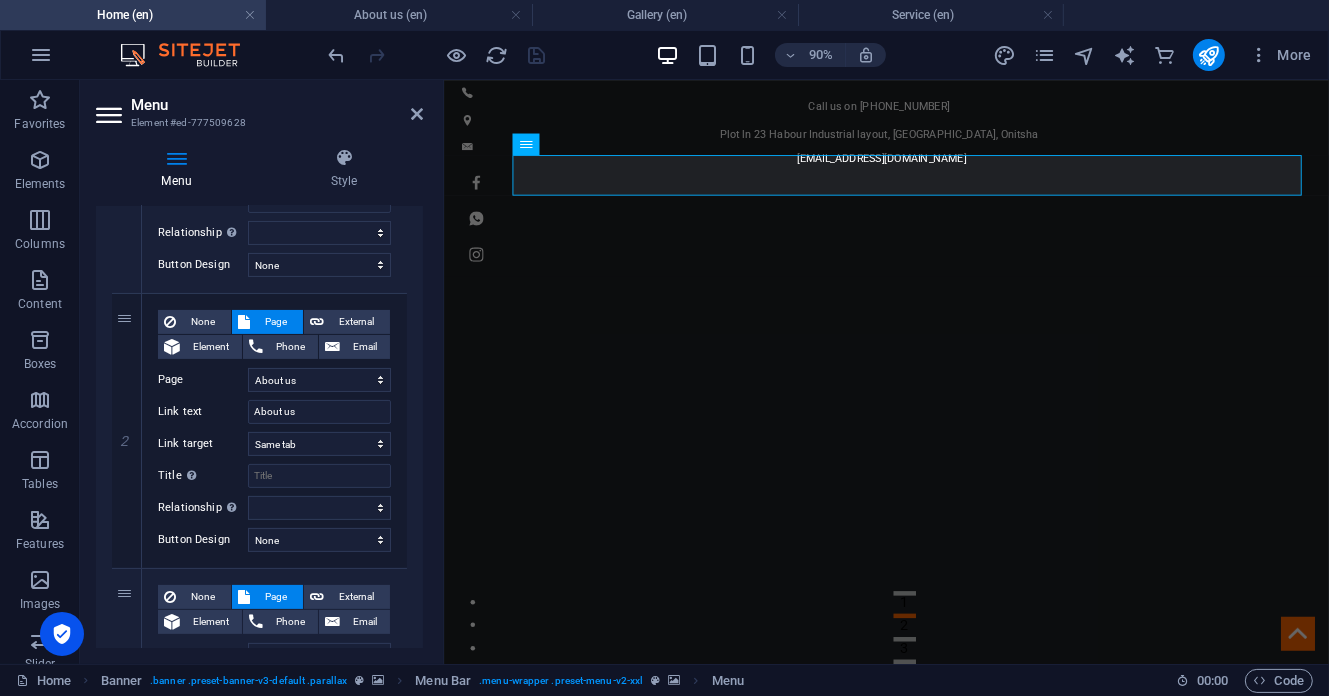 click on "Menu Element #ed-777509628" at bounding box center [259, 106] 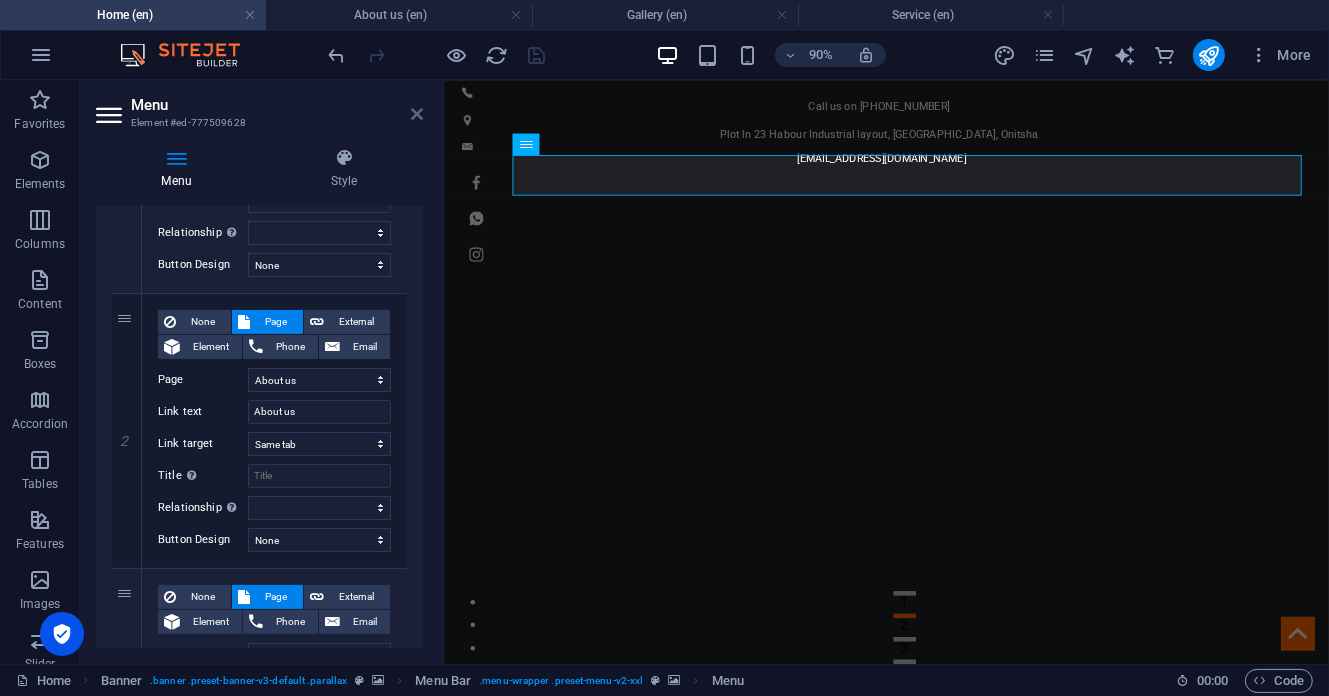 click at bounding box center [417, 114] 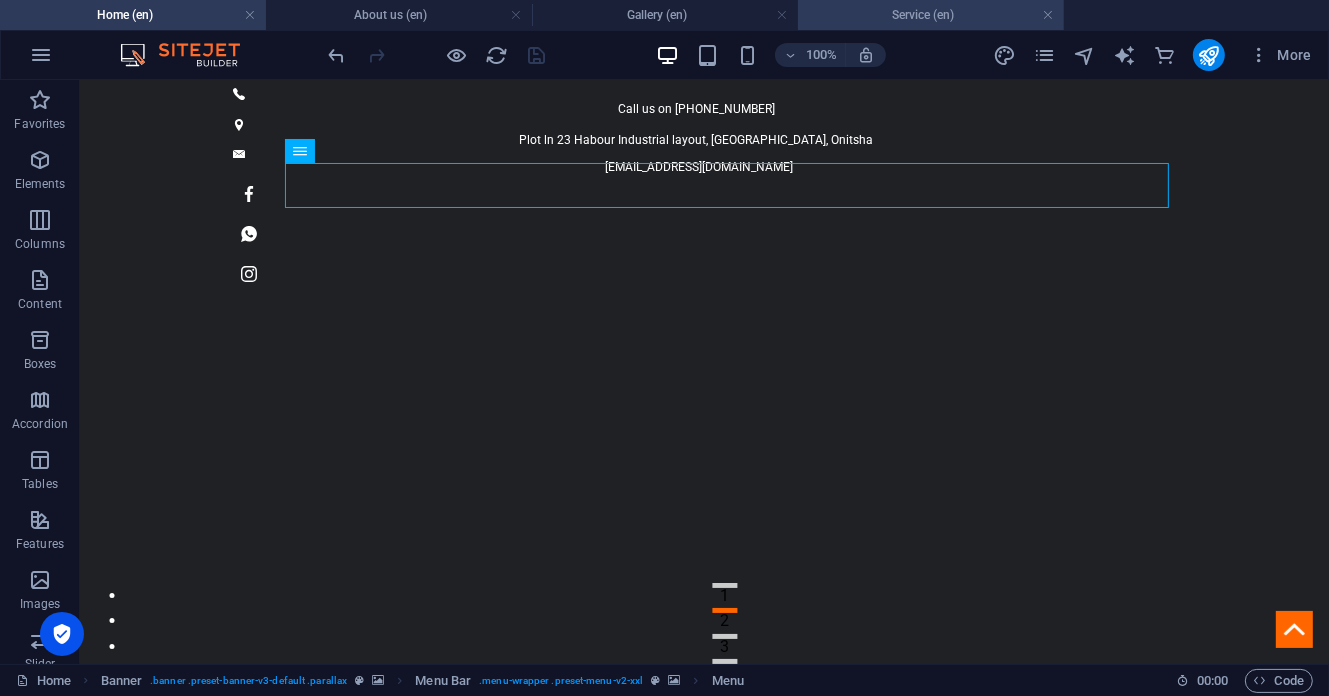 click on "Service (en)" at bounding box center (931, 15) 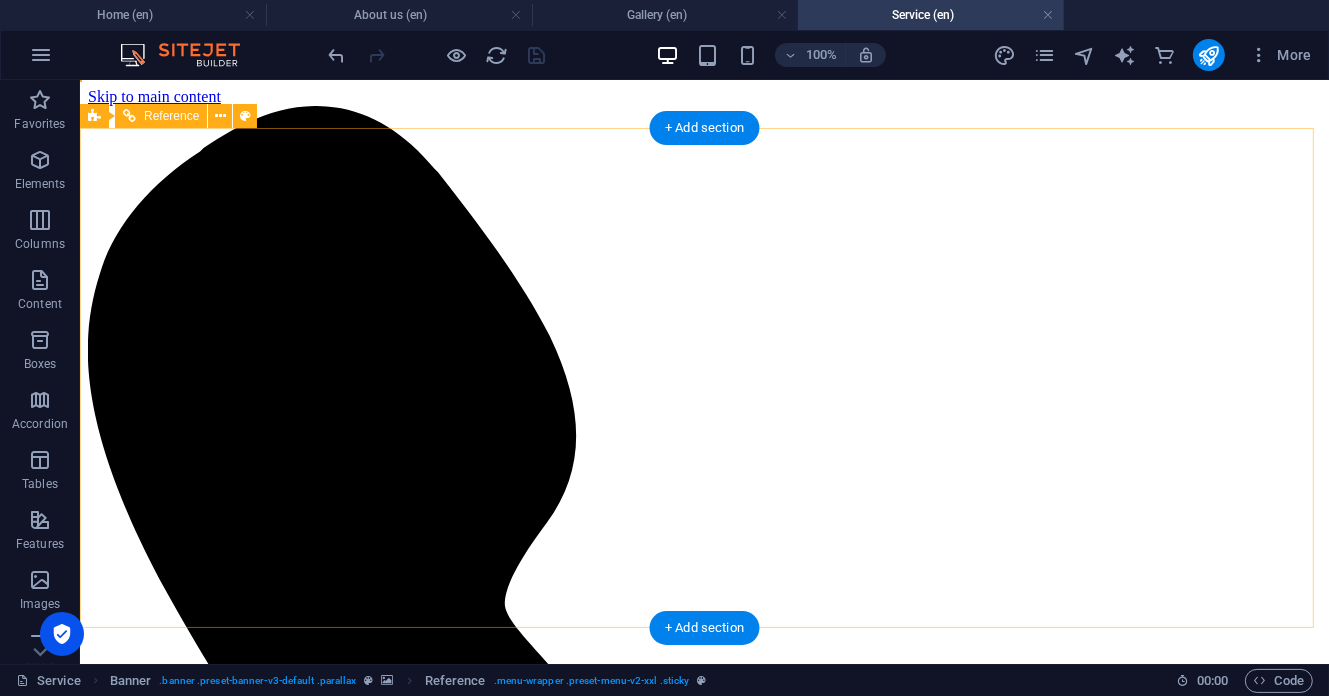 click on "Home About us Service Gallery Contact" at bounding box center (703, 9843) 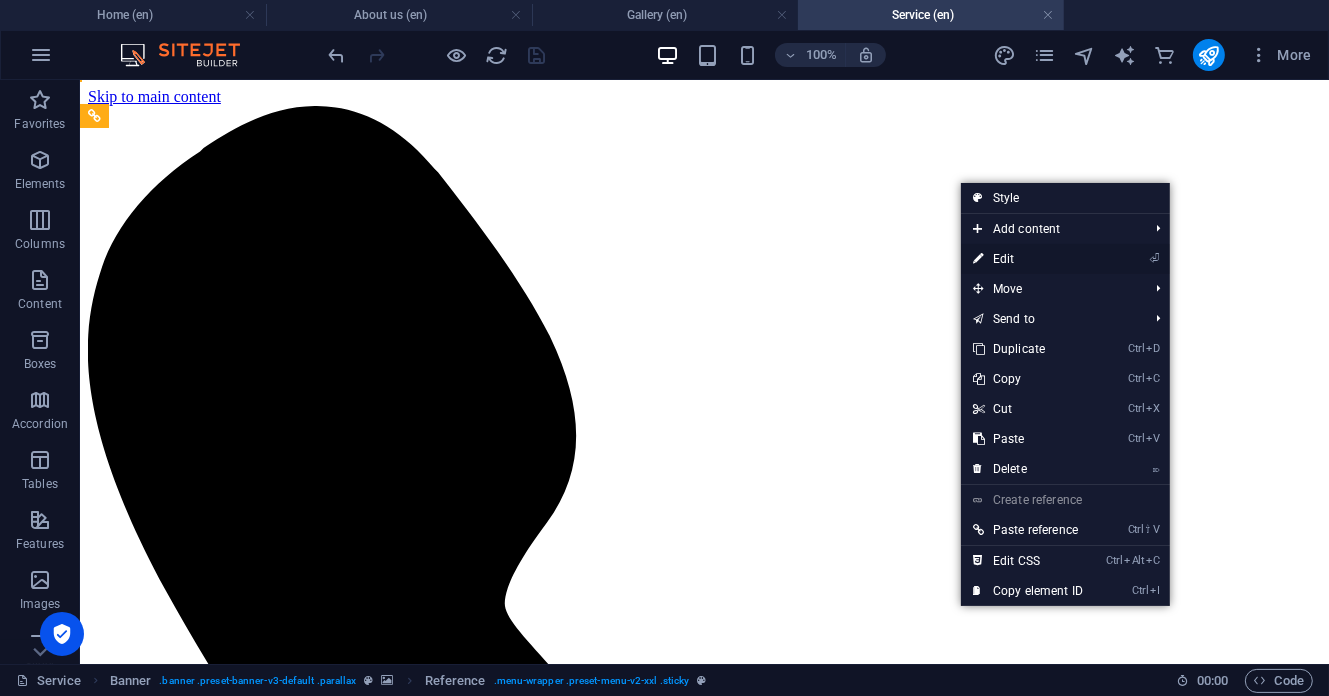 click on "⏎  Edit" at bounding box center (1028, 259) 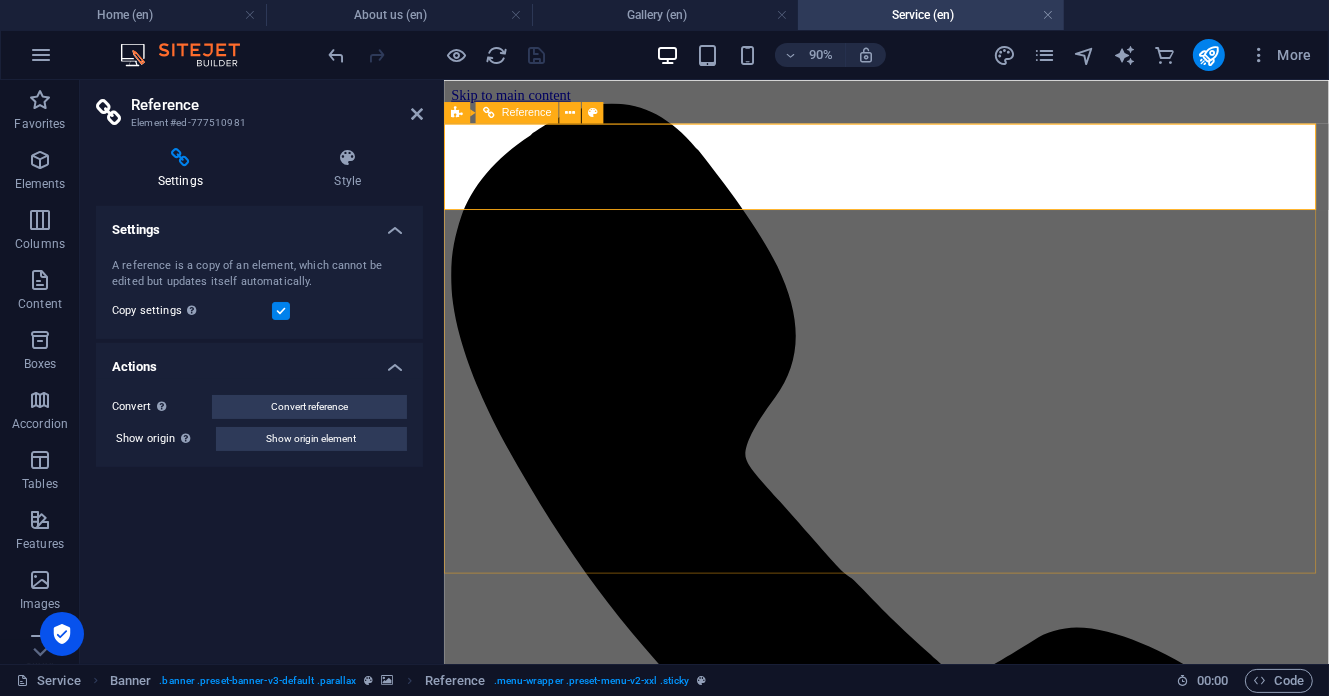 click on "Home About us Service Gallery Contact" at bounding box center [934, 7953] 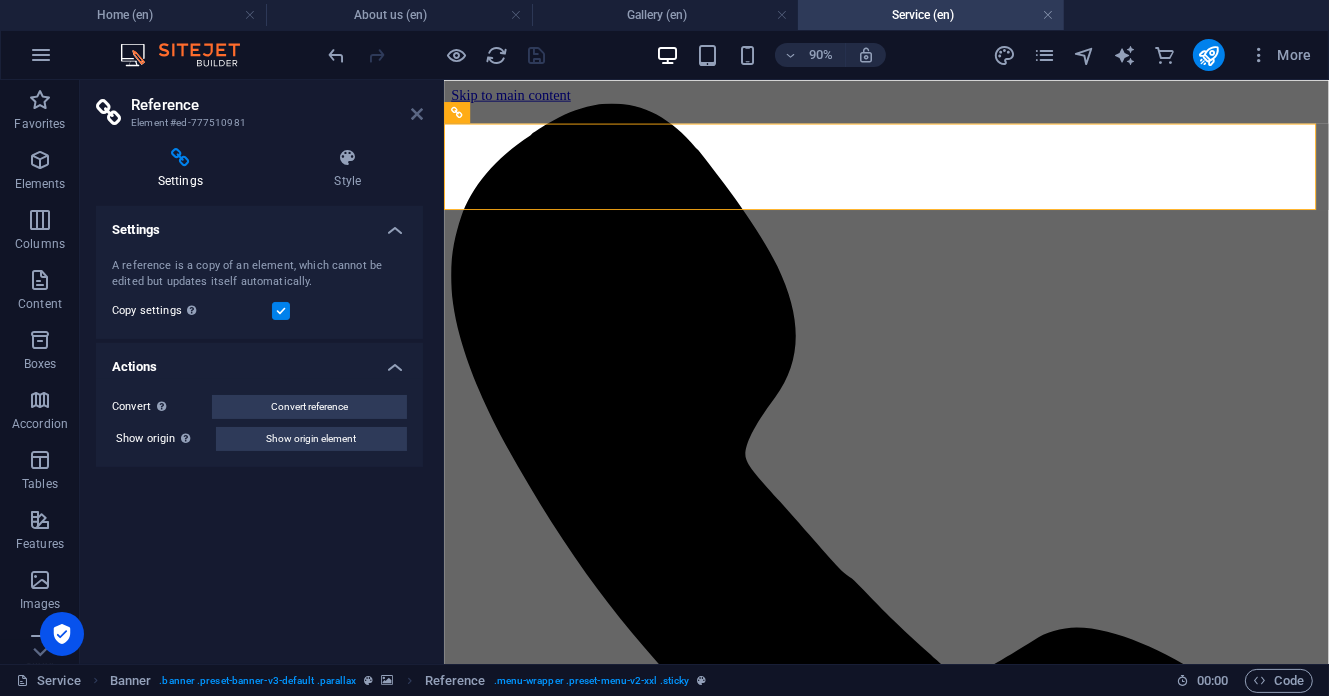 drag, startPoint x: 417, startPoint y: 108, endPoint x: 370, endPoint y: 28, distance: 92.7847 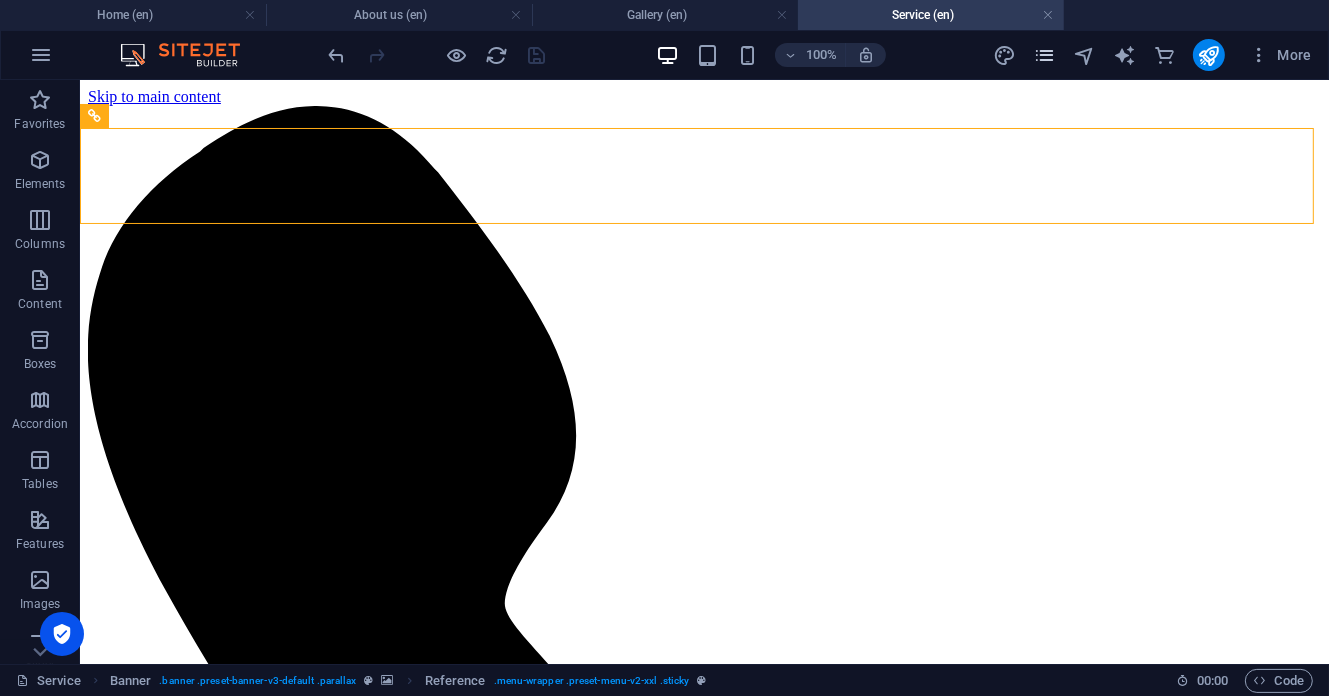 click at bounding box center [1045, 55] 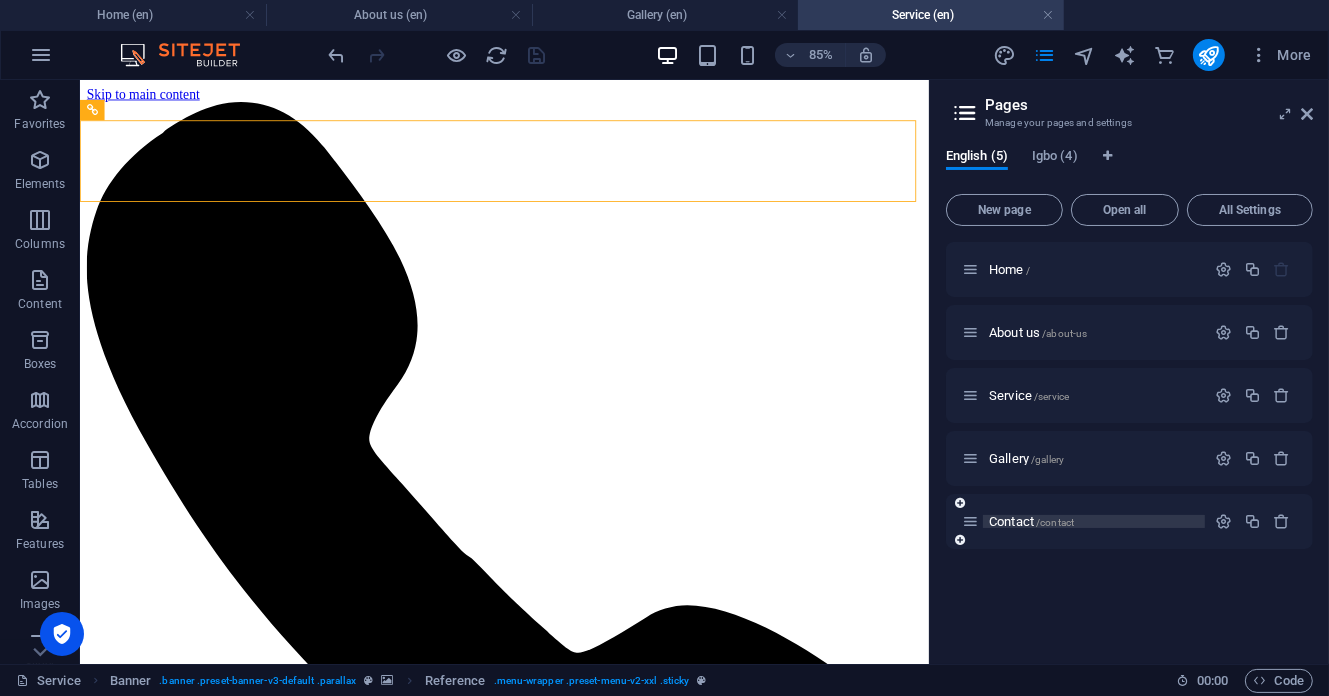 click on "/contact" at bounding box center [1055, 522] 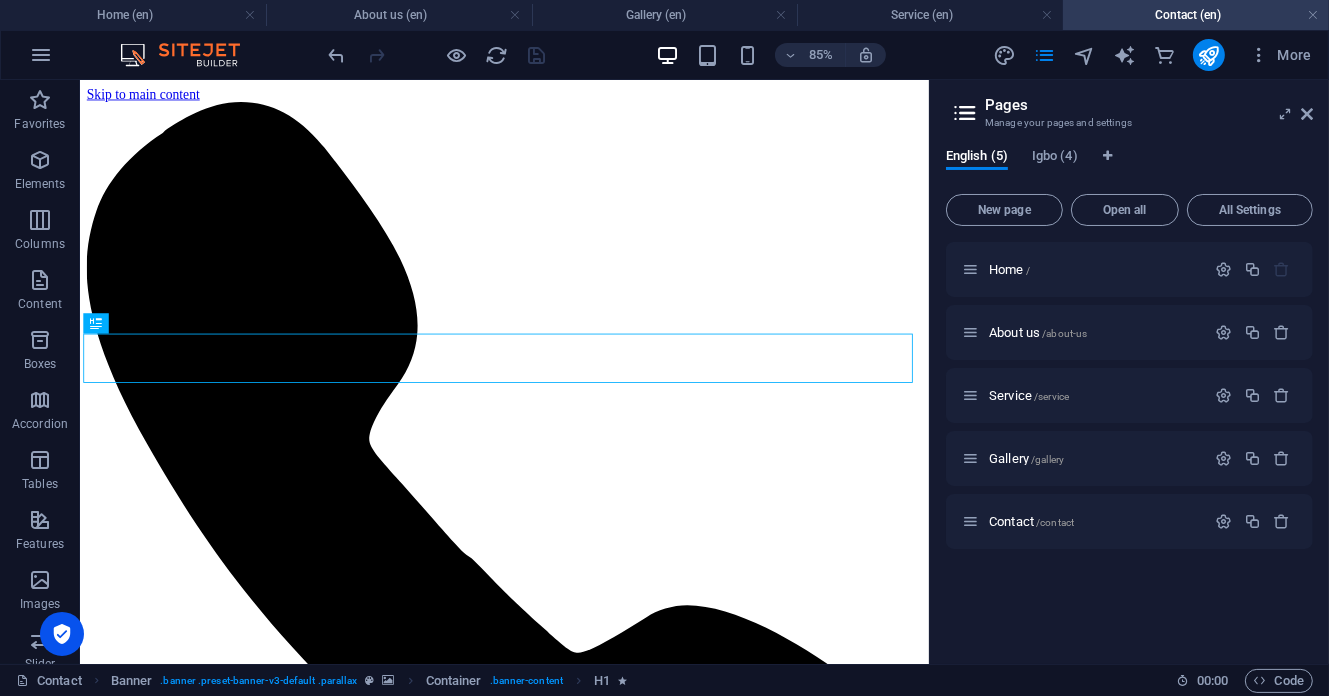 scroll, scrollTop: 0, scrollLeft: 0, axis: both 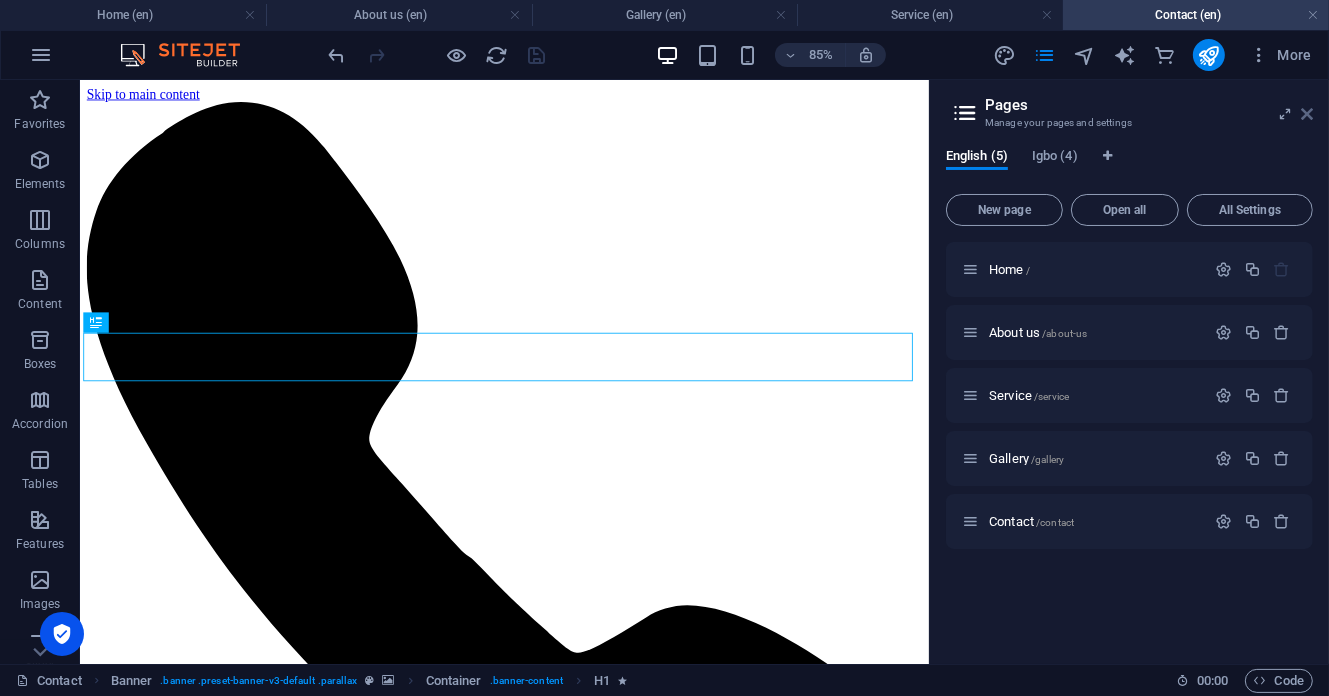 drag, startPoint x: 1311, startPoint y: 111, endPoint x: 1105, endPoint y: 51, distance: 214.56001 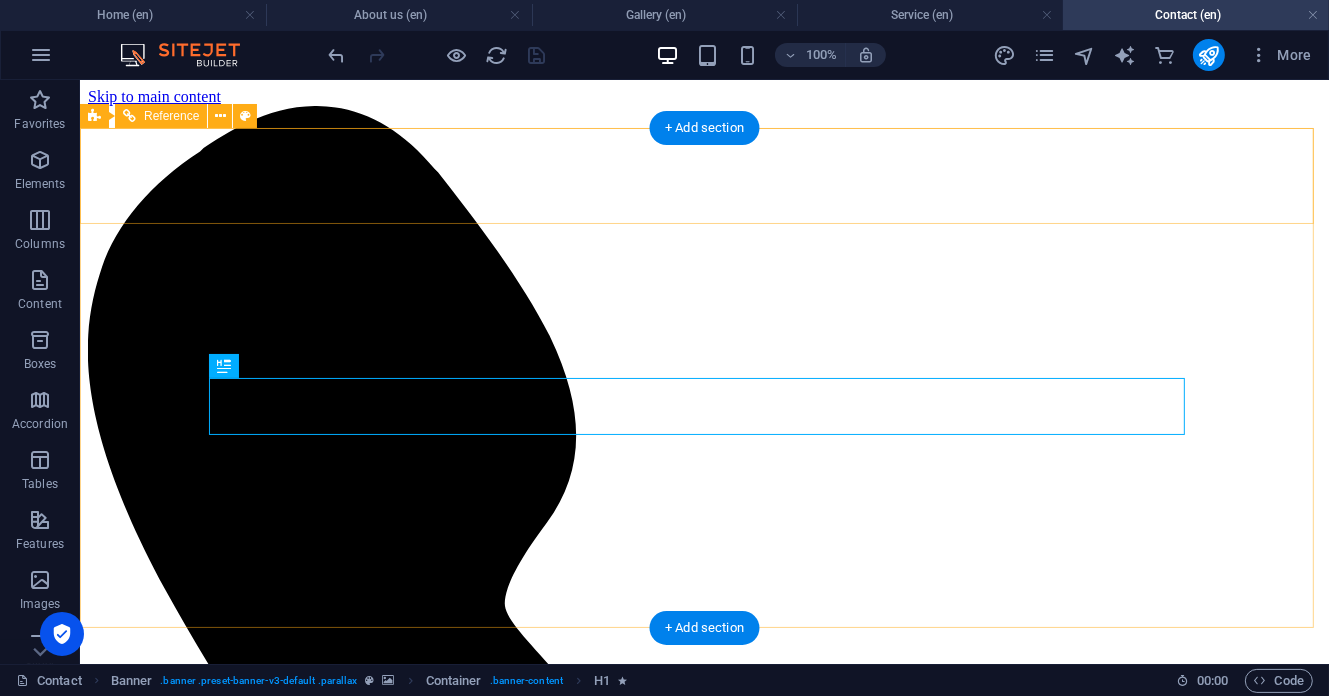 click on "Home About us Service Gallery Contact" at bounding box center [703, 9842] 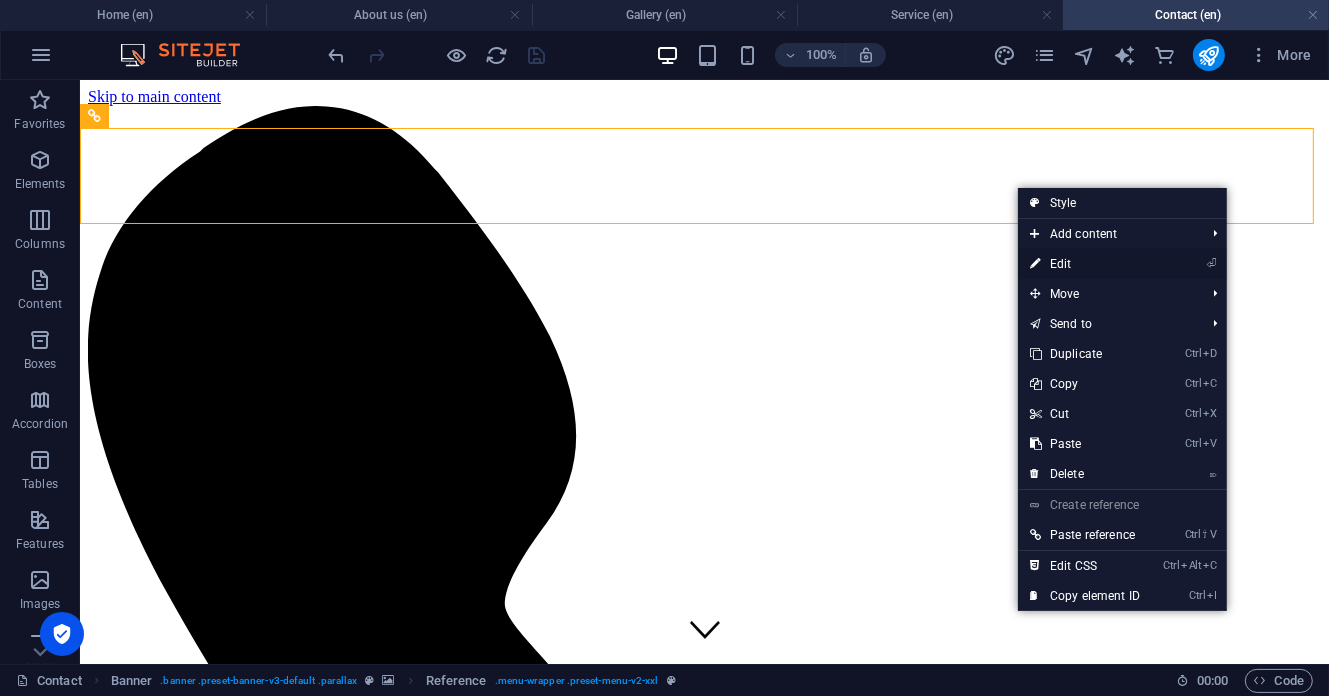 drag, startPoint x: 1068, startPoint y: 266, endPoint x: 307, endPoint y: 230, distance: 761.851 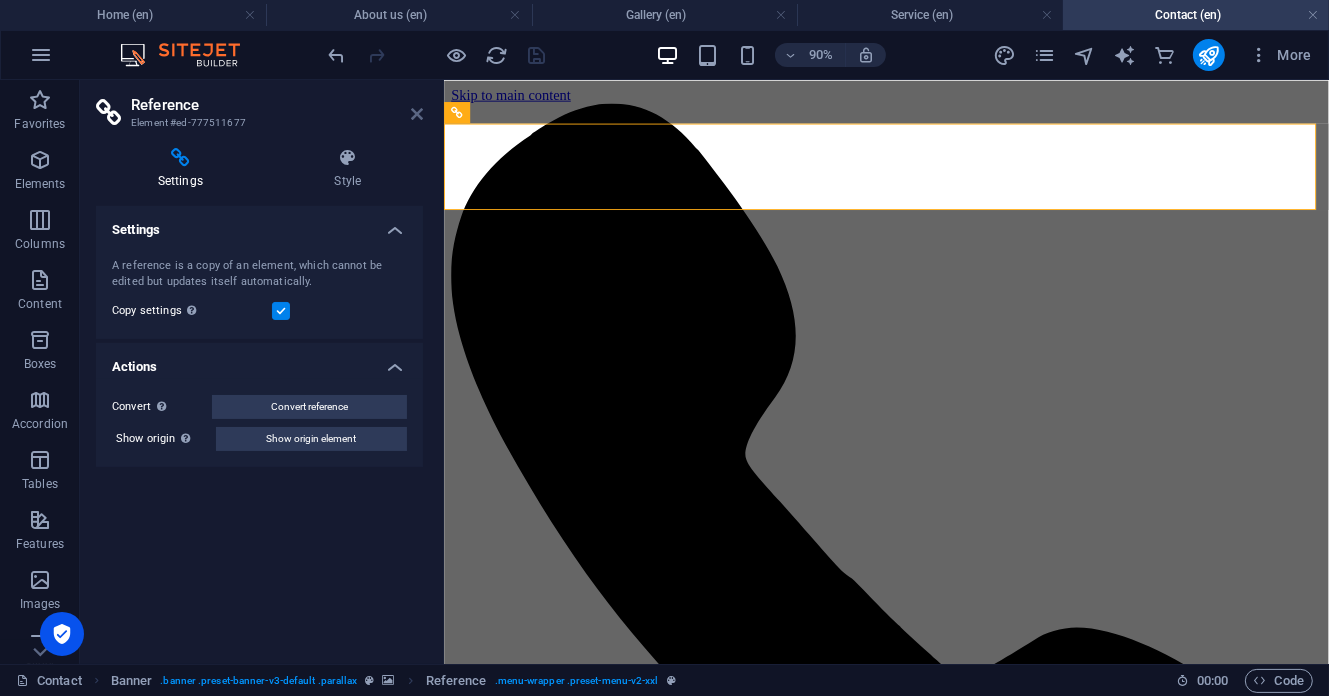 drag, startPoint x: 415, startPoint y: 111, endPoint x: 339, endPoint y: 4, distance: 131.24405 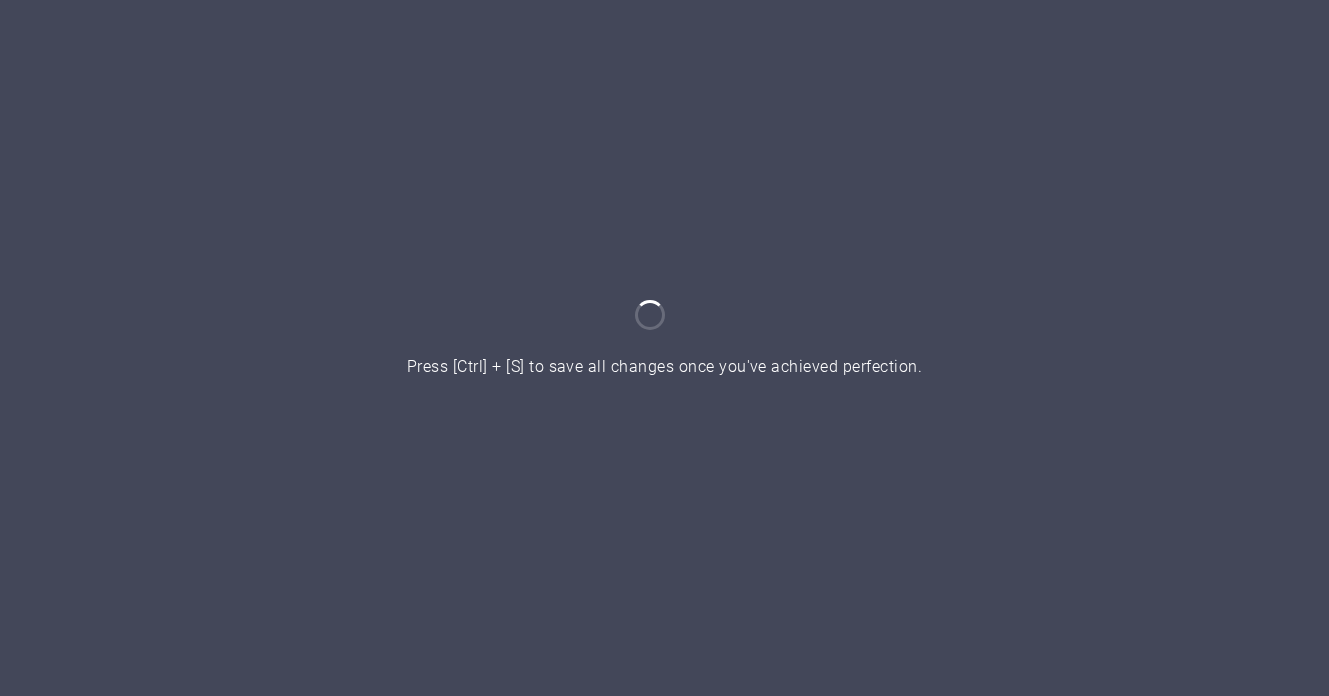 scroll, scrollTop: 0, scrollLeft: 0, axis: both 